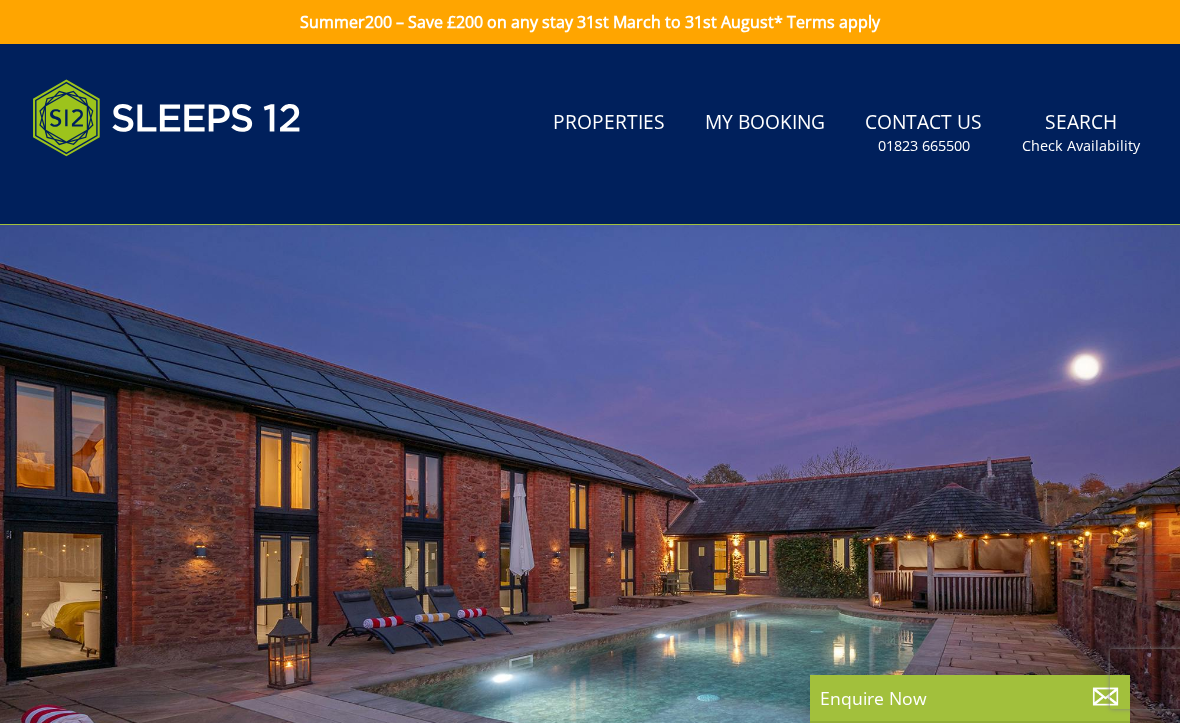 scroll, scrollTop: 0, scrollLeft: 0, axis: both 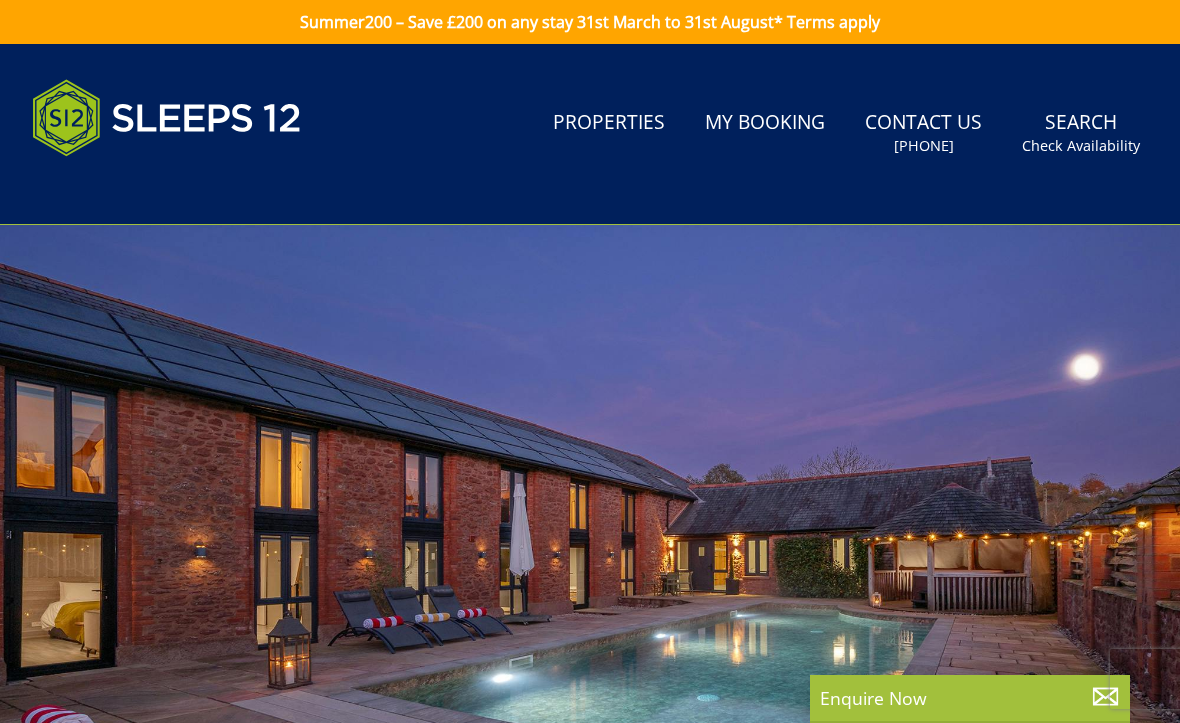 click on "Search  Check Availability" at bounding box center (1081, 133) 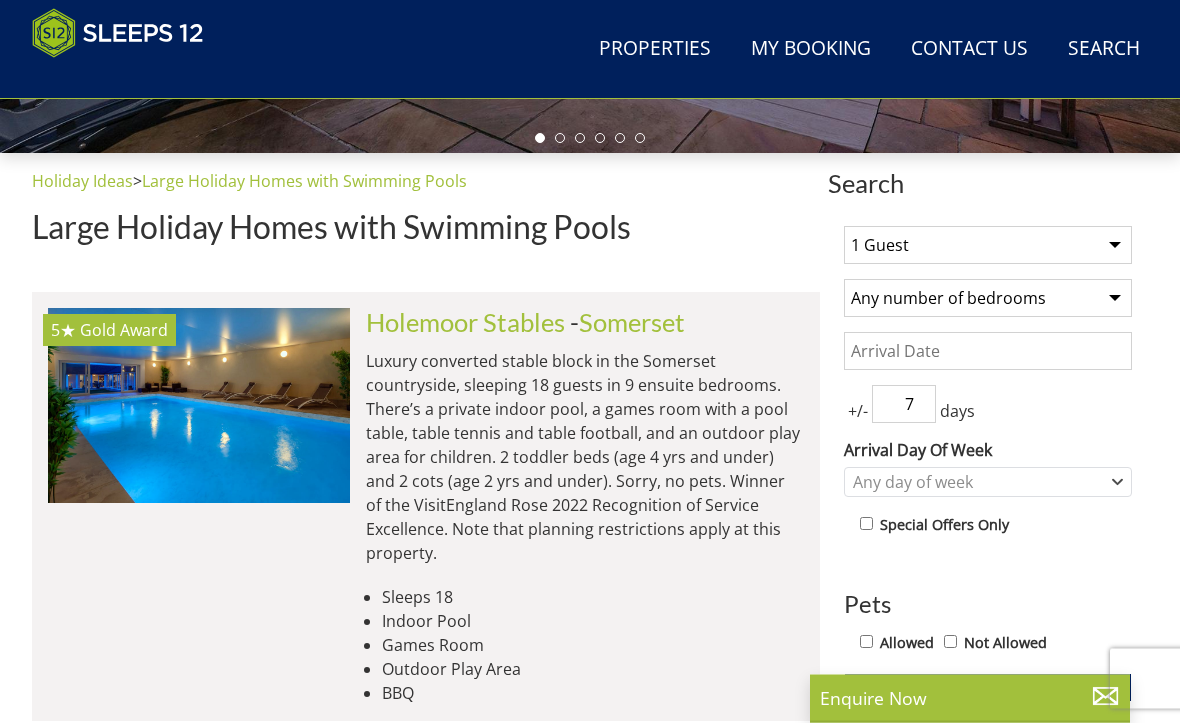 scroll, scrollTop: 651, scrollLeft: 0, axis: vertical 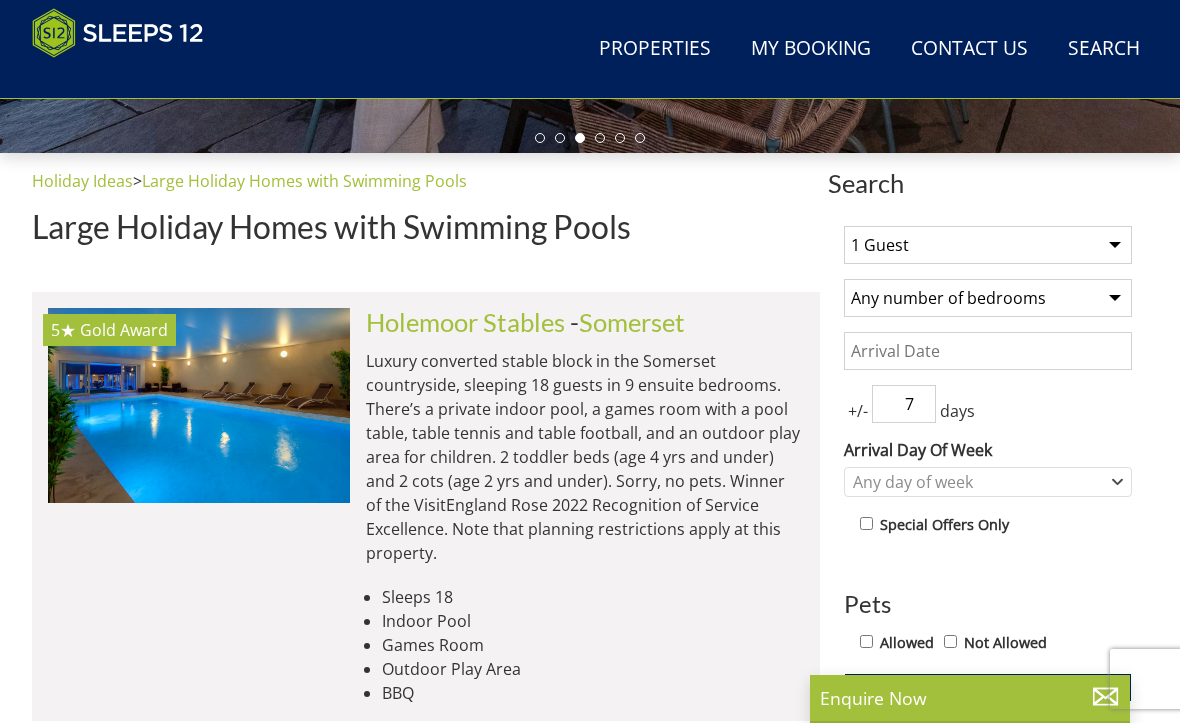 click on "1 Guest
2 Guests
3 Guests
4 Guests
5 Guests
6 Guests
7 Guests
8 Guests
9 Guests
10 Guests
11 Guests
12 Guests
13 Guests
14 Guests
15 Guests
16 Guests
17 Guests
18 Guests
19 Guests
20 Guests
21 Guests
22 Guests
23 Guests
24 Guests
25 Guests
26 Guests
27 Guests
28 Guests
29 Guests
30 Guests
31 Guests
32 Guests" at bounding box center (988, 245) 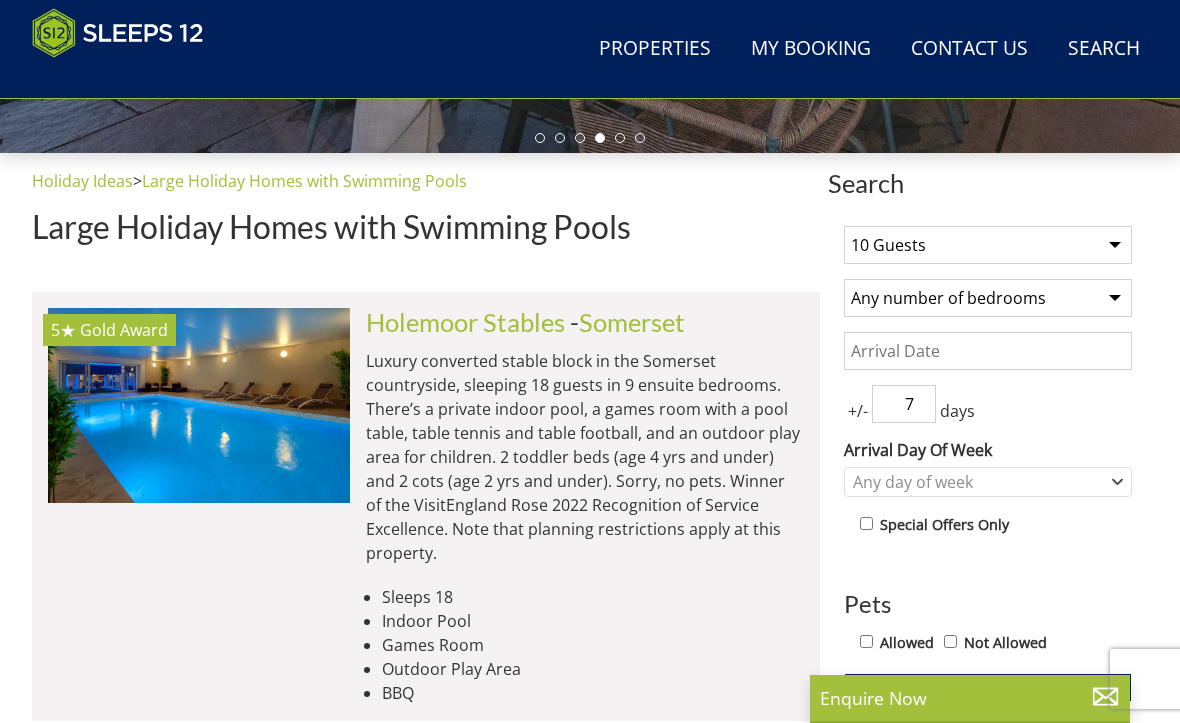 click on "Any number of bedrooms
4 Bedrooms
5 Bedrooms
6 Bedrooms
7 Bedrooms
8 Bedrooms
9 Bedrooms
10 Bedrooms
11 Bedrooms
12 Bedrooms
13 Bedrooms
14 Bedrooms
15 Bedrooms
16 Bedrooms" at bounding box center [988, 298] 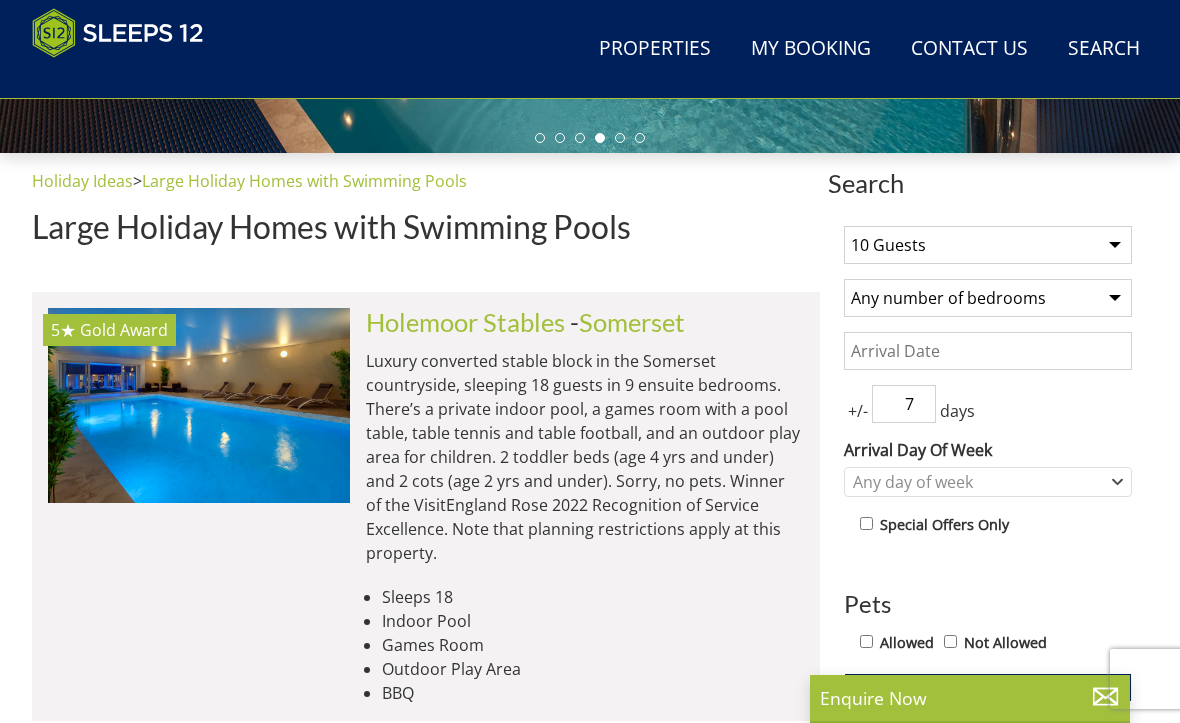 select on "5" 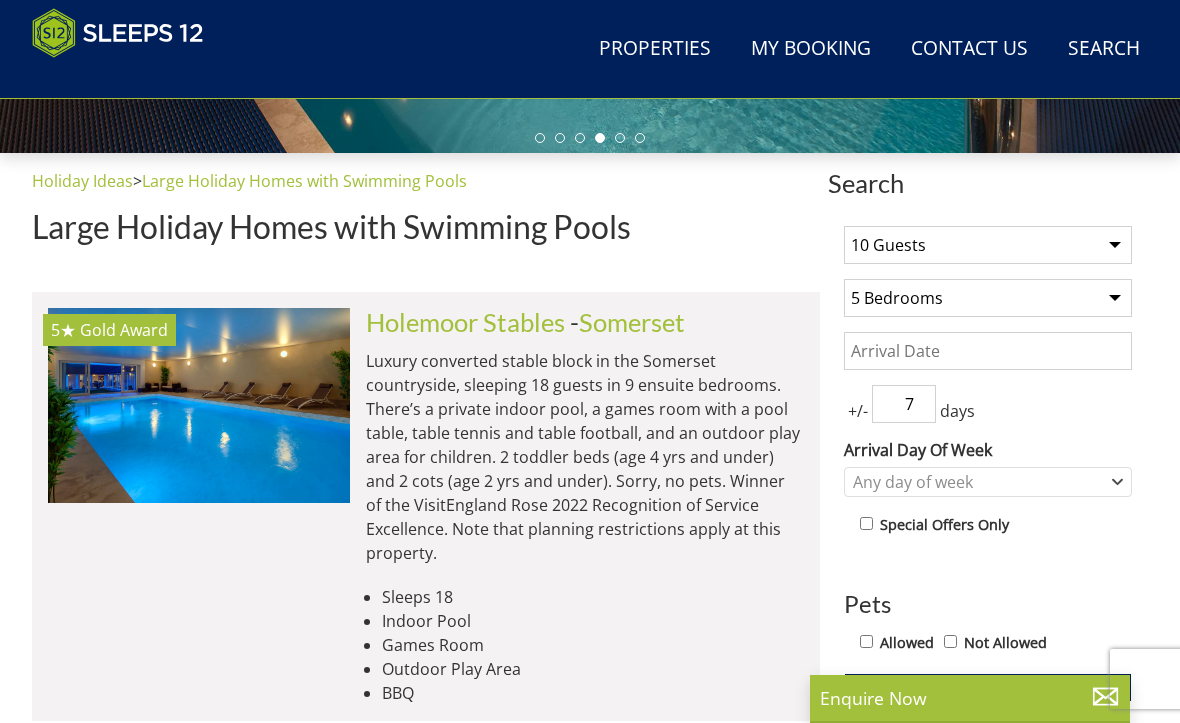 click on "Date" at bounding box center [988, 351] 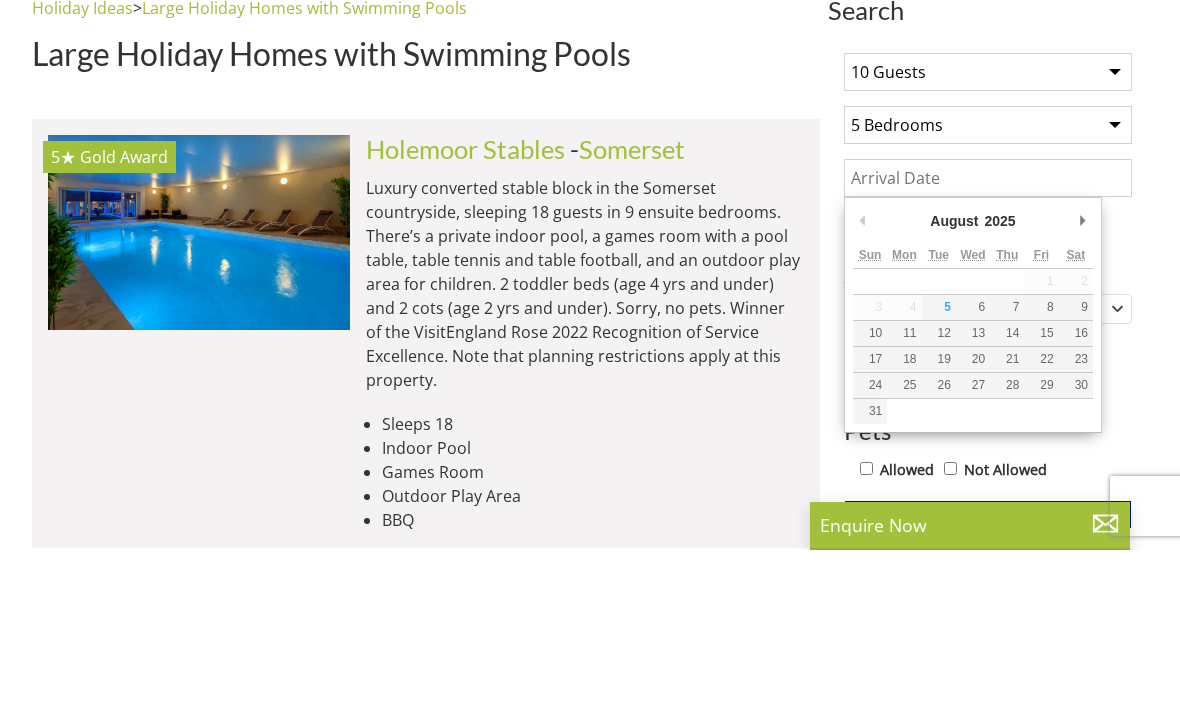 scroll, scrollTop: 824, scrollLeft: 0, axis: vertical 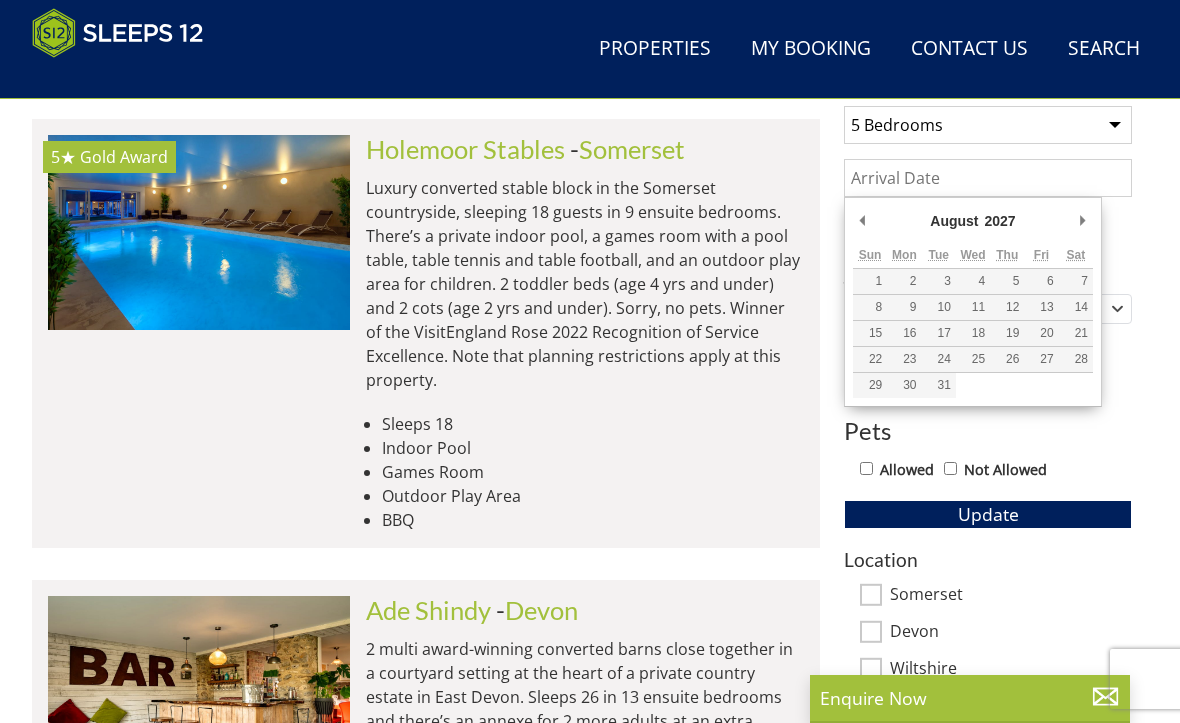 type on "[DATE]" 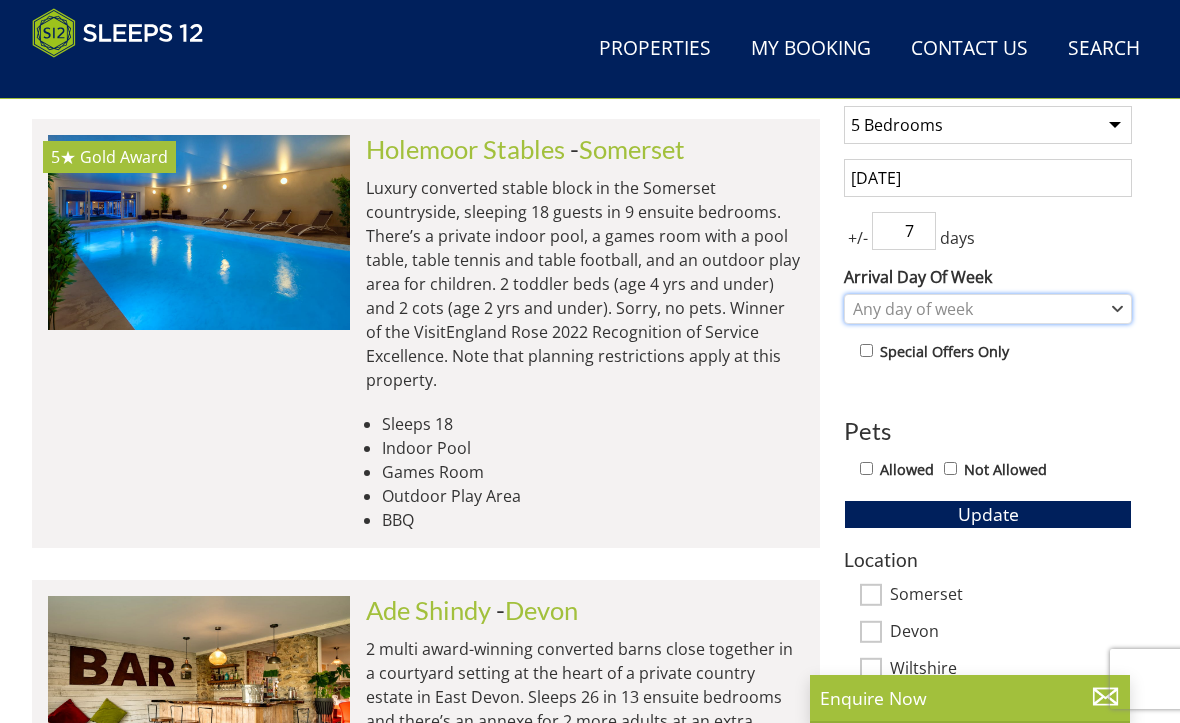 click 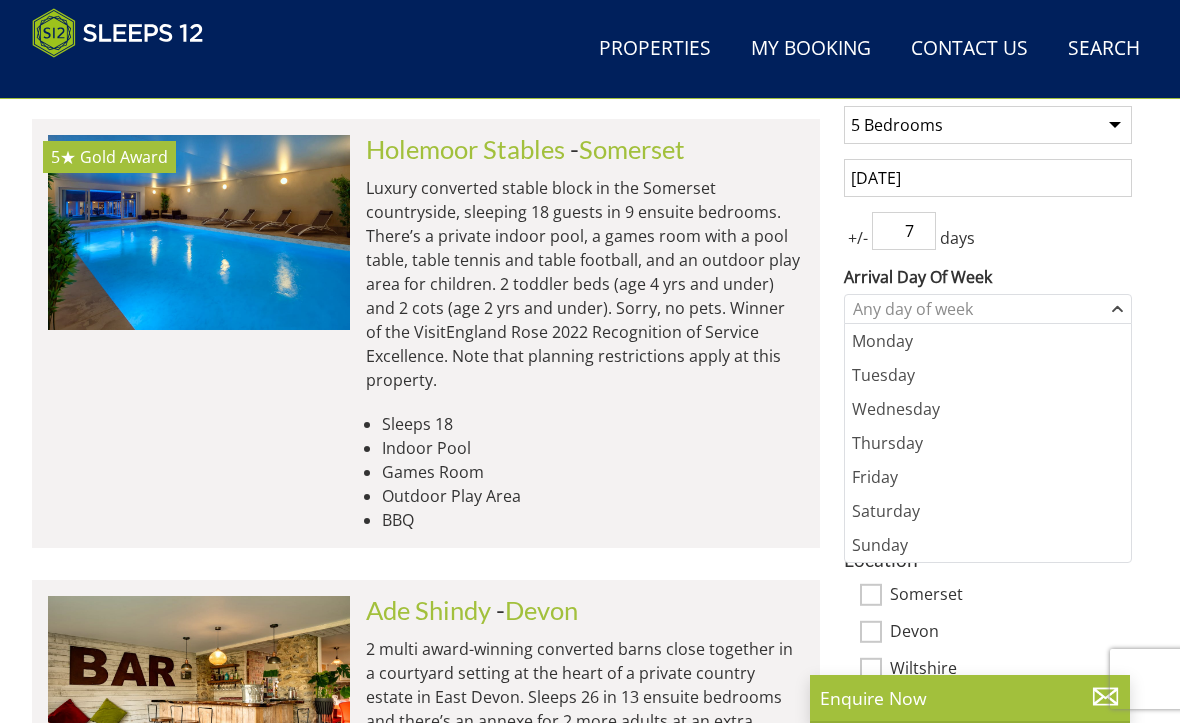 click on "Saturday" at bounding box center [988, 511] 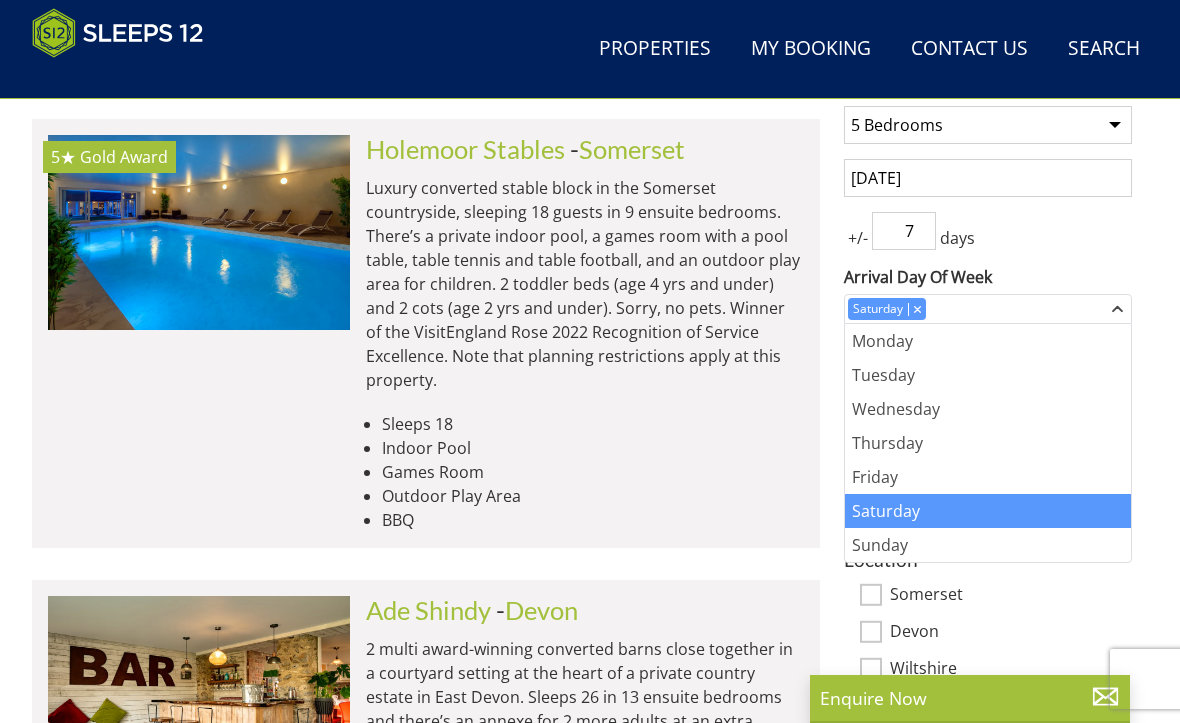 click on "Devon" at bounding box center [1011, 633] 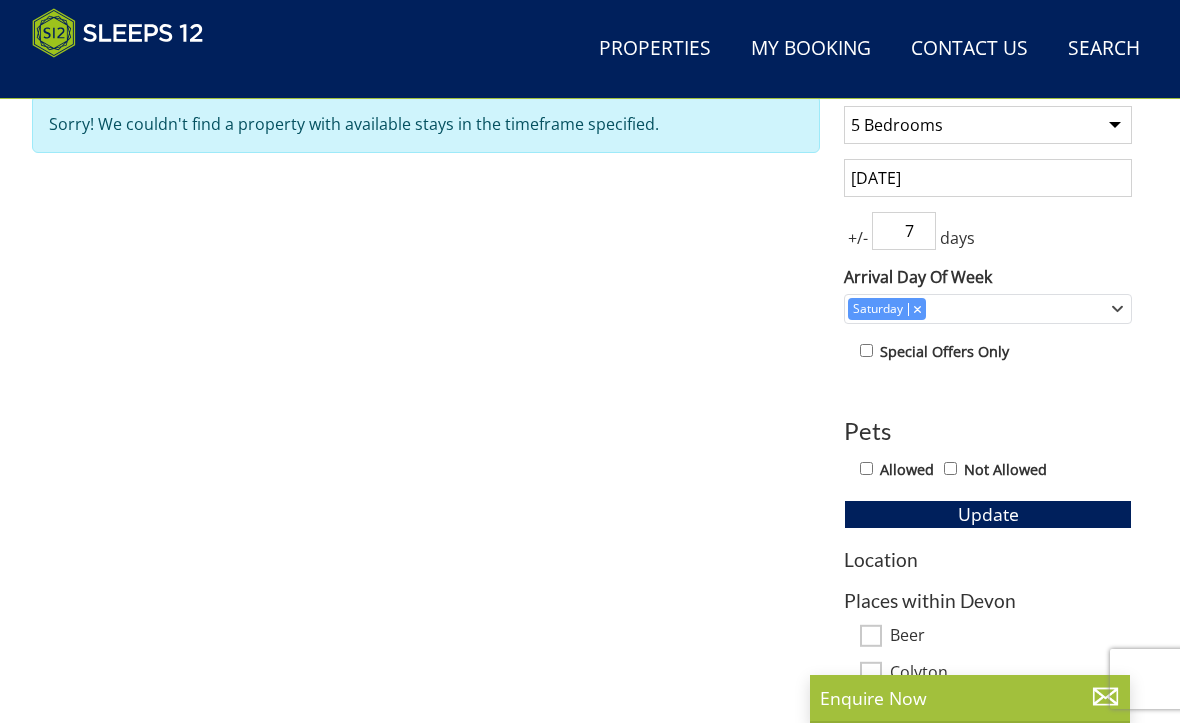 click on "Allowed" at bounding box center [866, 468] 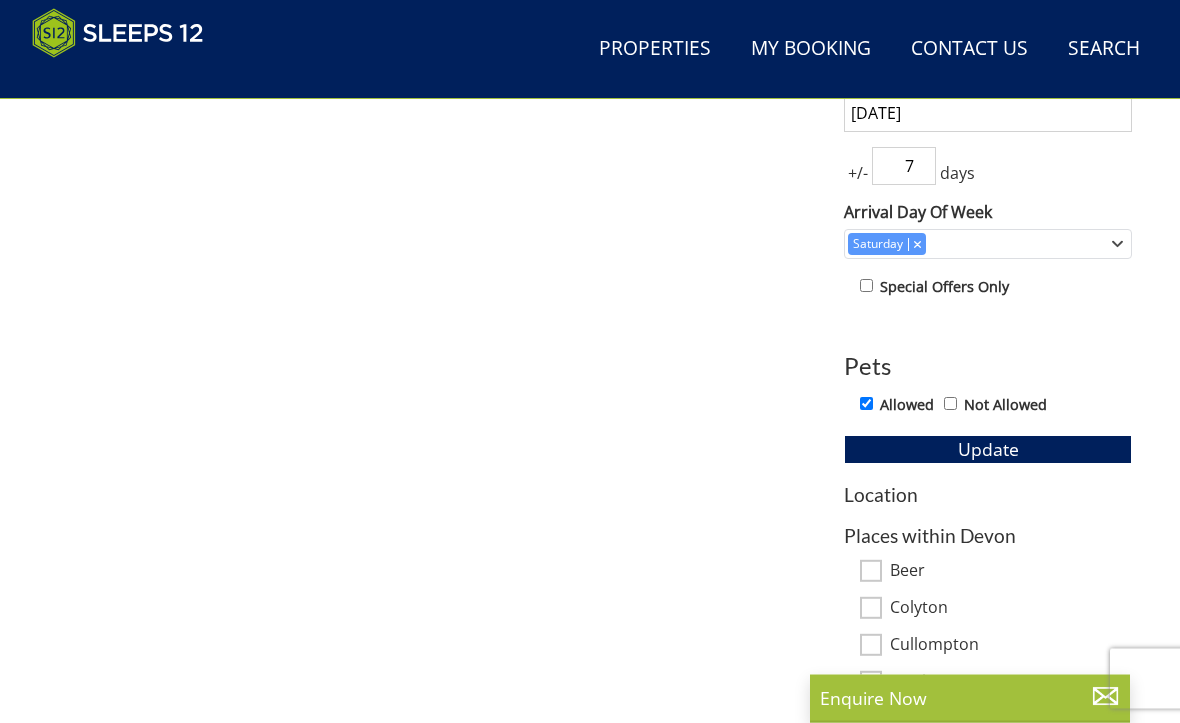 click on "Update" at bounding box center [988, 450] 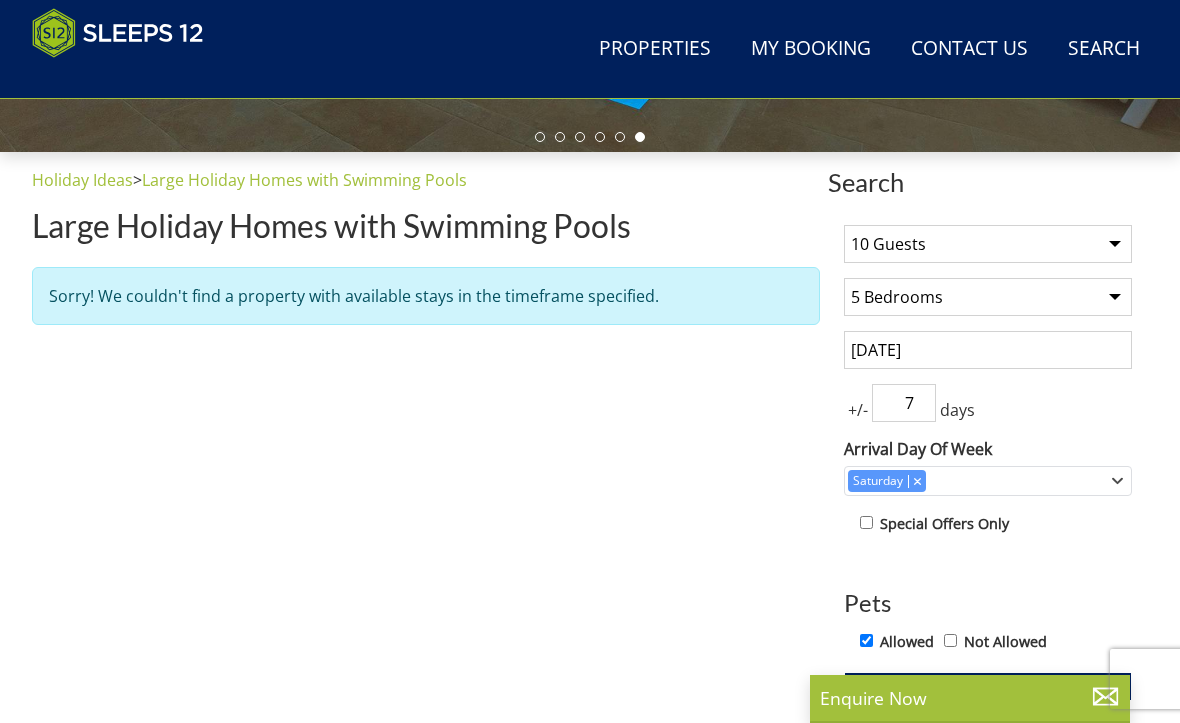scroll, scrollTop: 651, scrollLeft: 0, axis: vertical 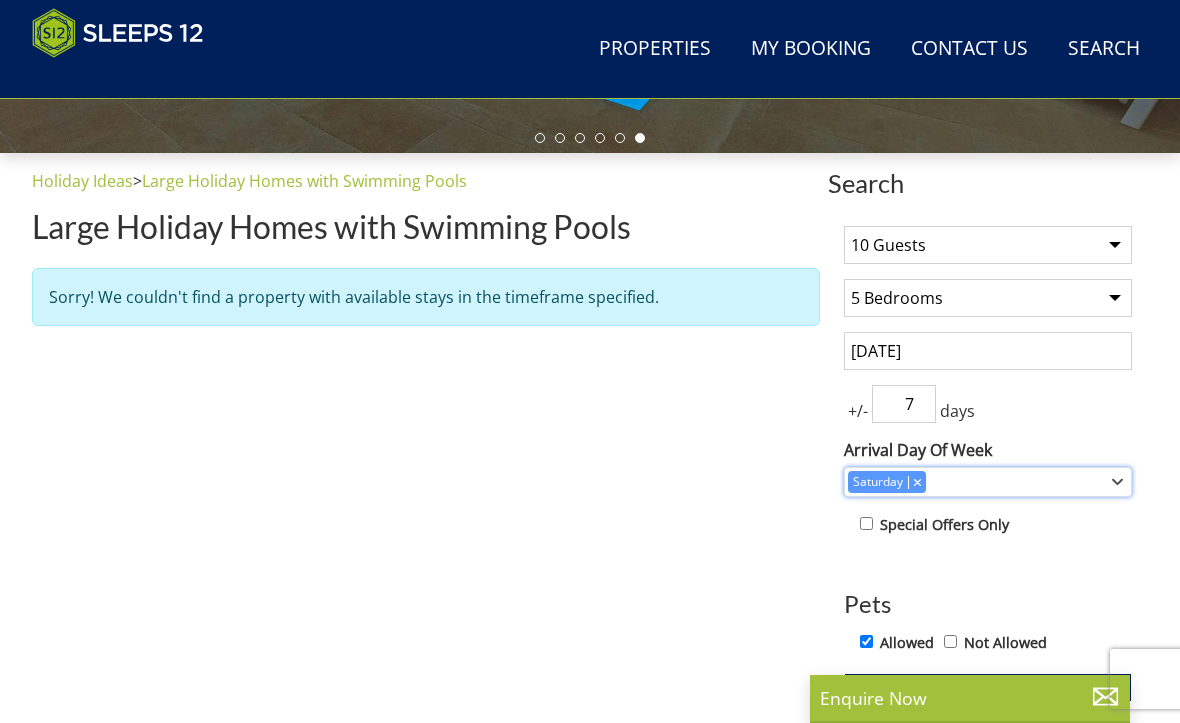 click on "Saturday" at bounding box center [977, 482] 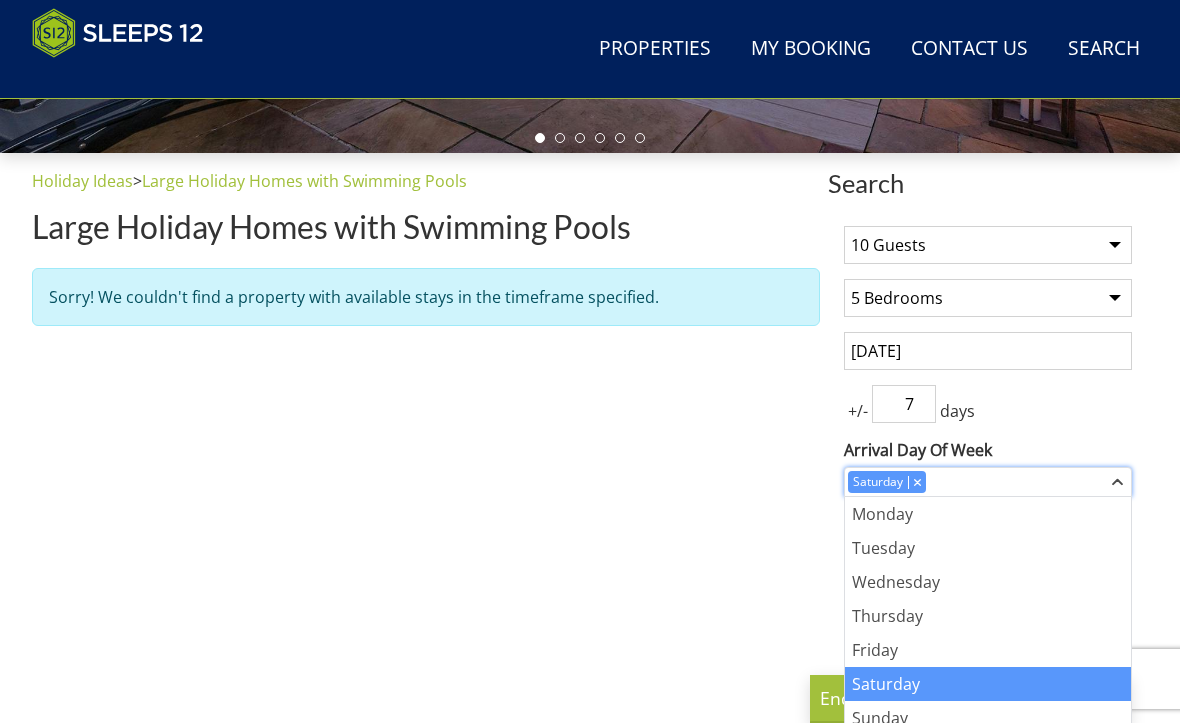 click at bounding box center [917, 481] 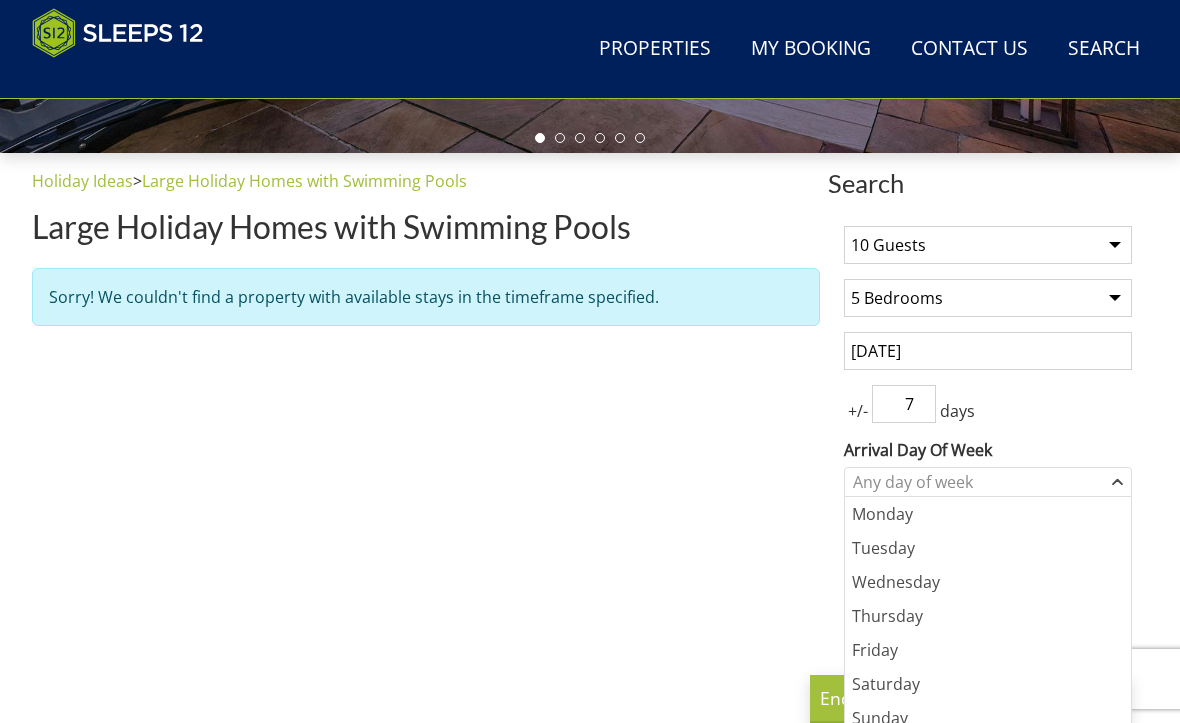 click on "Search
Search
1 Guest
2 Guests
3 Guests
4 Guests
5 Guests
6 Guests
7 Guests
8 Guests
9 Guests
10 Guests
11 Guests
12 Guests
13 Guests
14 Guests
15 Guests
16 Guests
17 Guests
18 Guests
19 Guests
20 Guests
21 Guests
22 Guests
23 Guests
24 Guests
25 Guests
26 Guests
27 Guests
28 Guests
29 Guests
30 Guests
31 Guests
32 Guests
Any number of bedrooms
4 Bedrooms
5 Bedrooms
6 Bedrooms
7 Bedrooms
8 Bedrooms
9 Bedrooms
10 Bedrooms
11 Bedrooms
12 Bedrooms
13 Bedrooms
14 Bedrooms
15 Bedrooms
16 Bedrooms
07/08/2027
+/-
7
days Pets" at bounding box center (590, 597) 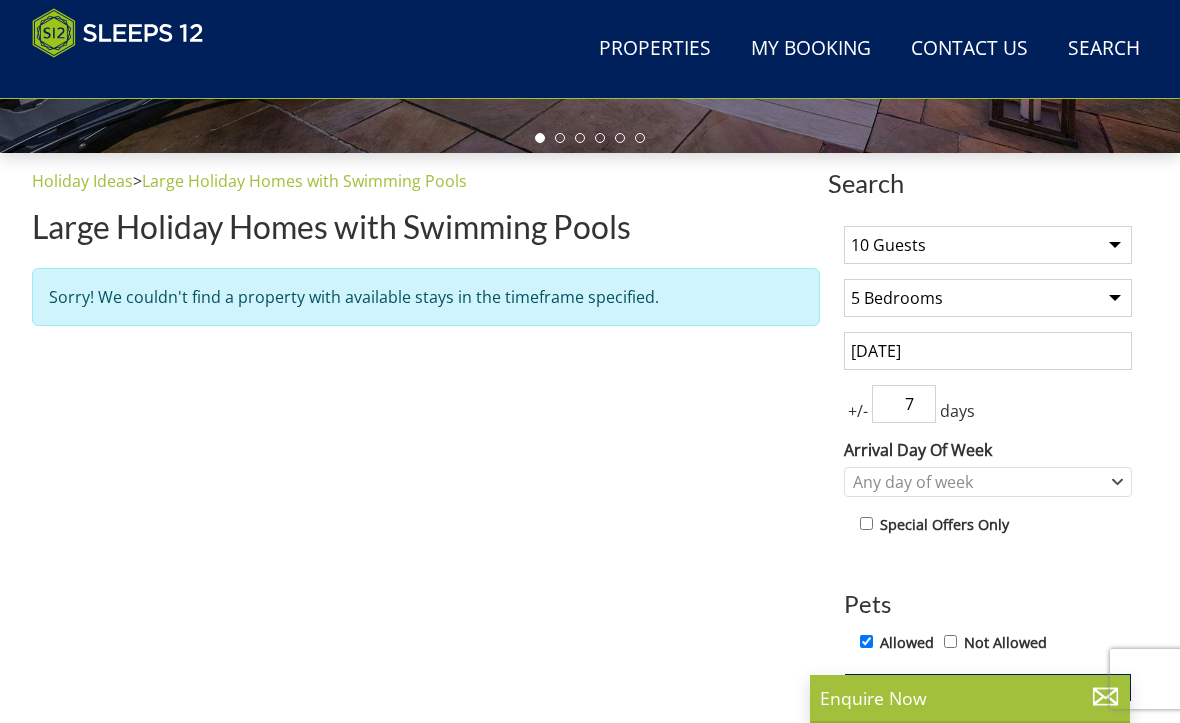 click on "+/-" at bounding box center [858, 411] 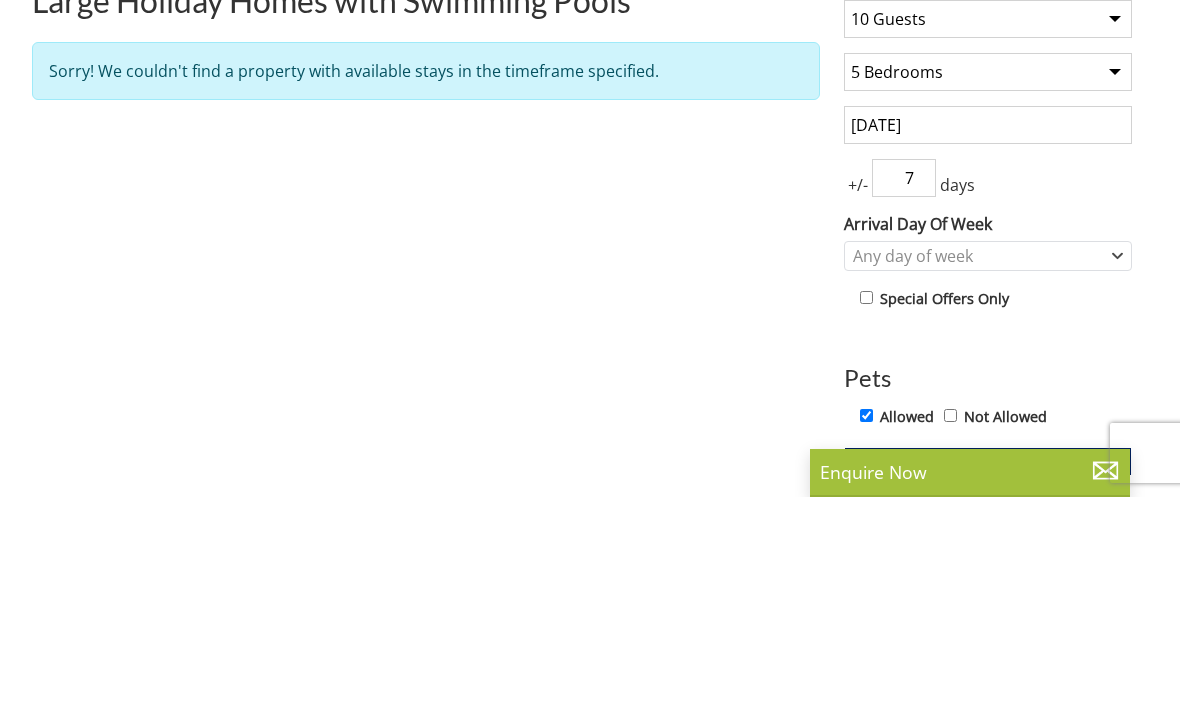 click on "+/-" at bounding box center (858, 411) 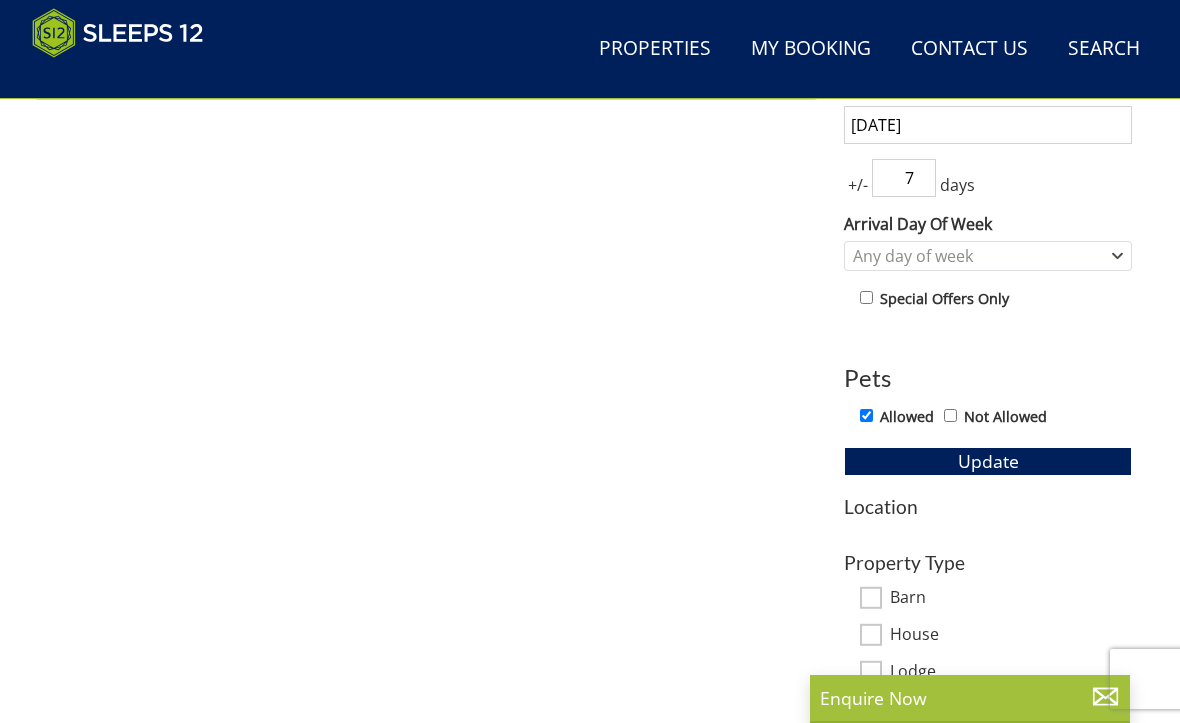 click on "1 Guest
2 Guests
3 Guests
4 Guests
5 Guests
6 Guests
7 Guests
8 Guests
9 Guests
10 Guests
11 Guests
12 Guests
13 Guests
14 Guests
15 Guests
16 Guests
17 Guests
18 Guests
19 Guests
20 Guests
21 Guests
22 Guests
23 Guests
24 Guests
25 Guests
26 Guests
27 Guests
28 Guests
29 Guests
30 Guests
31 Guests
32 Guests
Any number of bedrooms
4 Bedrooms
5 Bedrooms
6 Bedrooms
7 Bedrooms
8 Bedrooms
9 Bedrooms
10 Bedrooms
11 Bedrooms
12 Bedrooms
13 Bedrooms
14 Bedrooms
15 Bedrooms
16 Bedrooms
07/08/2027
+/-
7
days
Arrival Day Of Week
Monday Tuesday Wednesday Thursday" at bounding box center (988, 389) 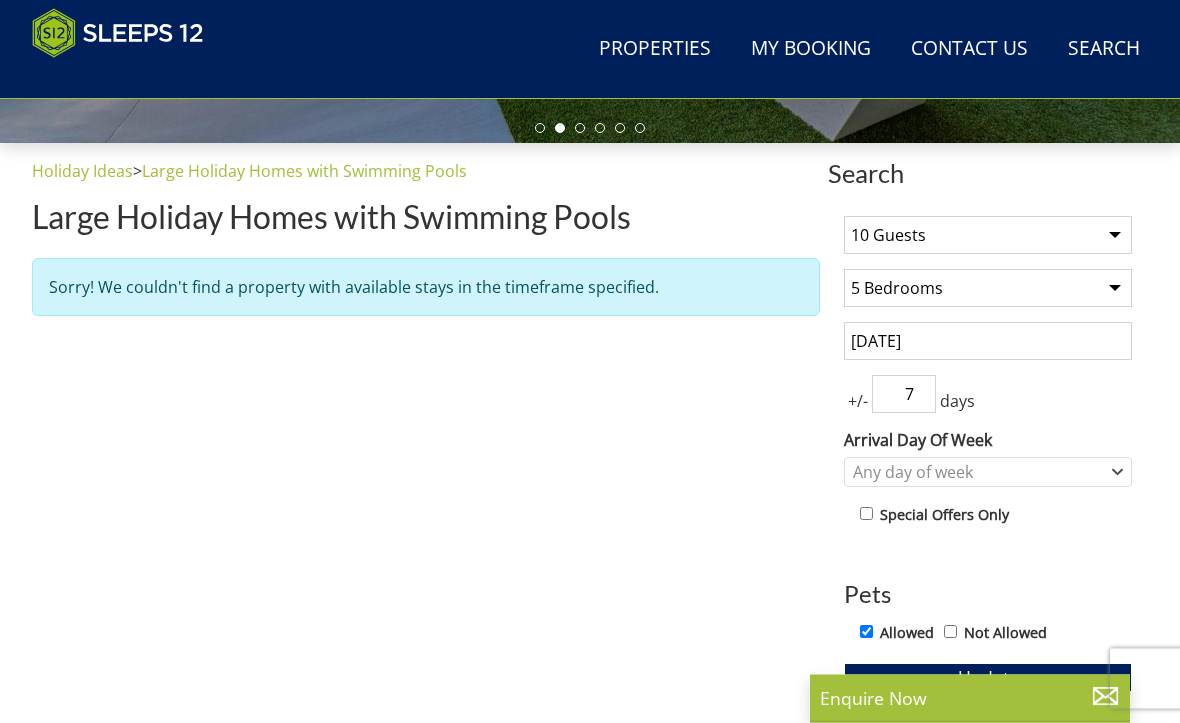 scroll, scrollTop: 661, scrollLeft: 0, axis: vertical 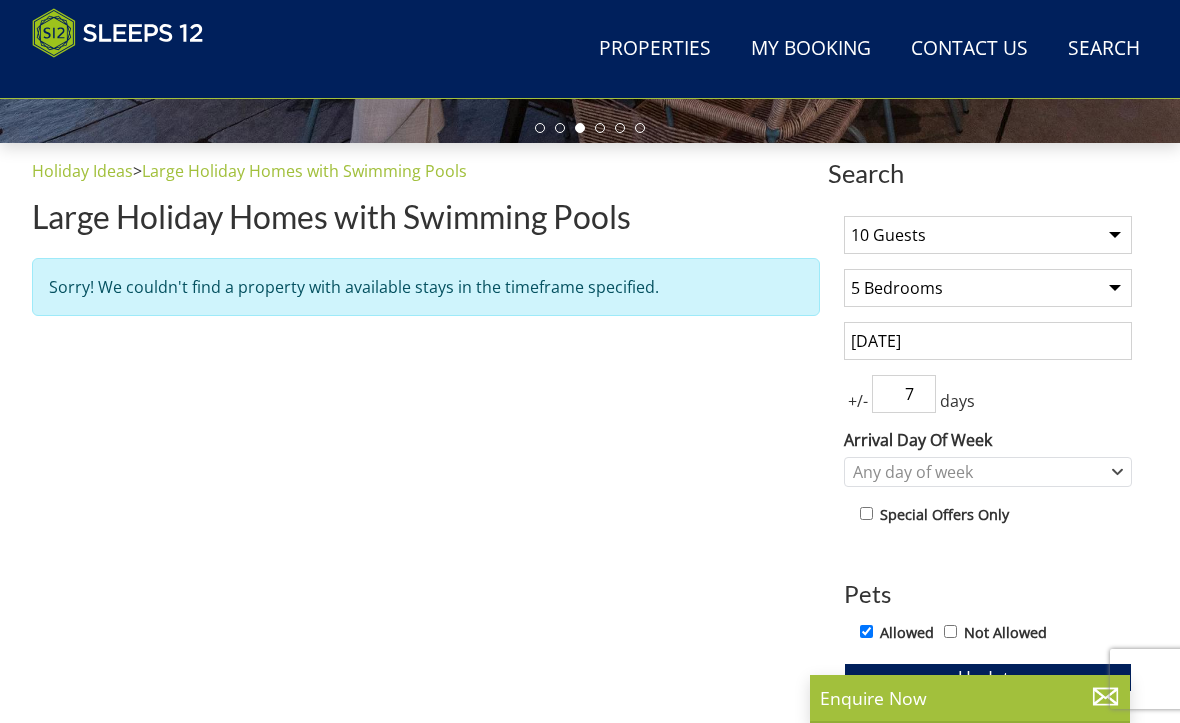 click on "Enquire Now" at bounding box center [970, 698] 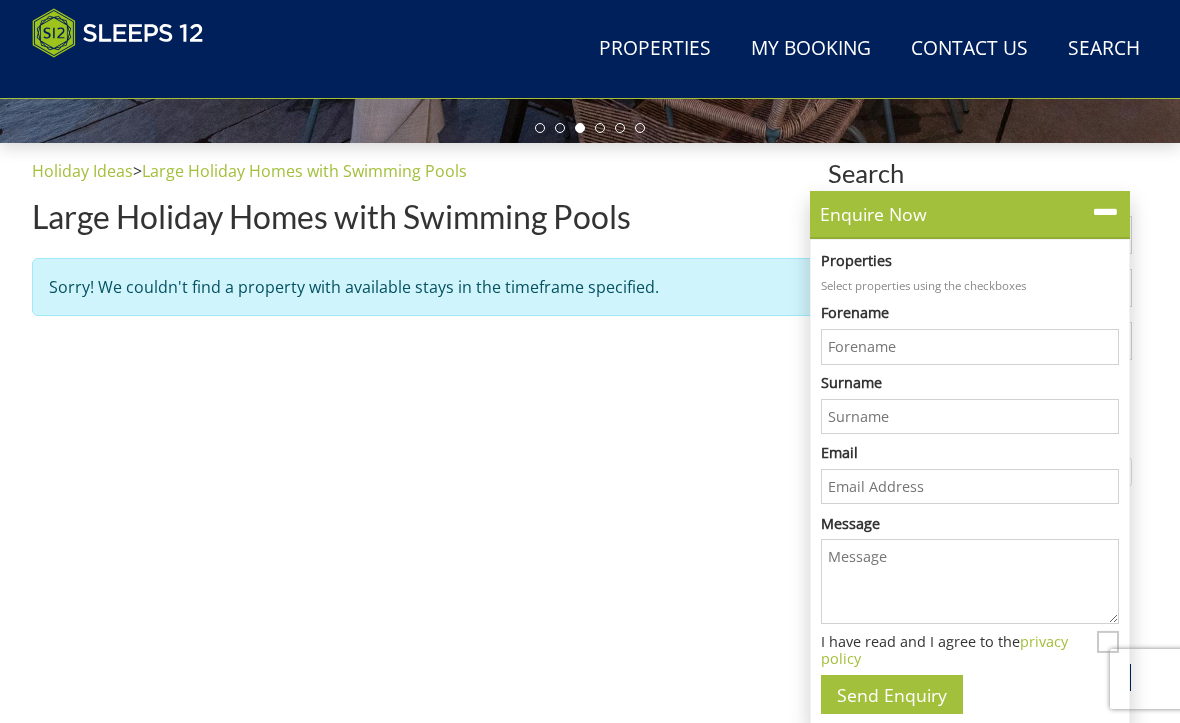 scroll, scrollTop: 0, scrollLeft: 0, axis: both 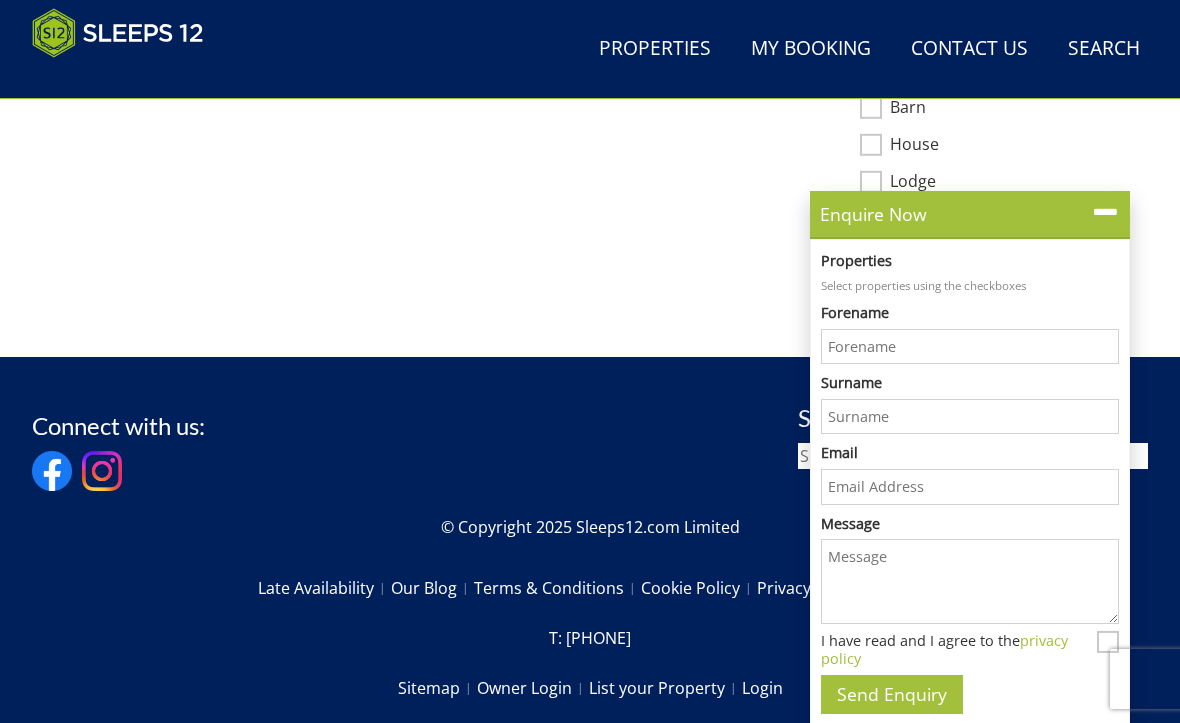 click at bounding box center (1105, 212) 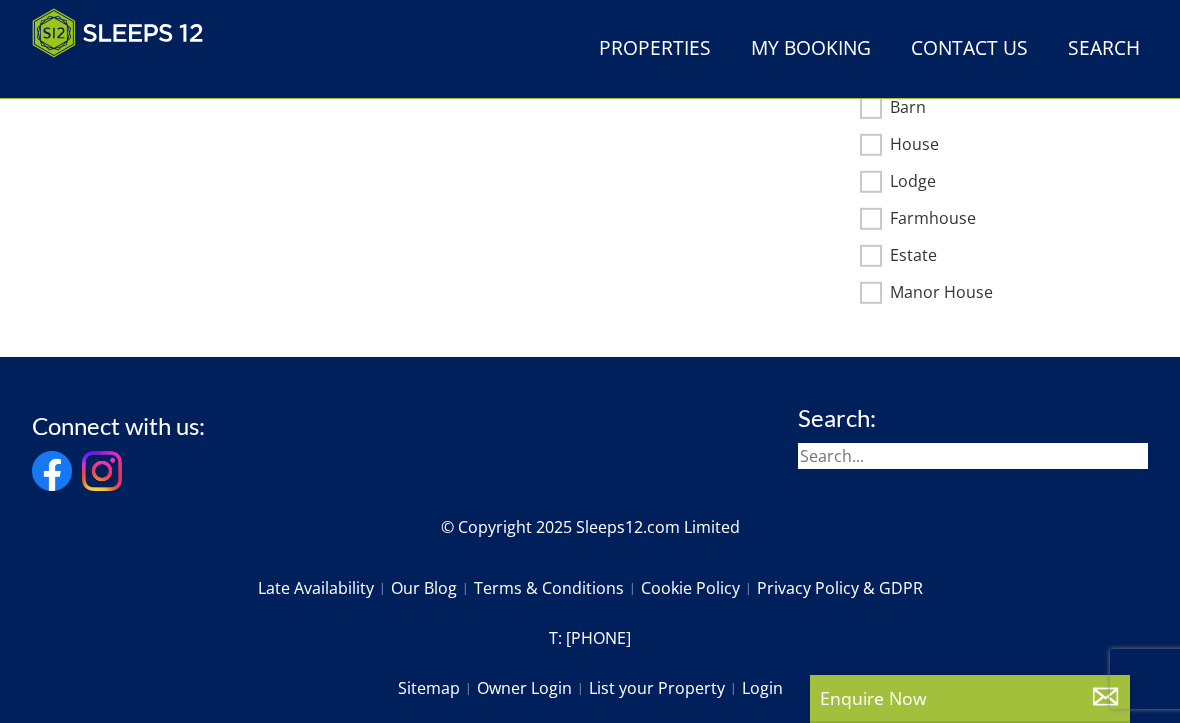 click on "Properties" at bounding box center (655, 49) 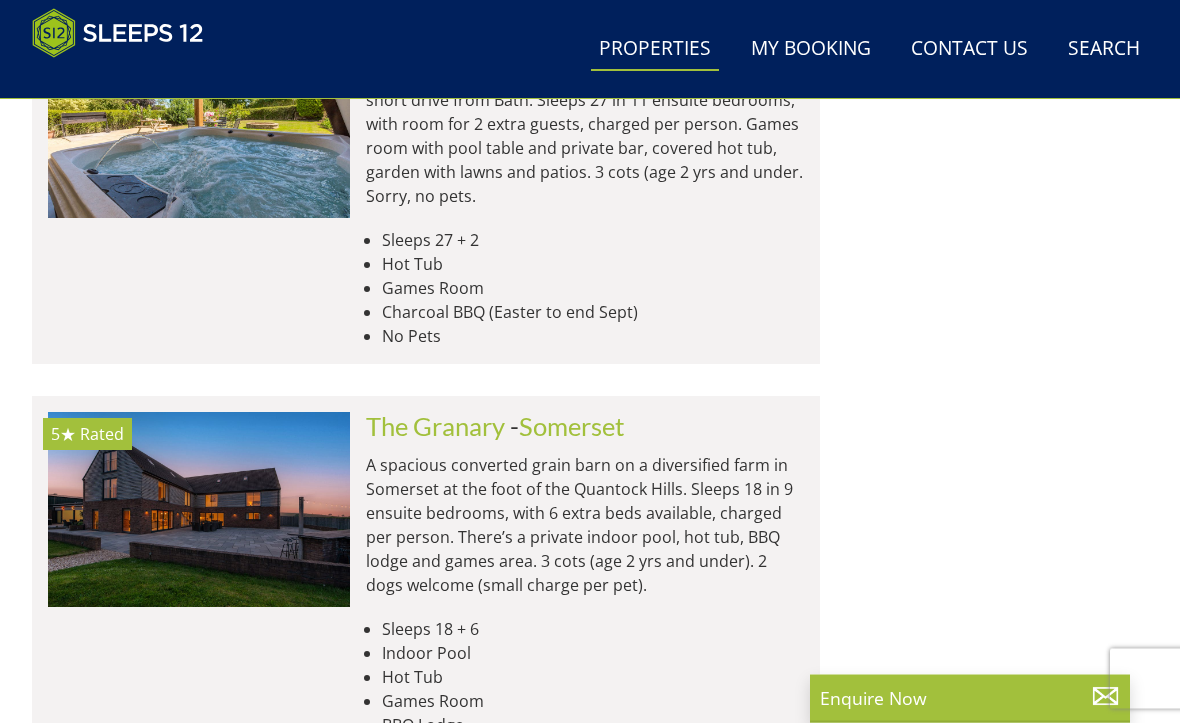 scroll, scrollTop: 2620, scrollLeft: 0, axis: vertical 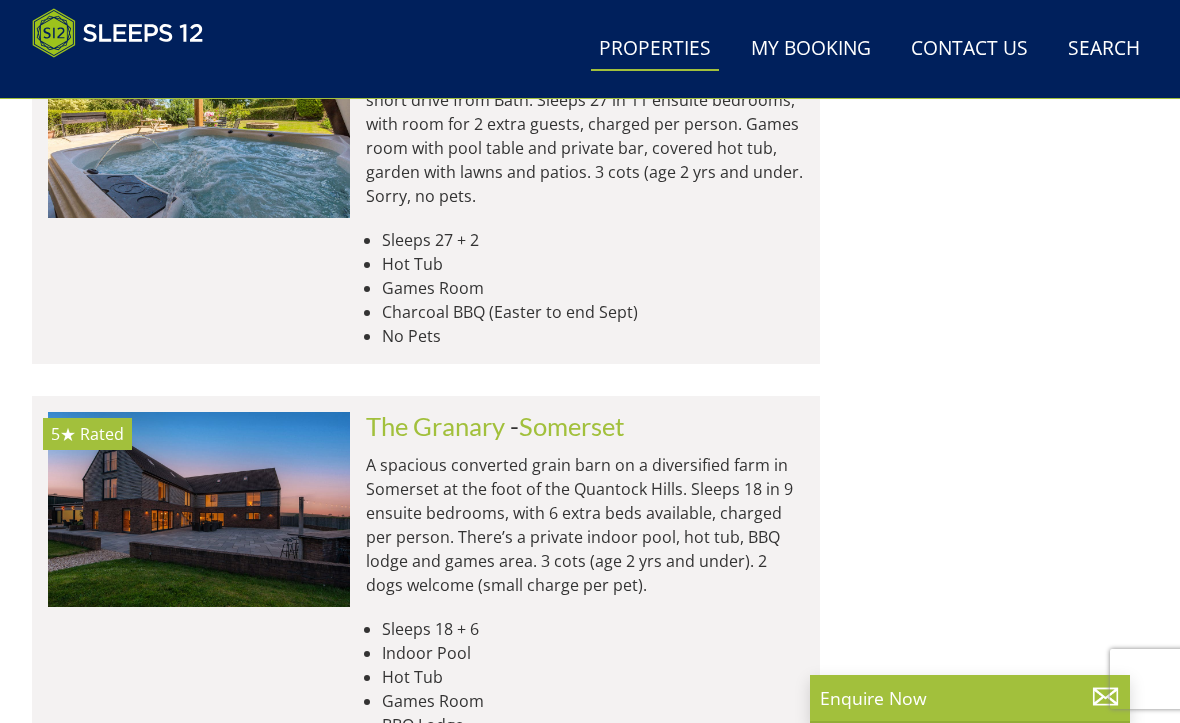 click at bounding box center [199, 509] 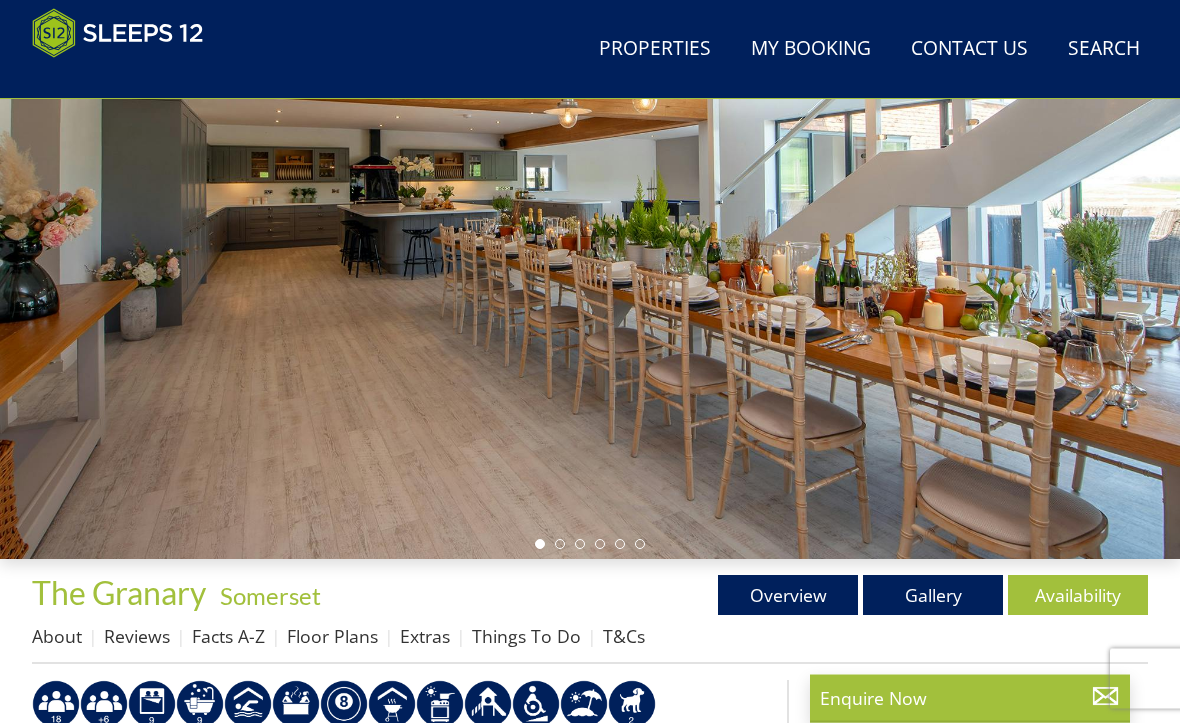 scroll, scrollTop: 245, scrollLeft: 0, axis: vertical 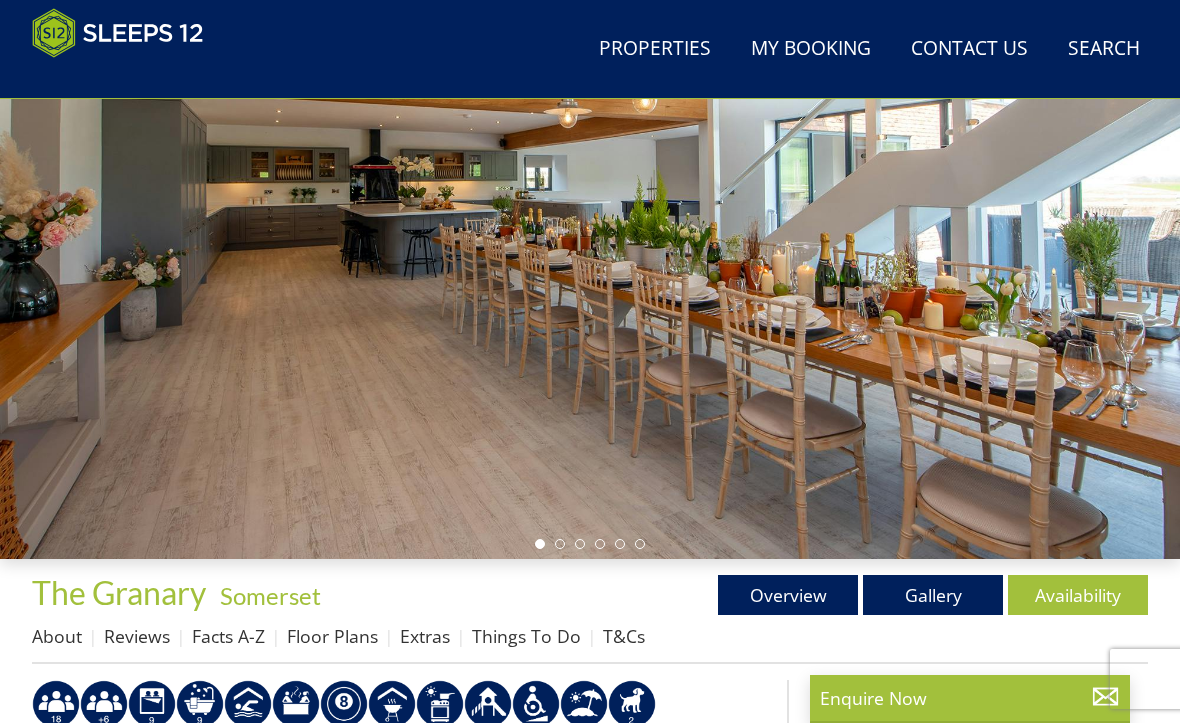 click on "Gallery" at bounding box center (933, 595) 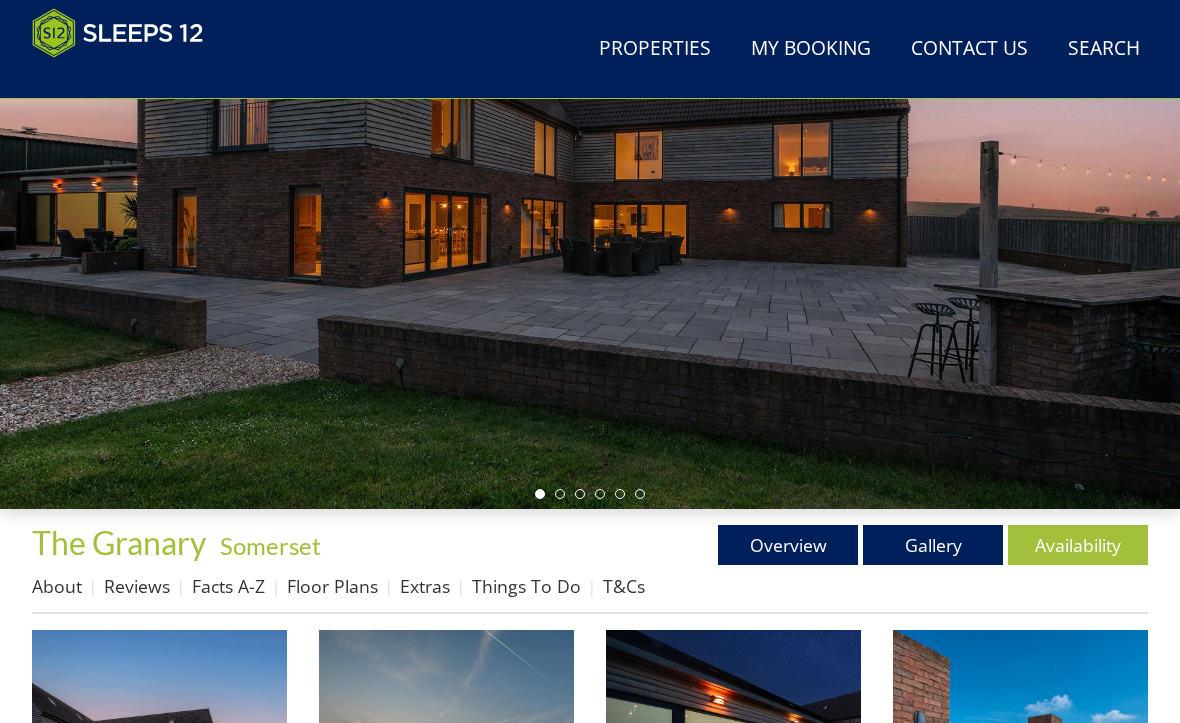 scroll, scrollTop: 294, scrollLeft: 0, axis: vertical 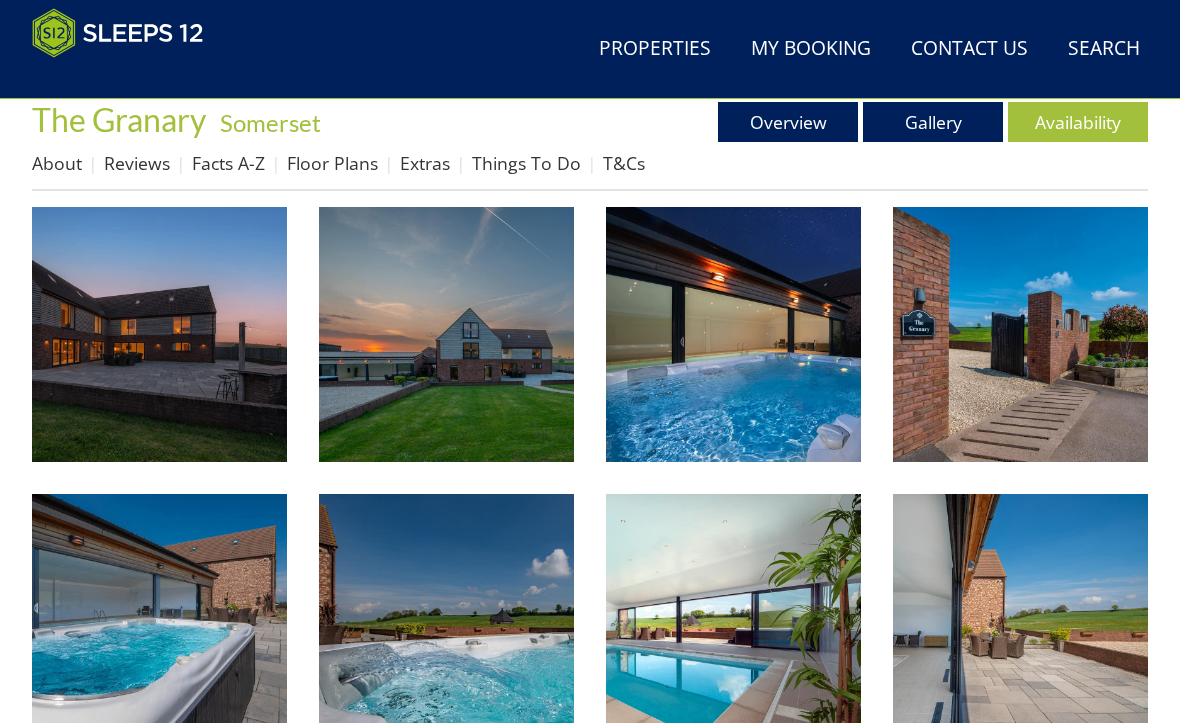 click at bounding box center (159, 334) 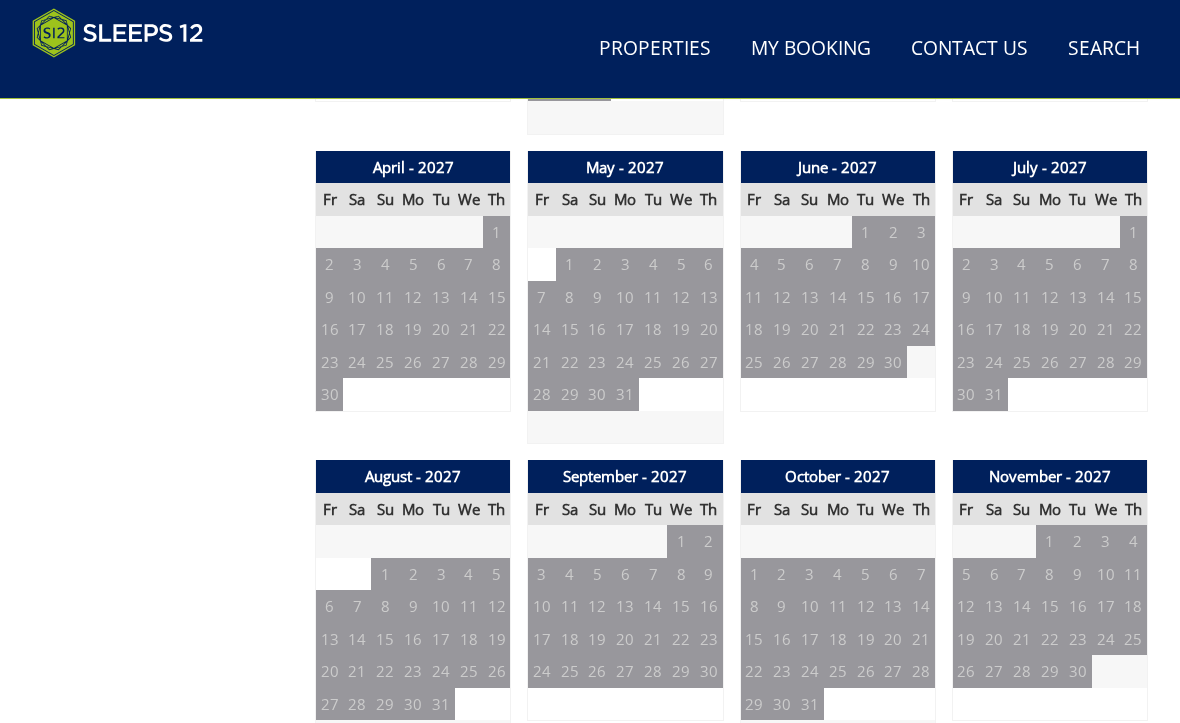 scroll, scrollTop: 2322, scrollLeft: 0, axis: vertical 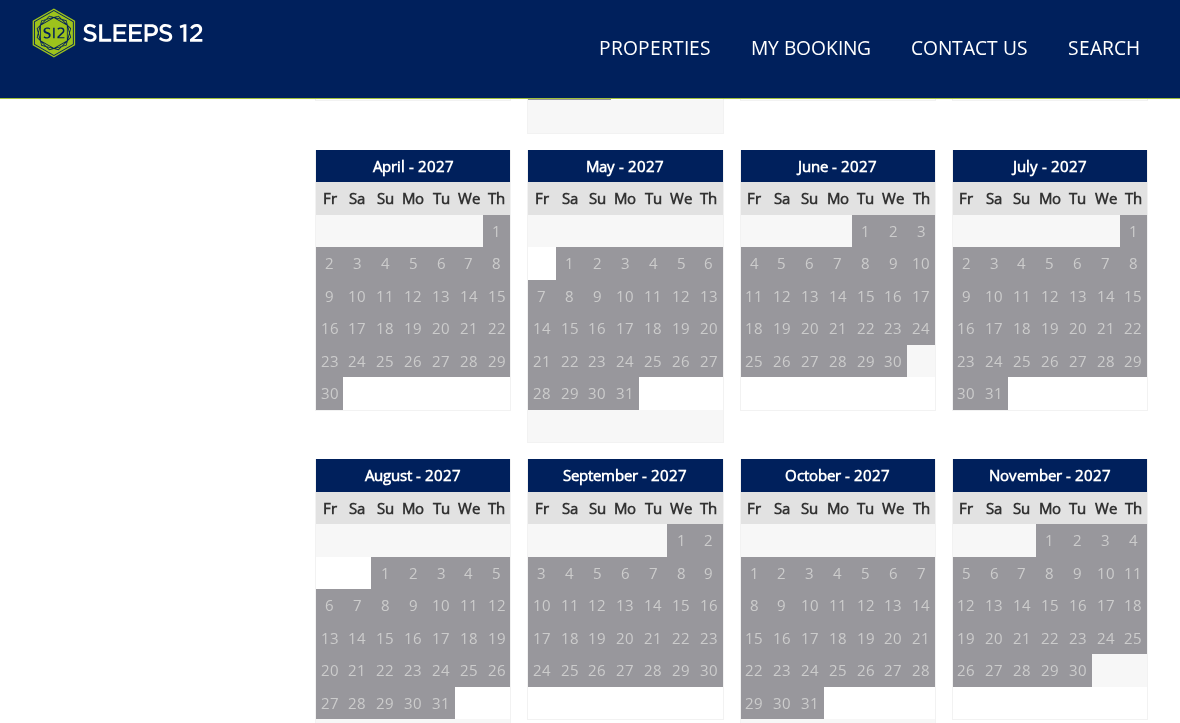 click on "7" at bounding box center [357, 606] 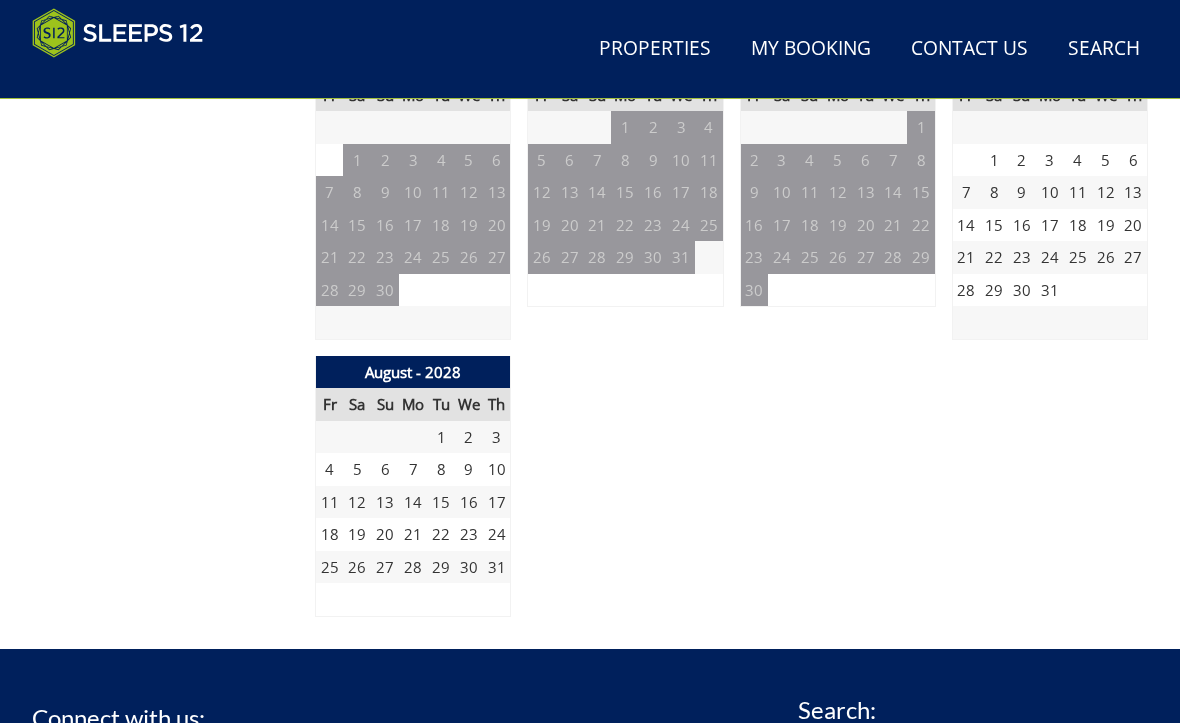 scroll, scrollTop: 3359, scrollLeft: 0, axis: vertical 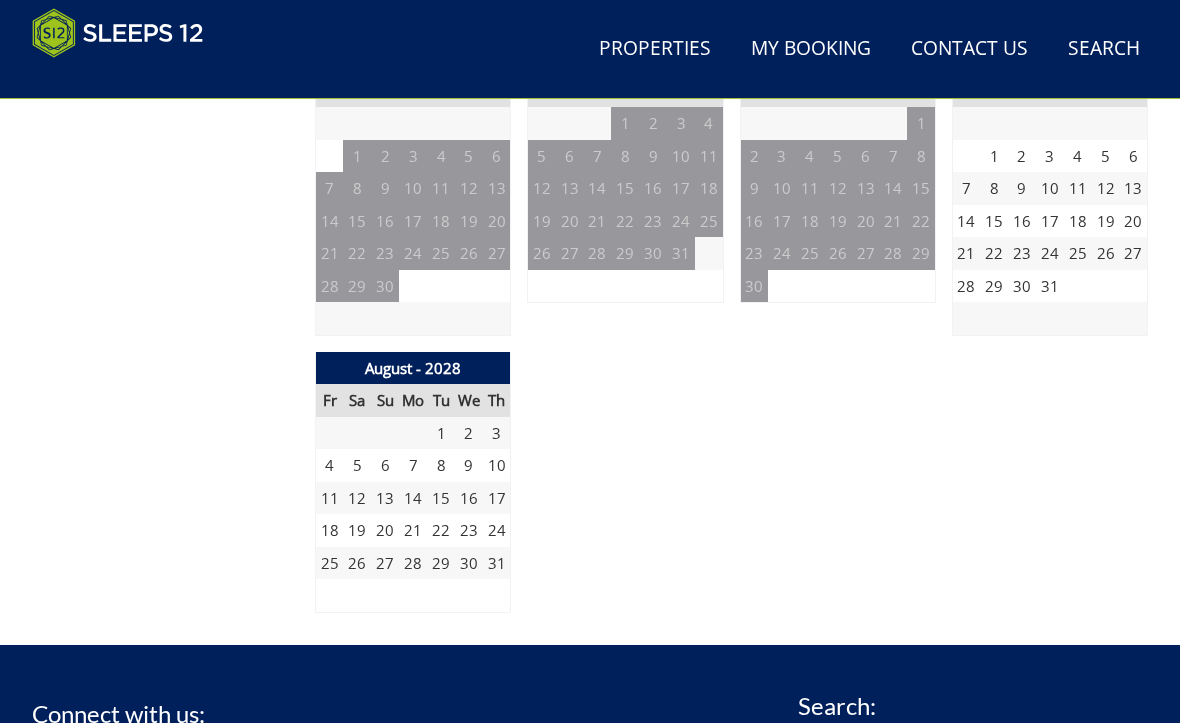 click on "5" at bounding box center [357, 465] 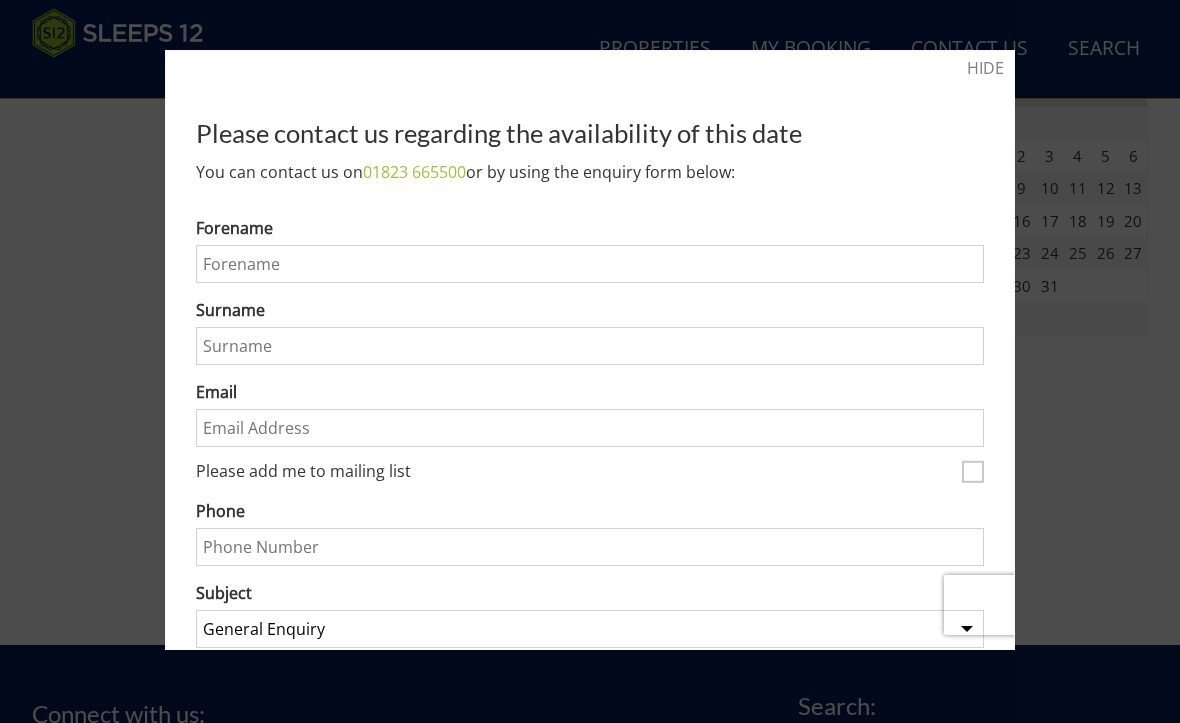 click at bounding box center [590, 361] 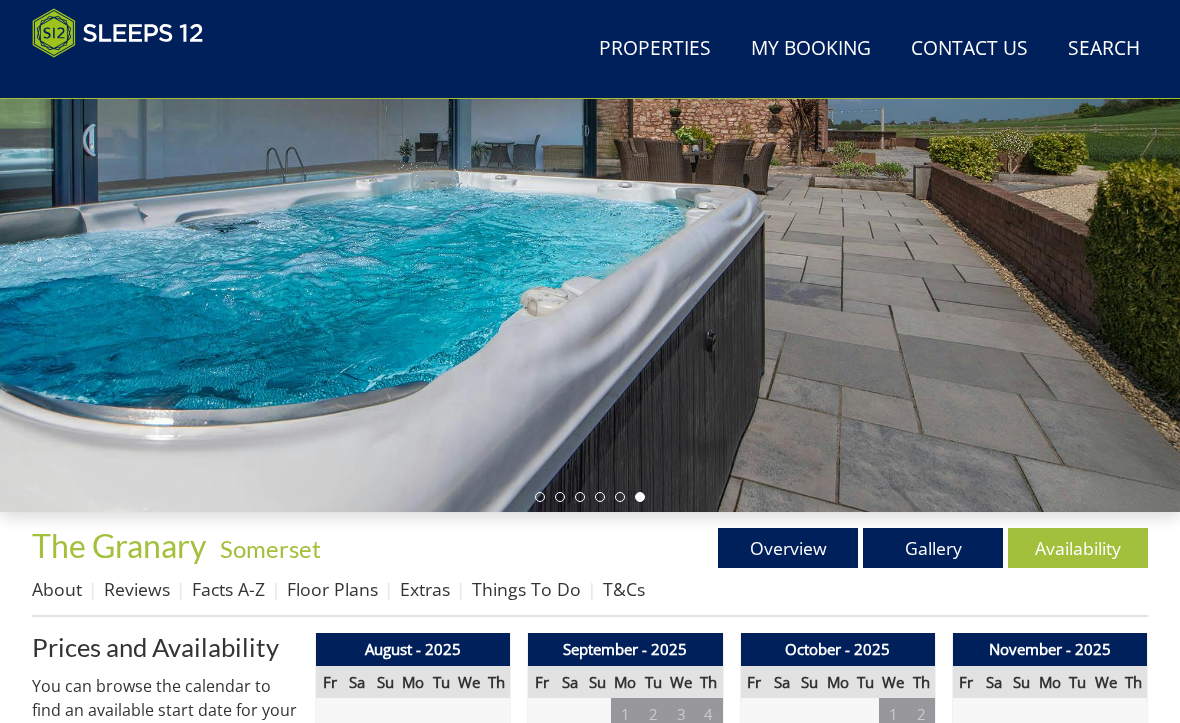 scroll, scrollTop: 0, scrollLeft: 0, axis: both 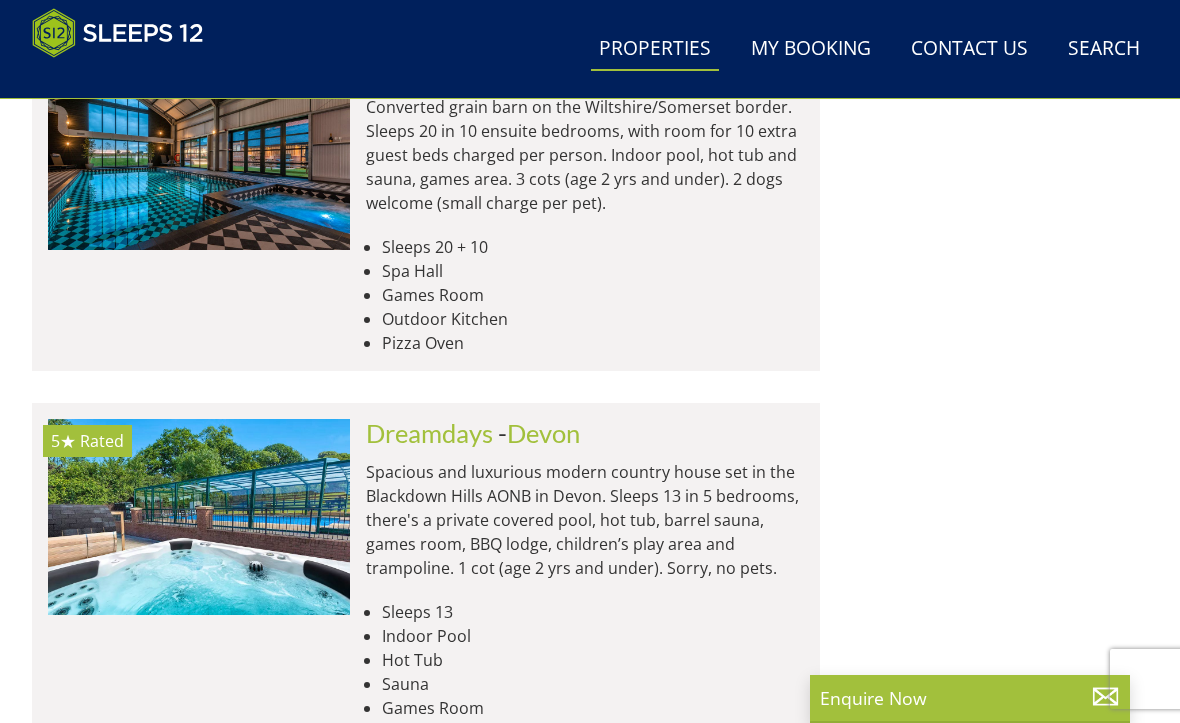 click at bounding box center [199, 516] 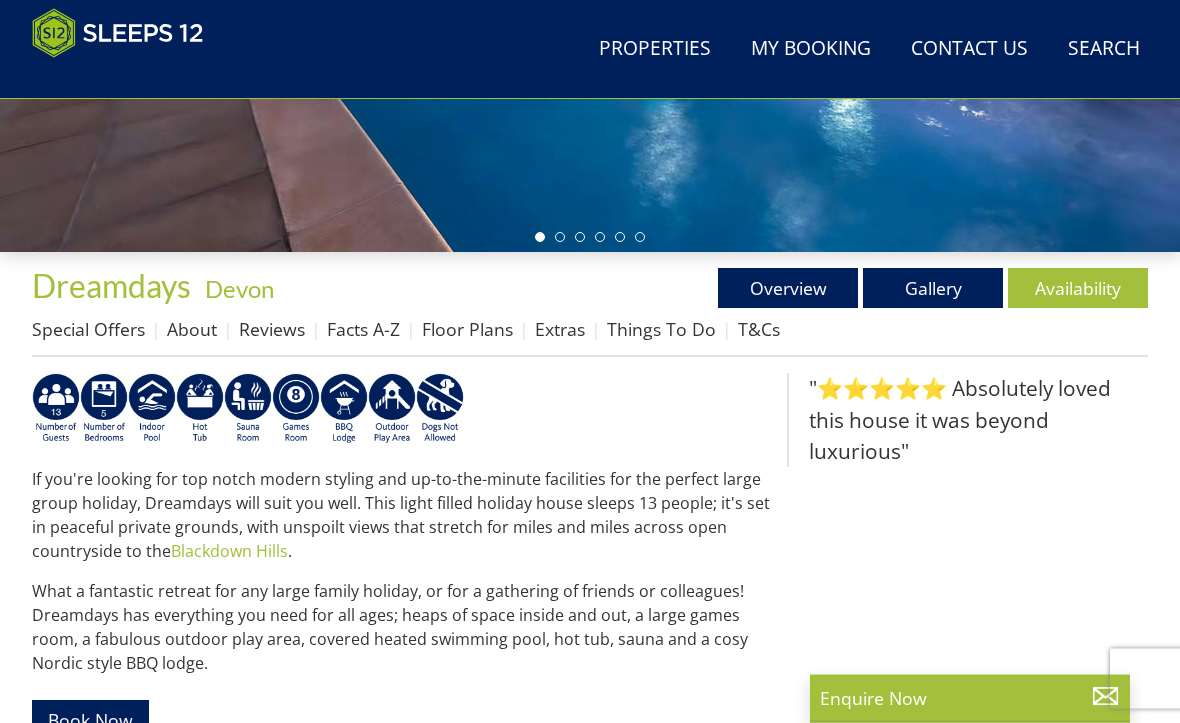 scroll, scrollTop: 556, scrollLeft: 0, axis: vertical 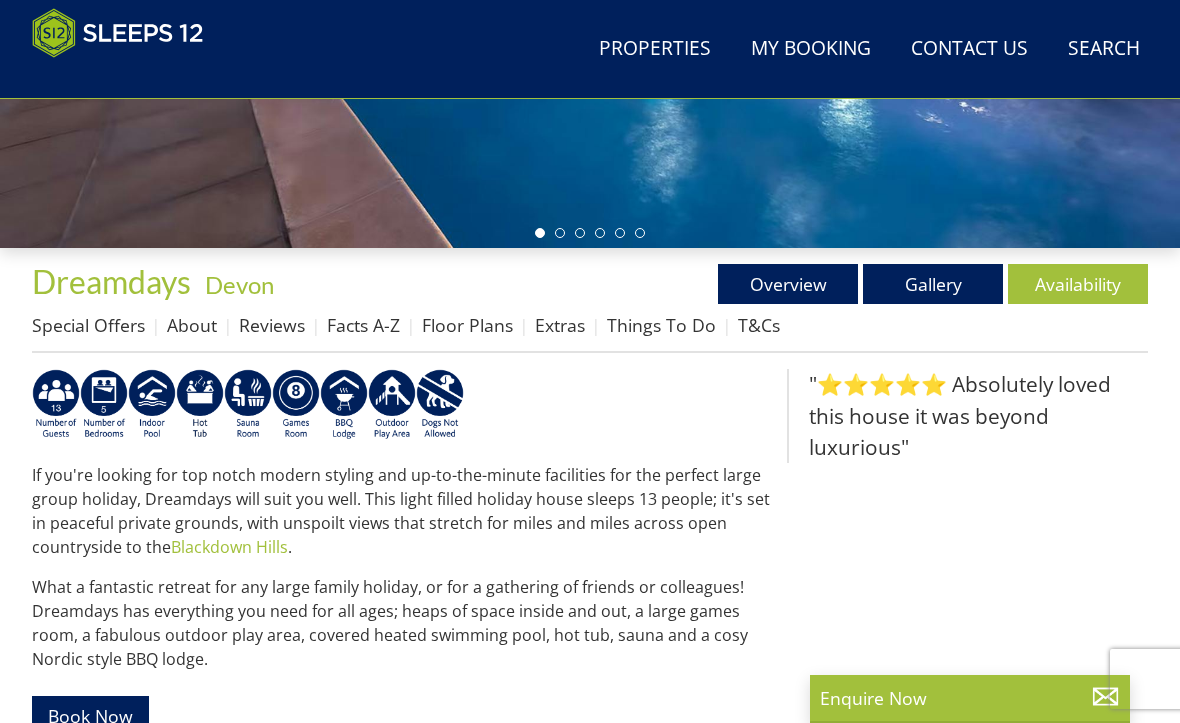 click on "Gallery" at bounding box center [933, 284] 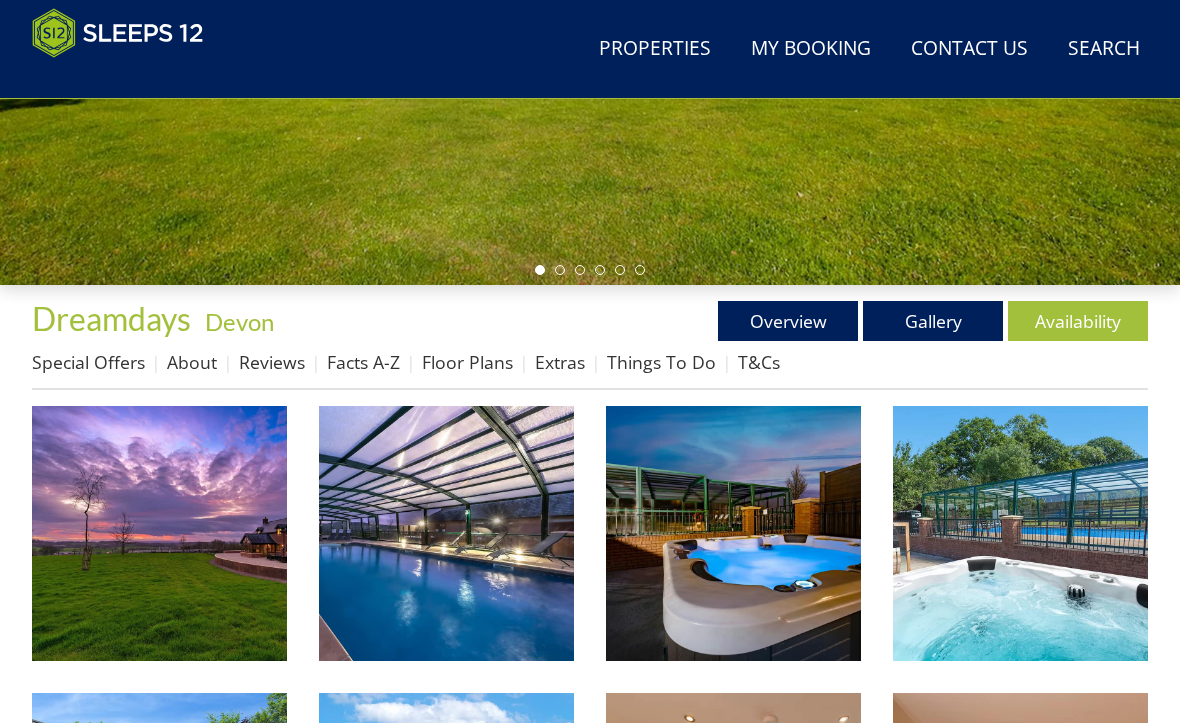 scroll, scrollTop: 519, scrollLeft: 0, axis: vertical 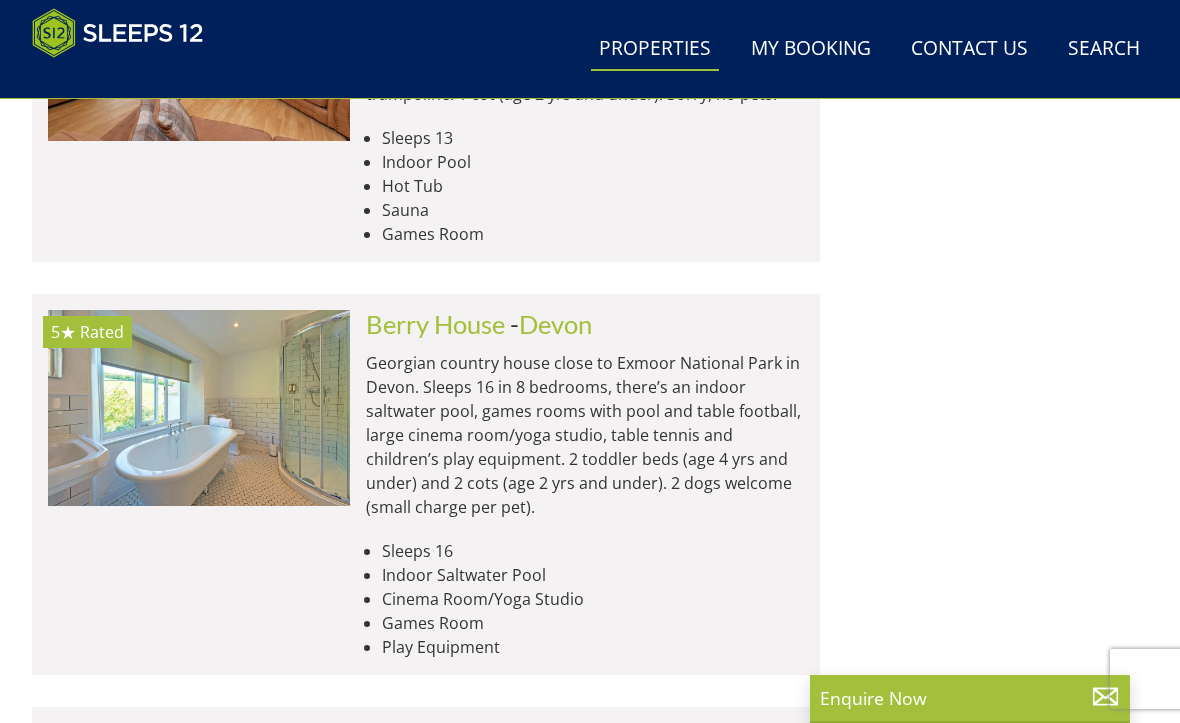 click at bounding box center [199, 407] 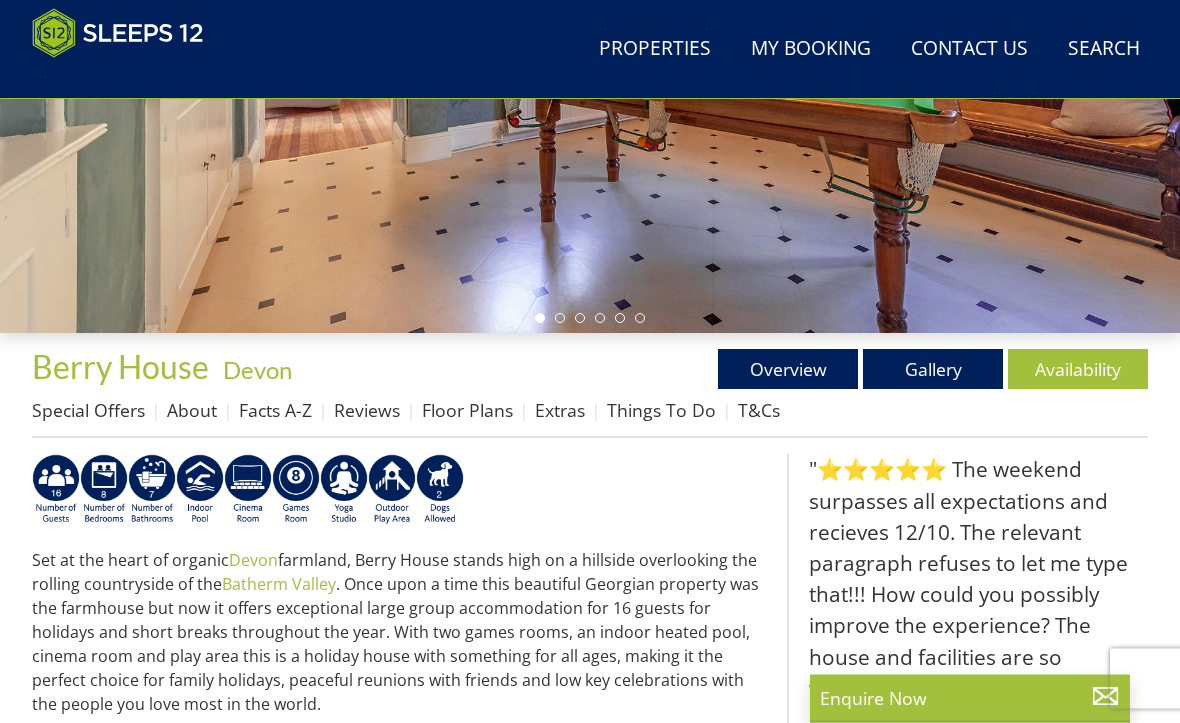 scroll, scrollTop: 458, scrollLeft: 0, axis: vertical 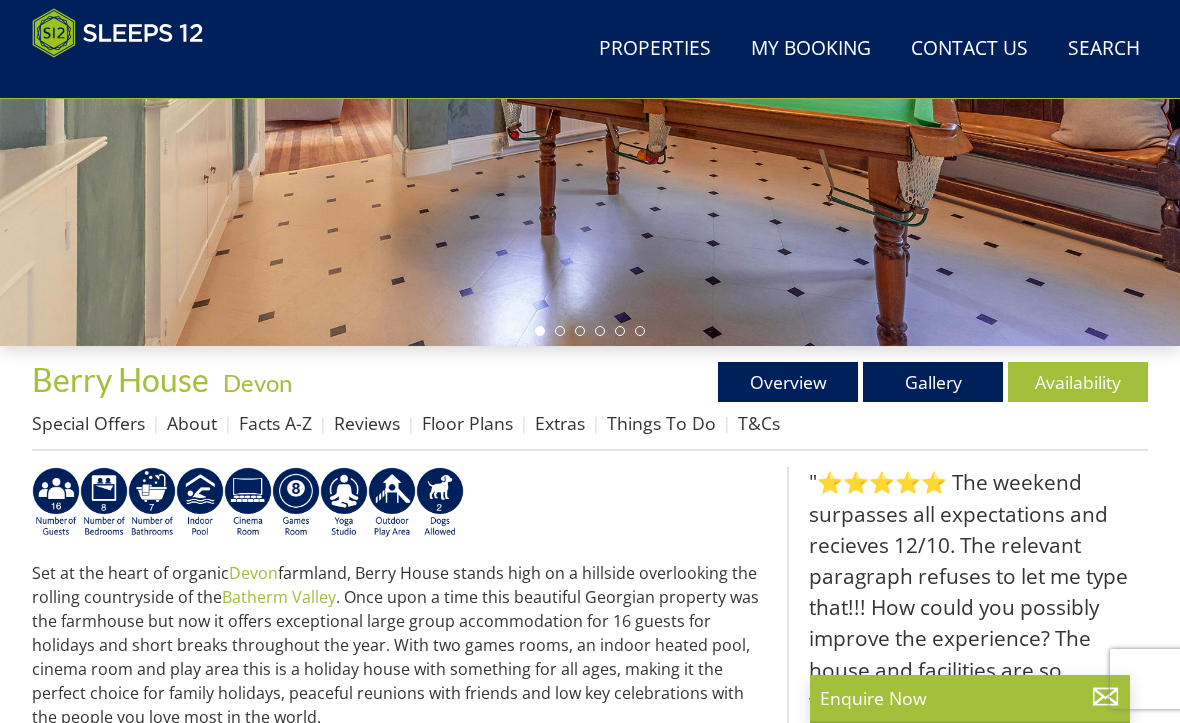 click on "Gallery" at bounding box center (933, 382) 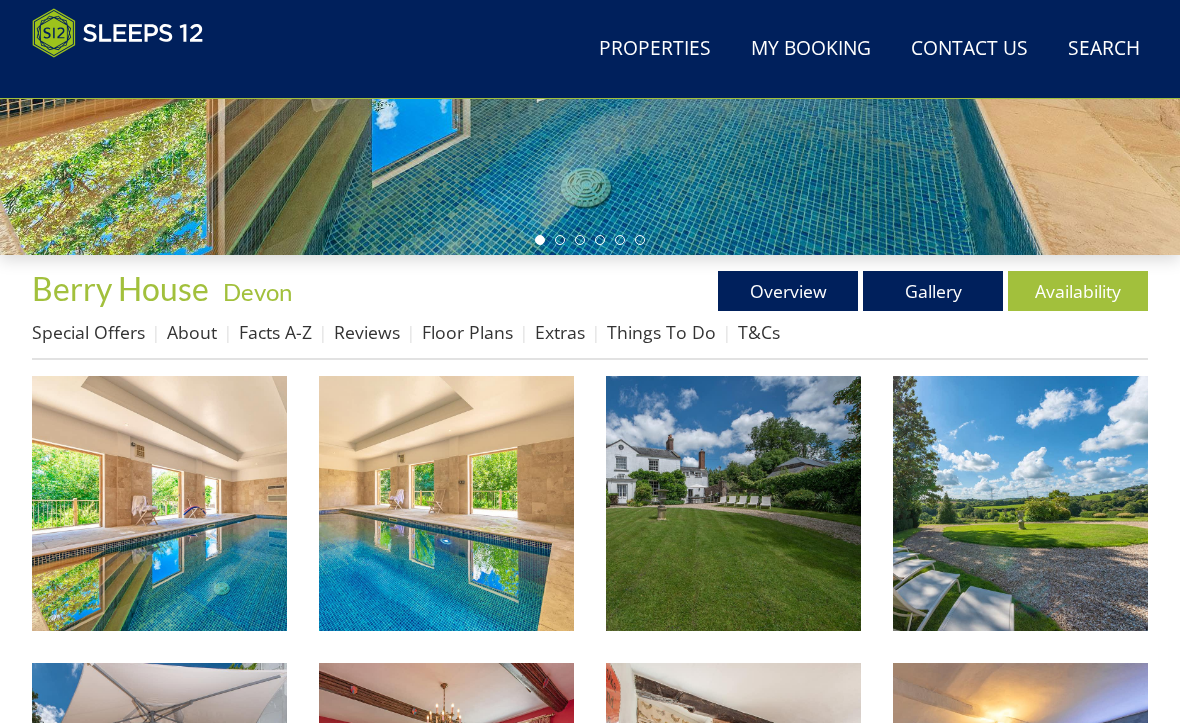 scroll, scrollTop: 549, scrollLeft: 0, axis: vertical 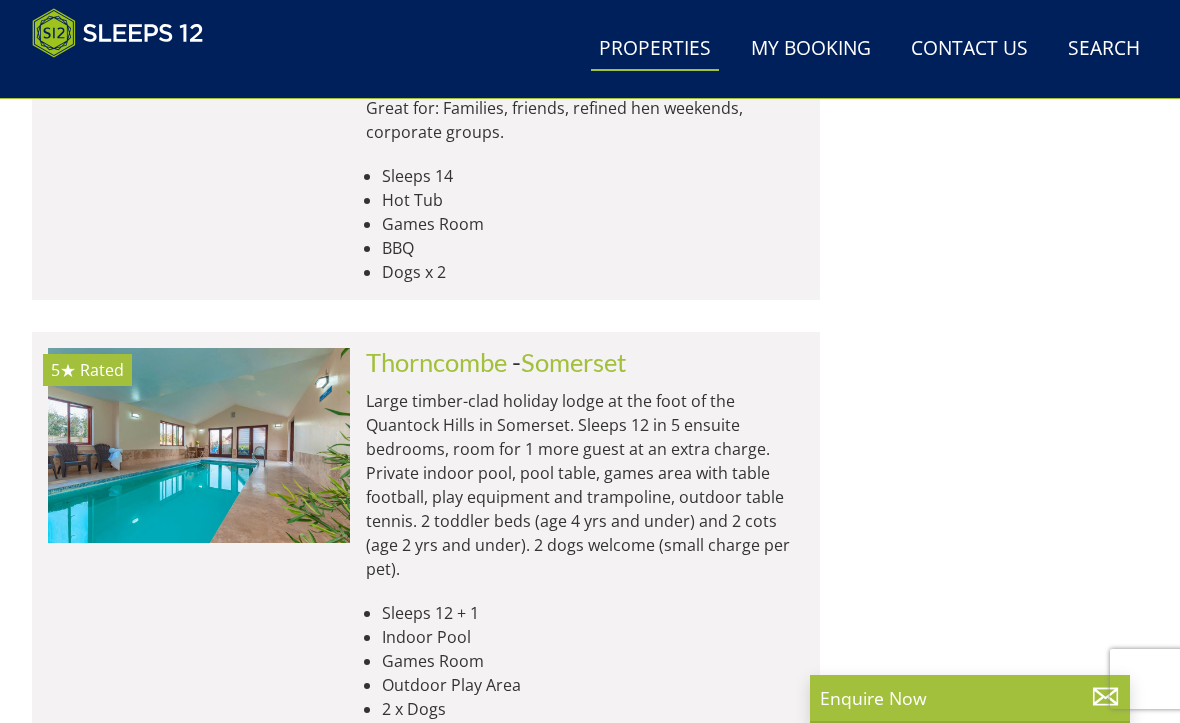click on "Large timber-clad holiday lodge at the foot of the Quantock Hills in Somerset. Sleeps 12 in 5 ensuite bedrooms, room for 1 more guest at an extra charge. Private indoor pool, pool table, games area with table football, play equipment and trampoline, outdoor table tennis. 2 toddler beds (age 4 yrs and under) and 2 cots (age 2 yrs and under).  2 dogs welcome (small charge per pet)." at bounding box center [585, 485] 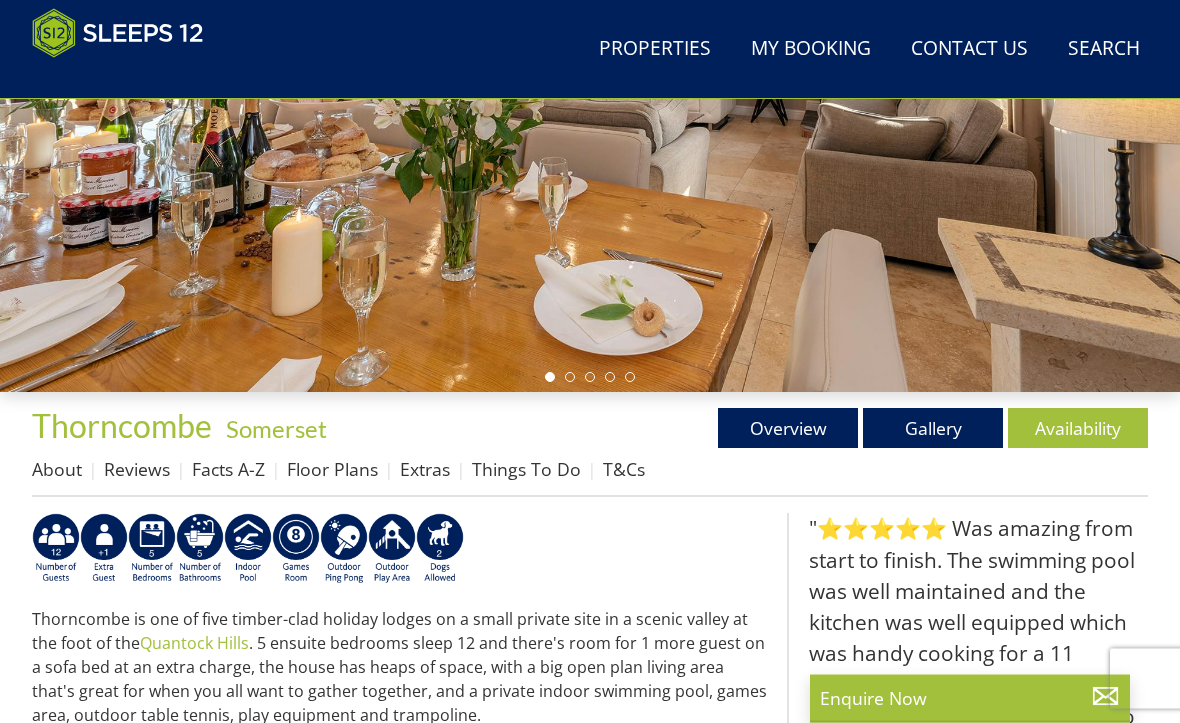 scroll, scrollTop: 456, scrollLeft: 0, axis: vertical 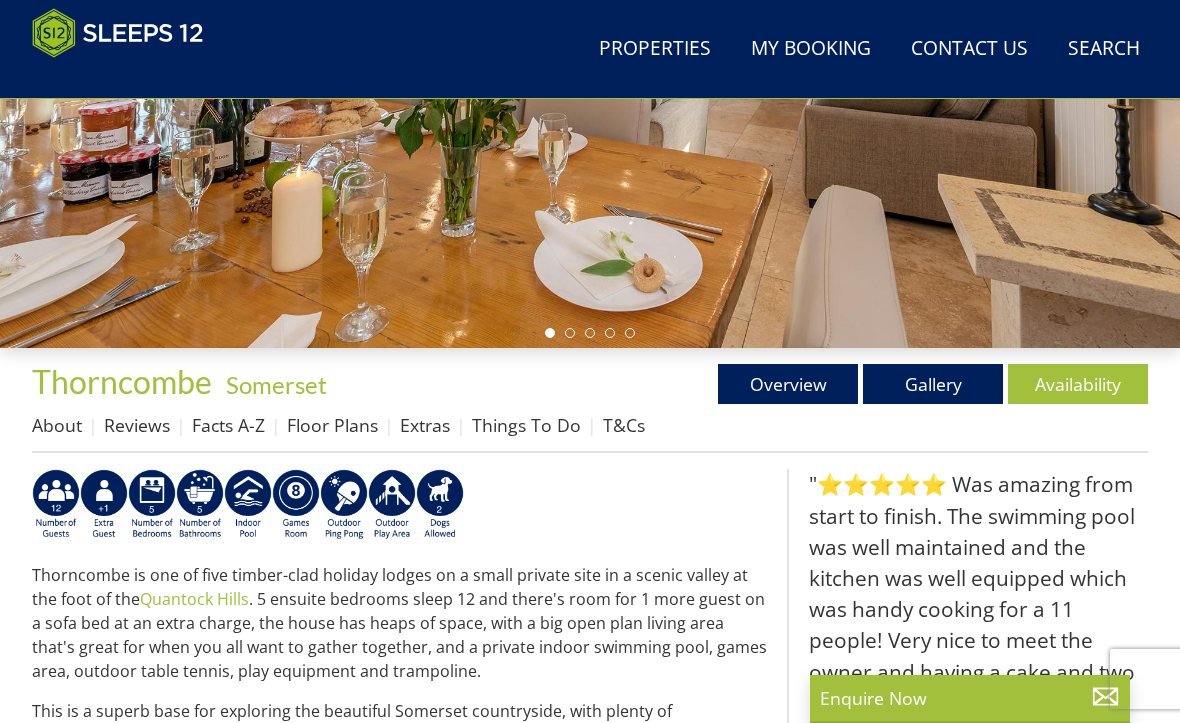click on "Availability" at bounding box center [1078, 384] 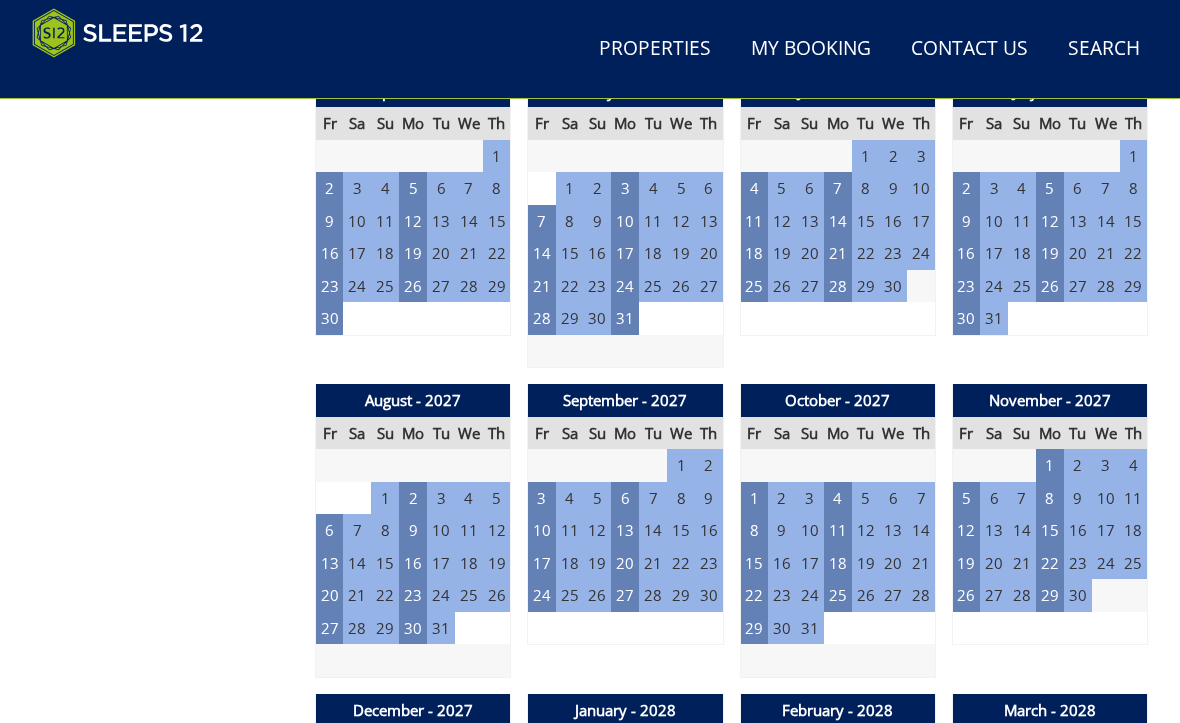 scroll, scrollTop: 2398, scrollLeft: 0, axis: vertical 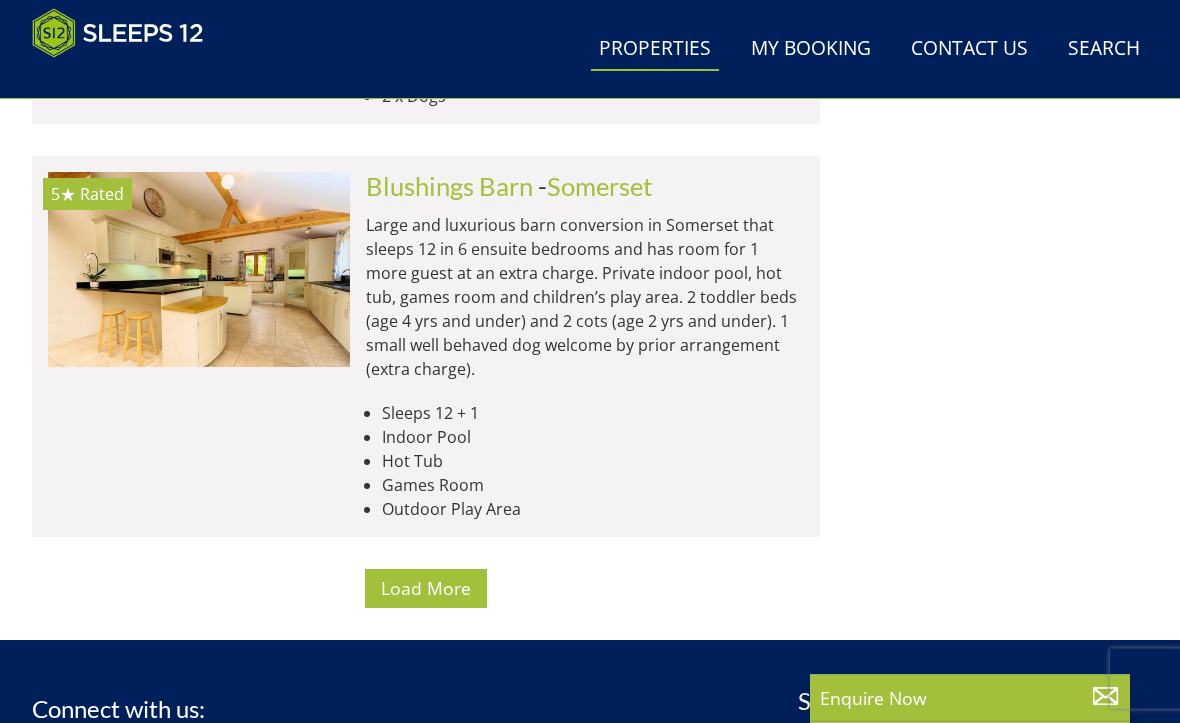 click on "Load More" at bounding box center (426, 589) 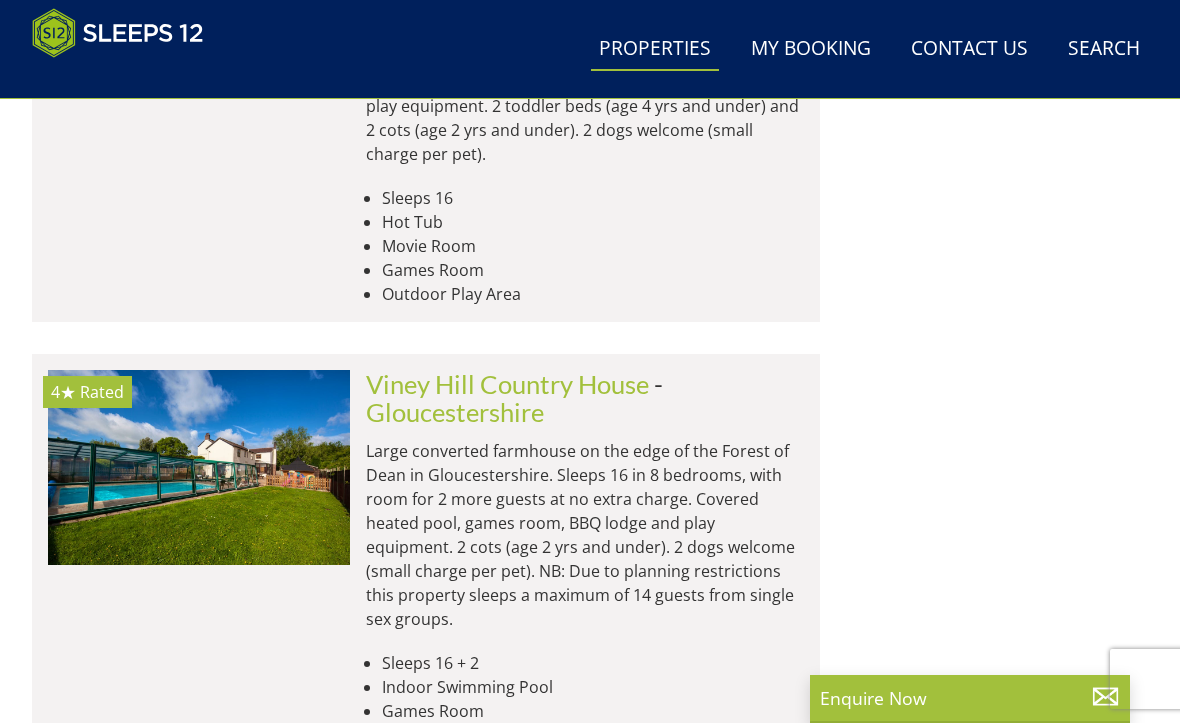 scroll, scrollTop: 9021, scrollLeft: 0, axis: vertical 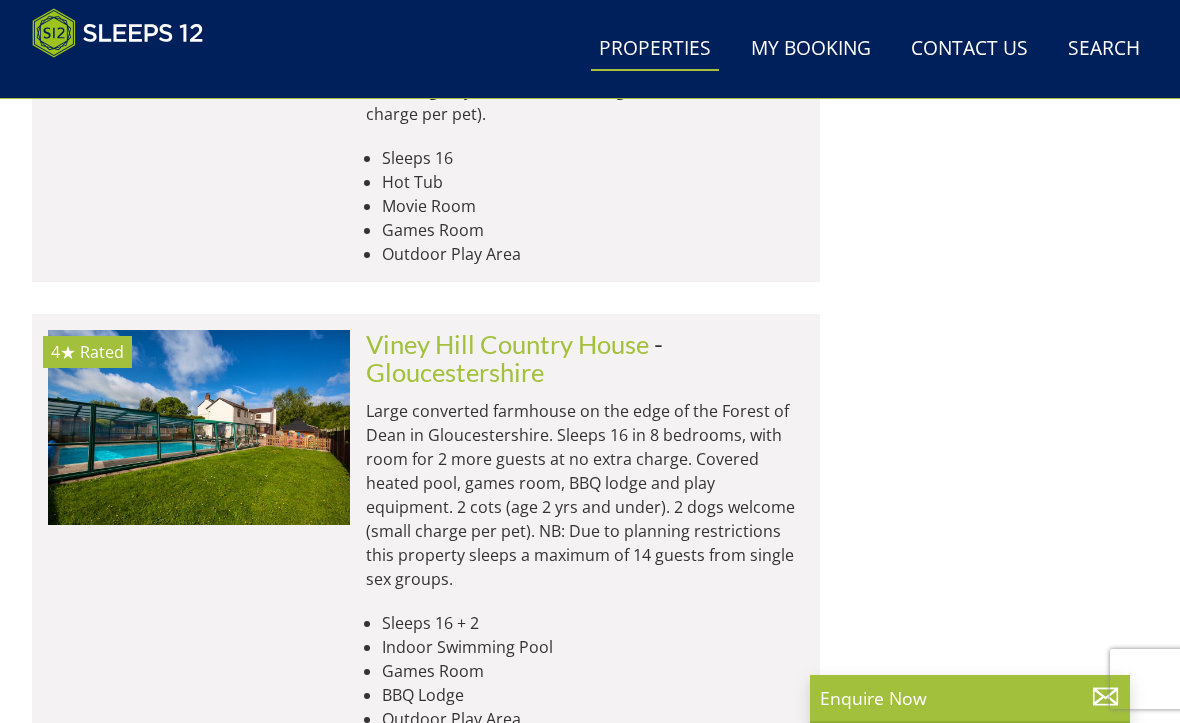 click at bounding box center (199, 427) 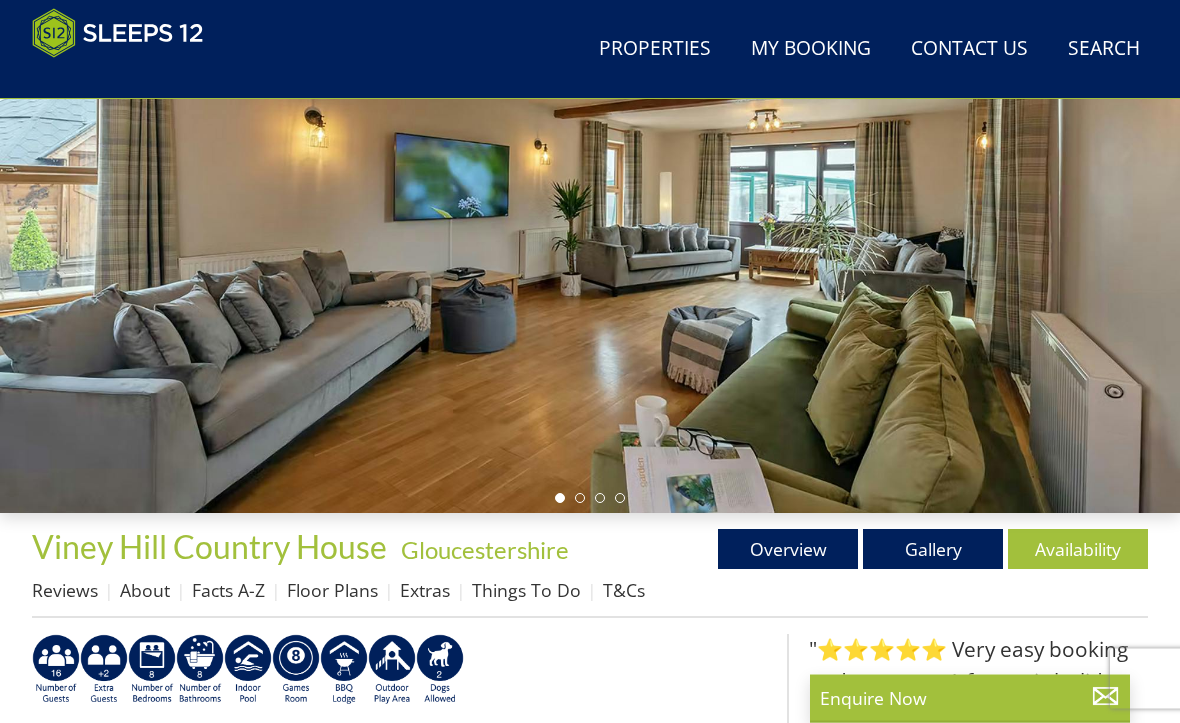scroll, scrollTop: 291, scrollLeft: 0, axis: vertical 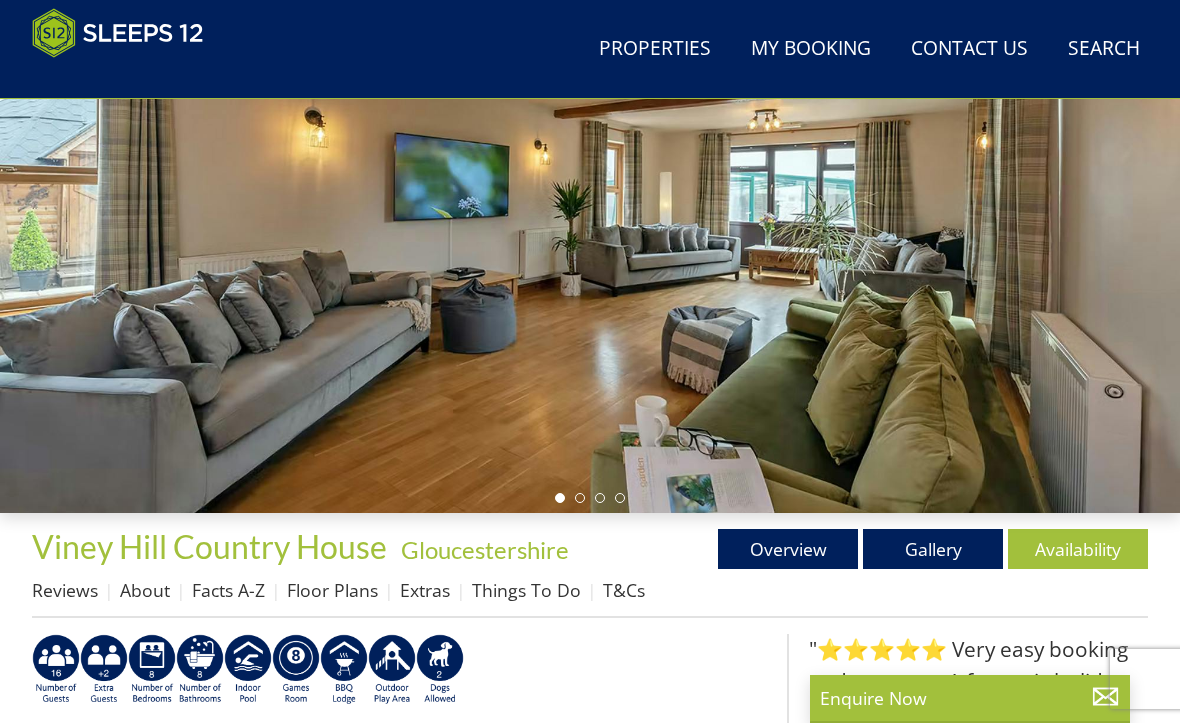 click on "Availability" at bounding box center [1078, 549] 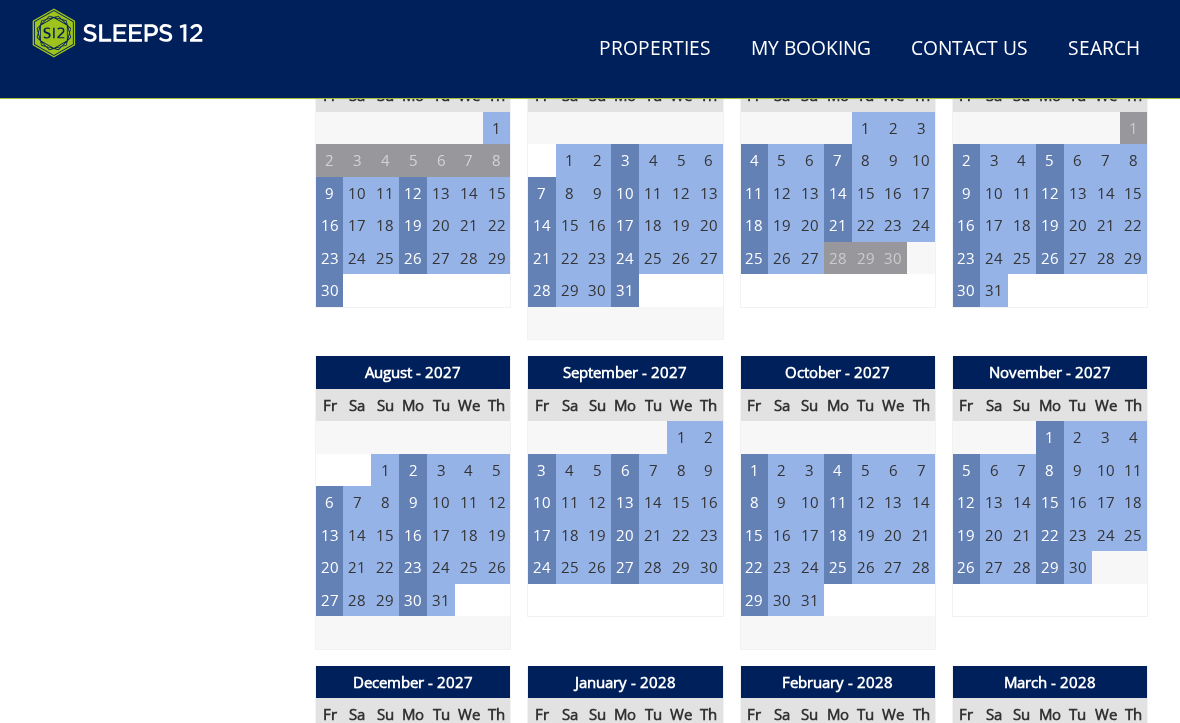 scroll, scrollTop: 2426, scrollLeft: 0, axis: vertical 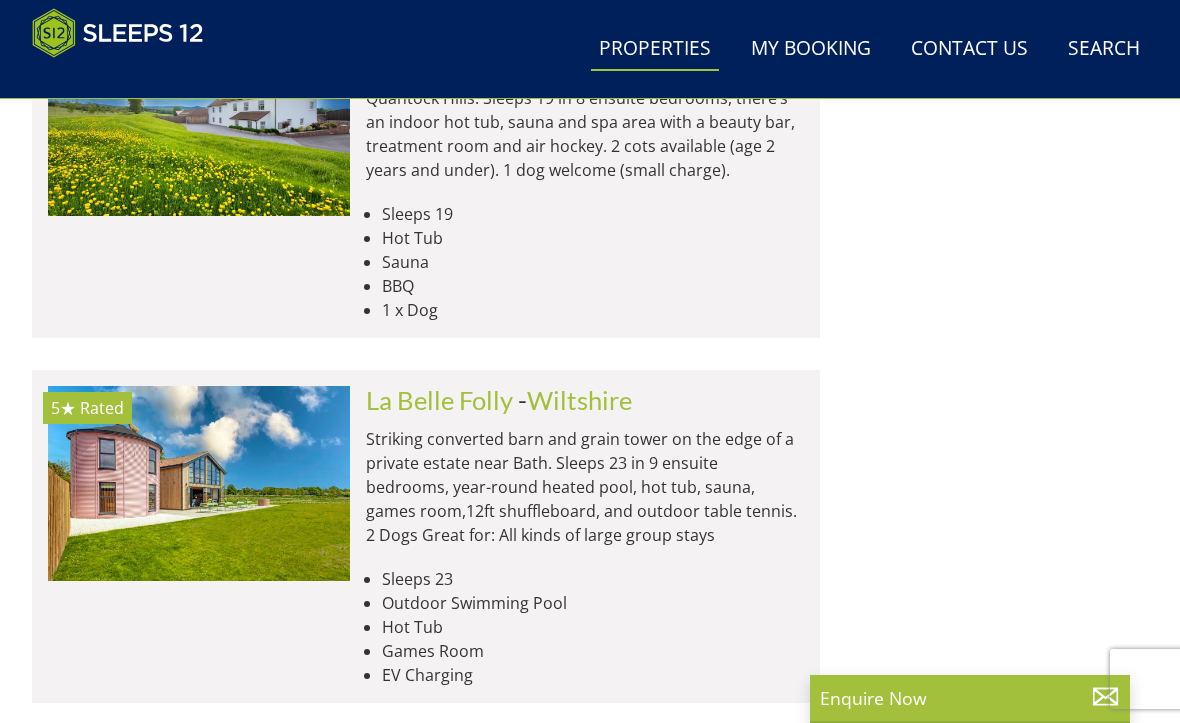 click at bounding box center [199, 483] 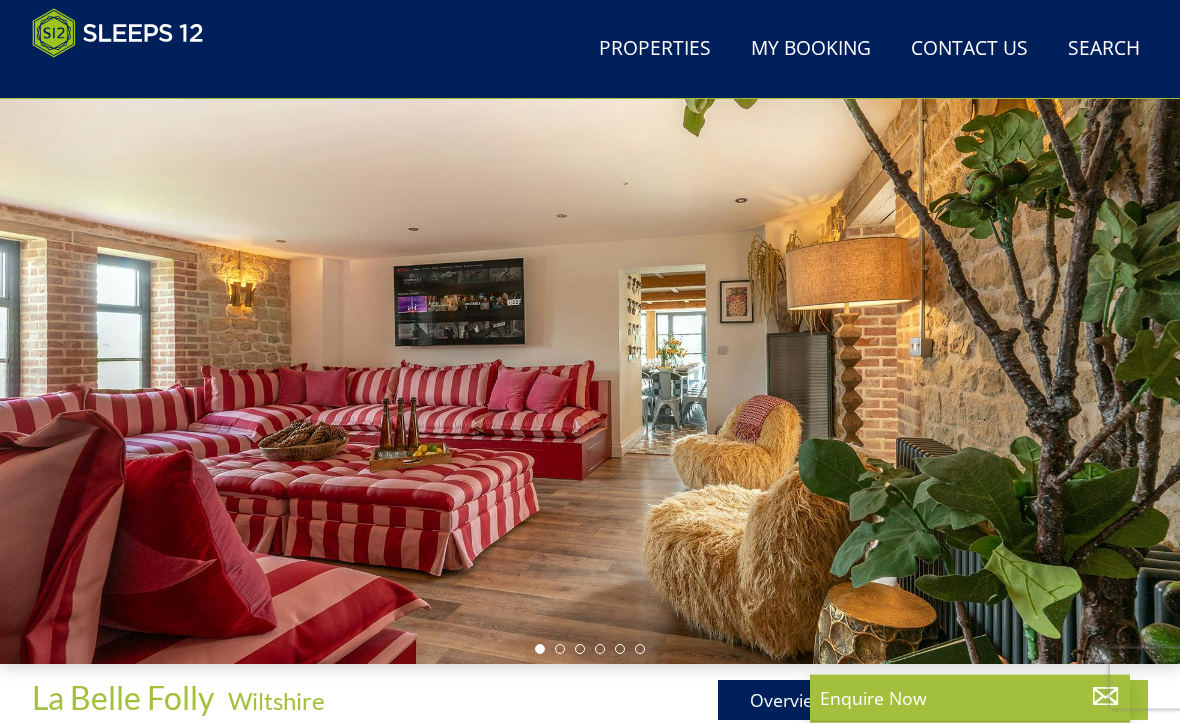 scroll, scrollTop: 144, scrollLeft: 0, axis: vertical 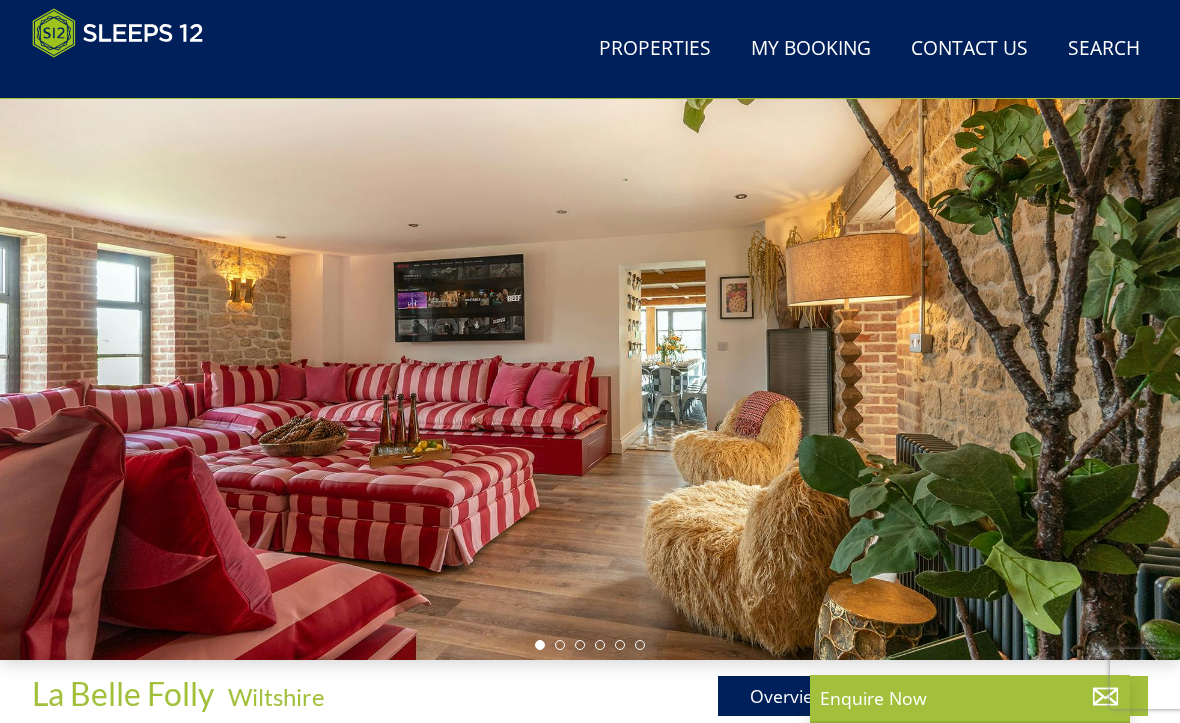 click on "Availability" at bounding box center [1078, 696] 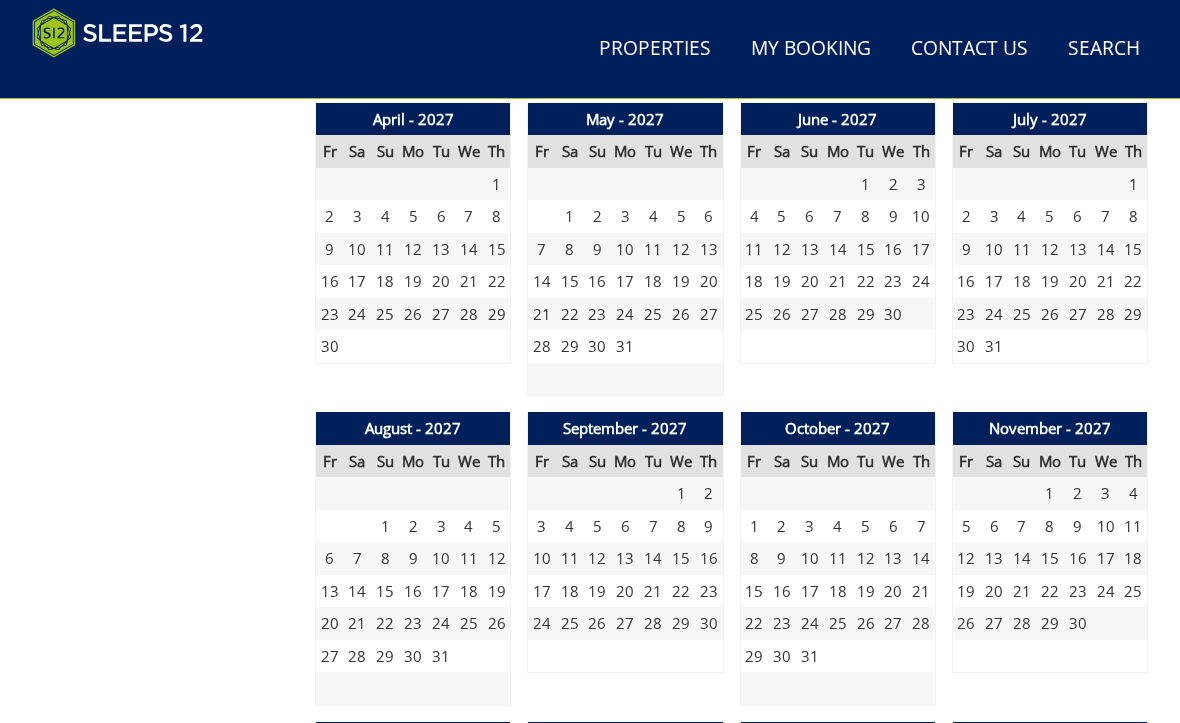 scroll, scrollTop: 2370, scrollLeft: 0, axis: vertical 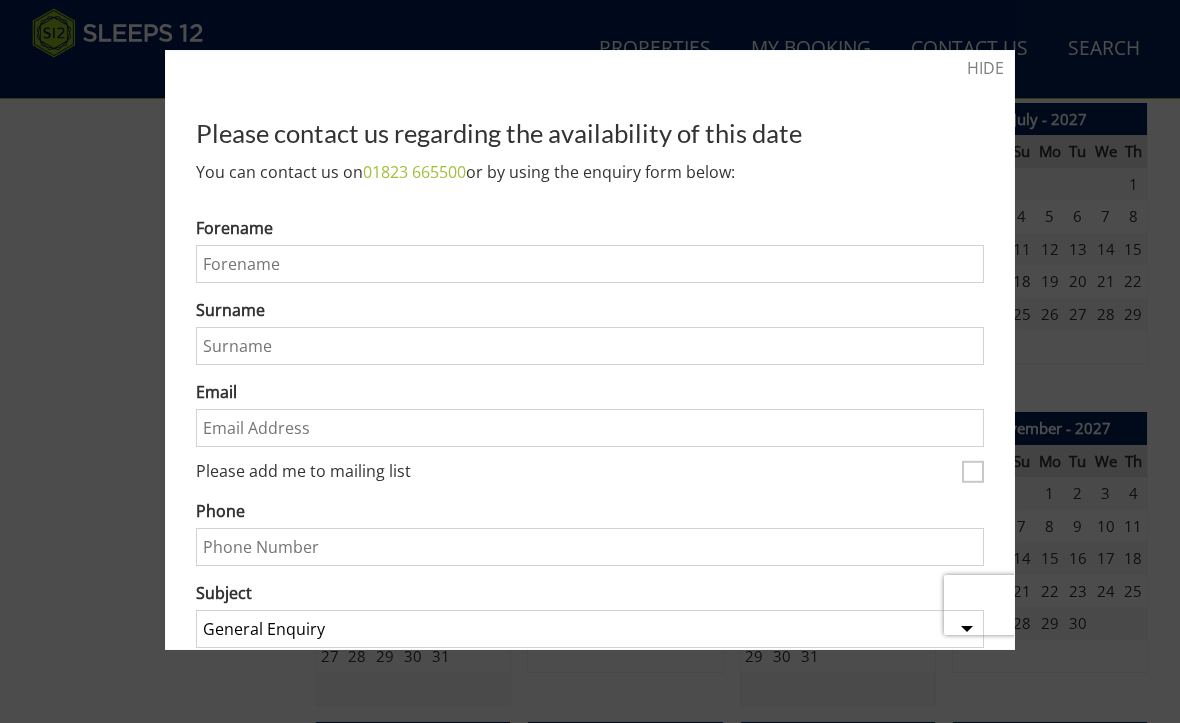 click on "HIDE" at bounding box center [985, 68] 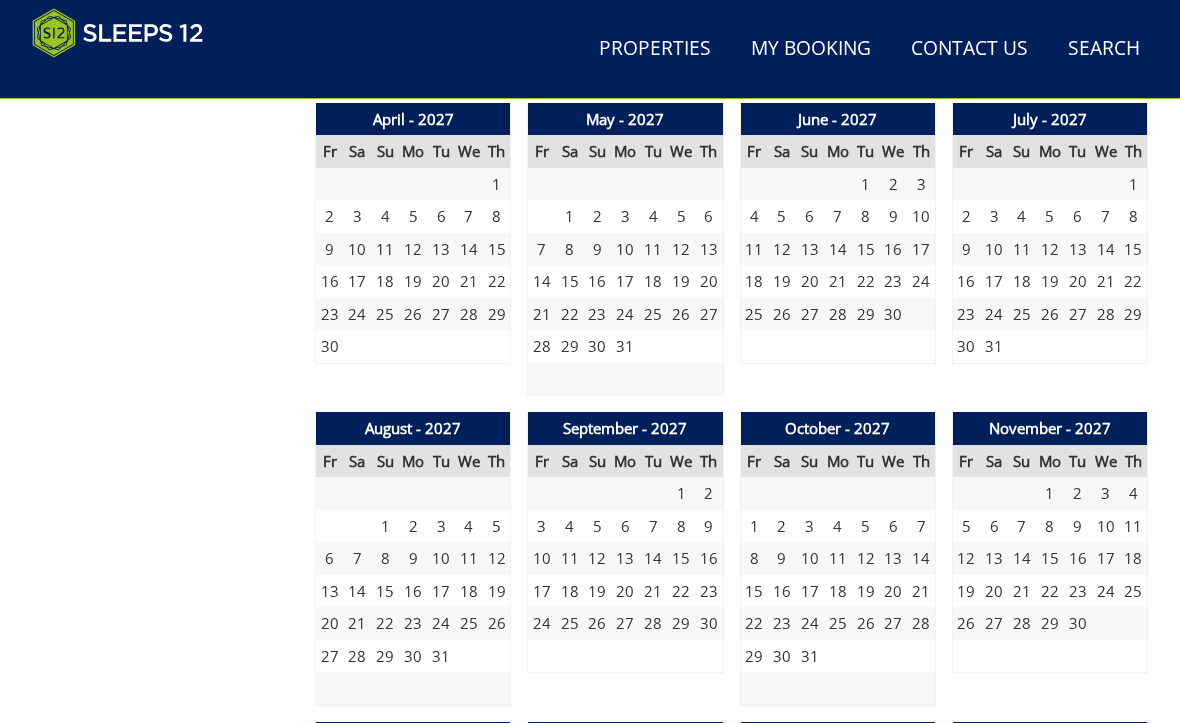 click on "6" at bounding box center [330, 558] 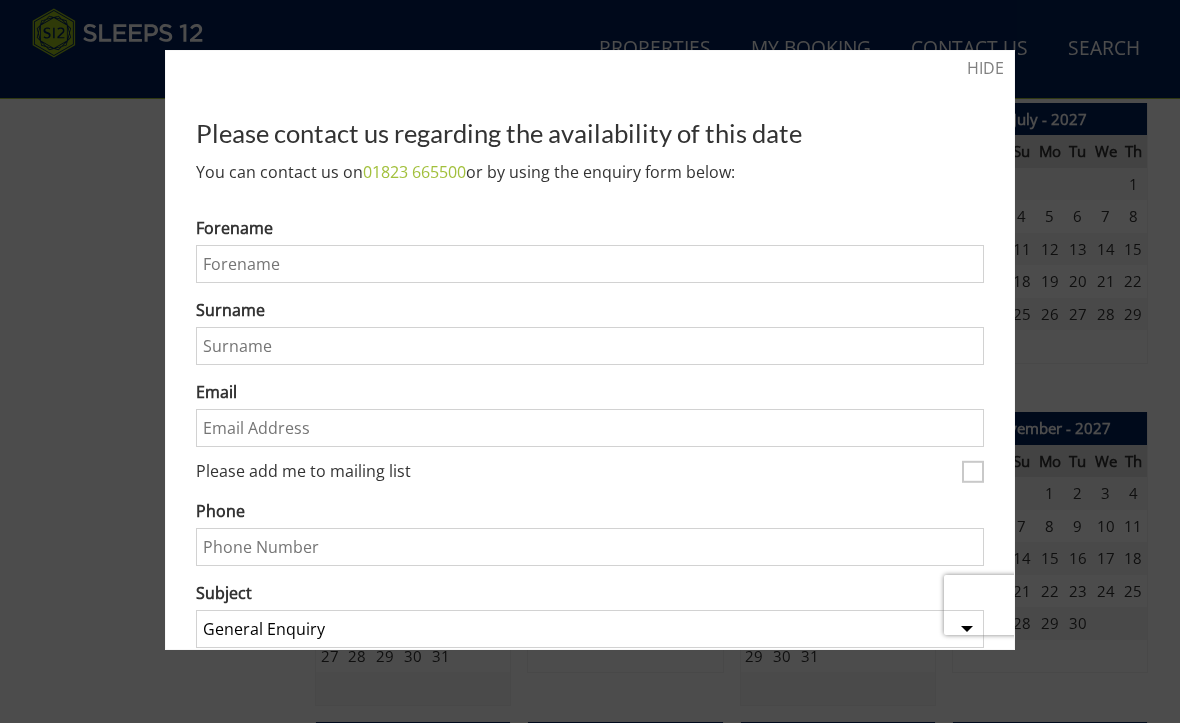 click on "HIDE" at bounding box center (985, 68) 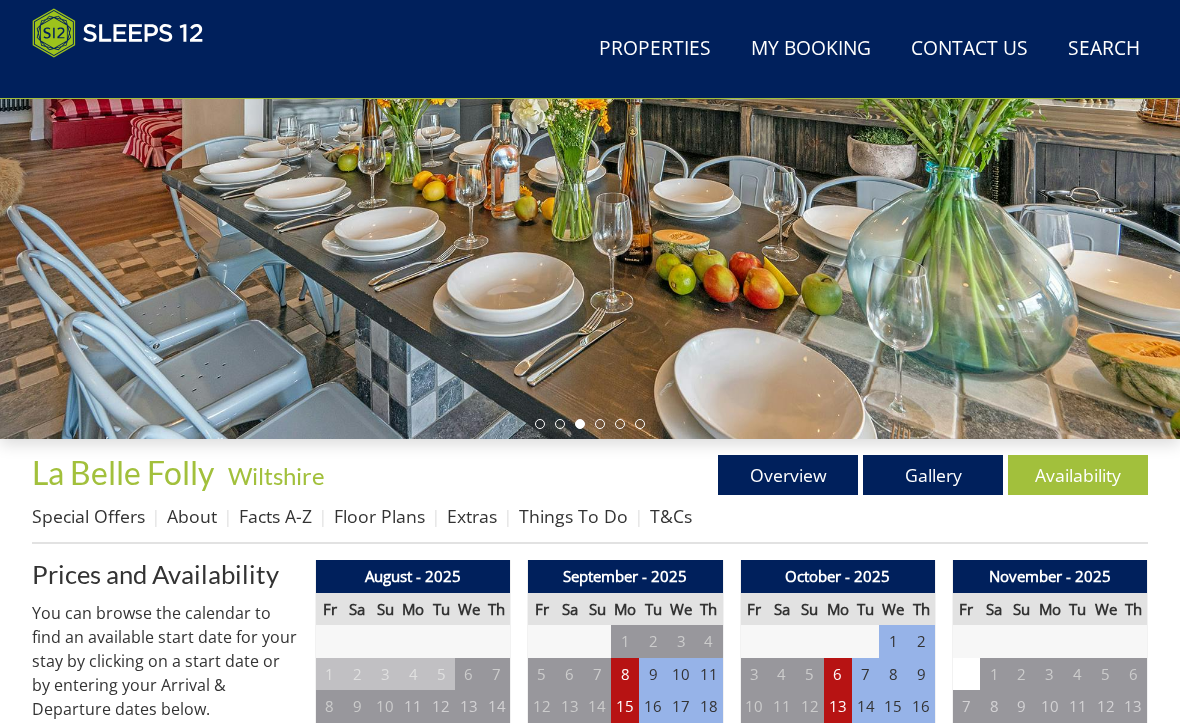 scroll, scrollTop: 320, scrollLeft: 0, axis: vertical 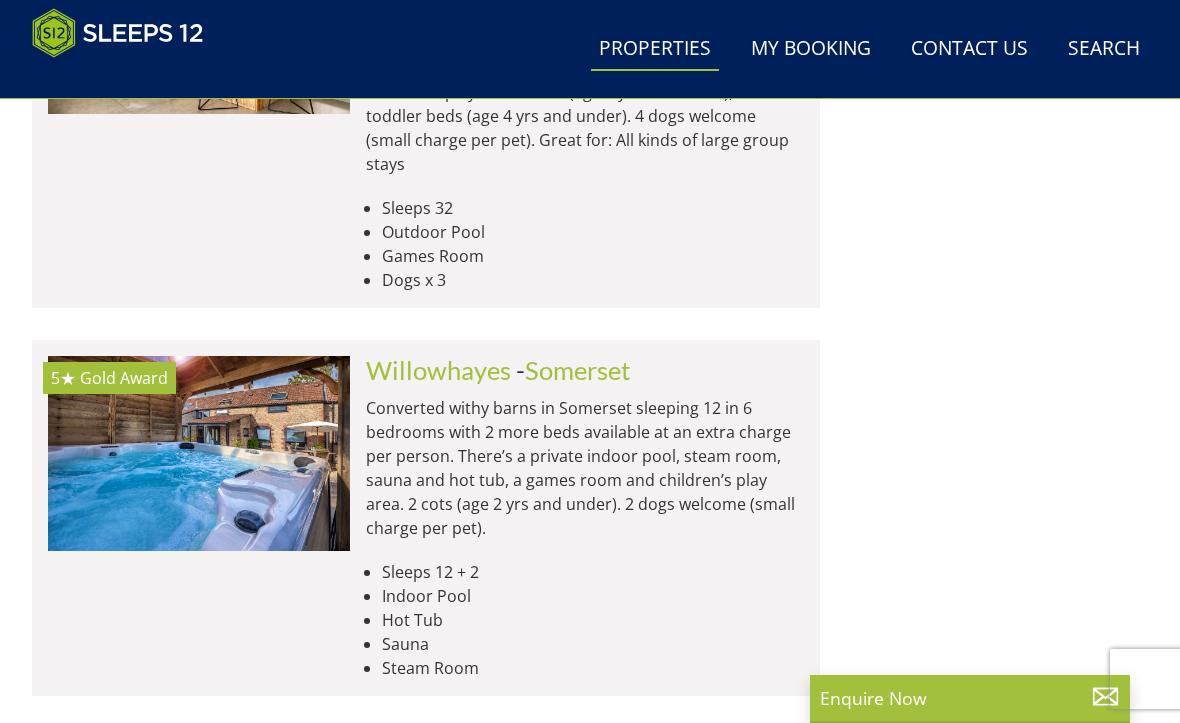 click at bounding box center (199, 453) 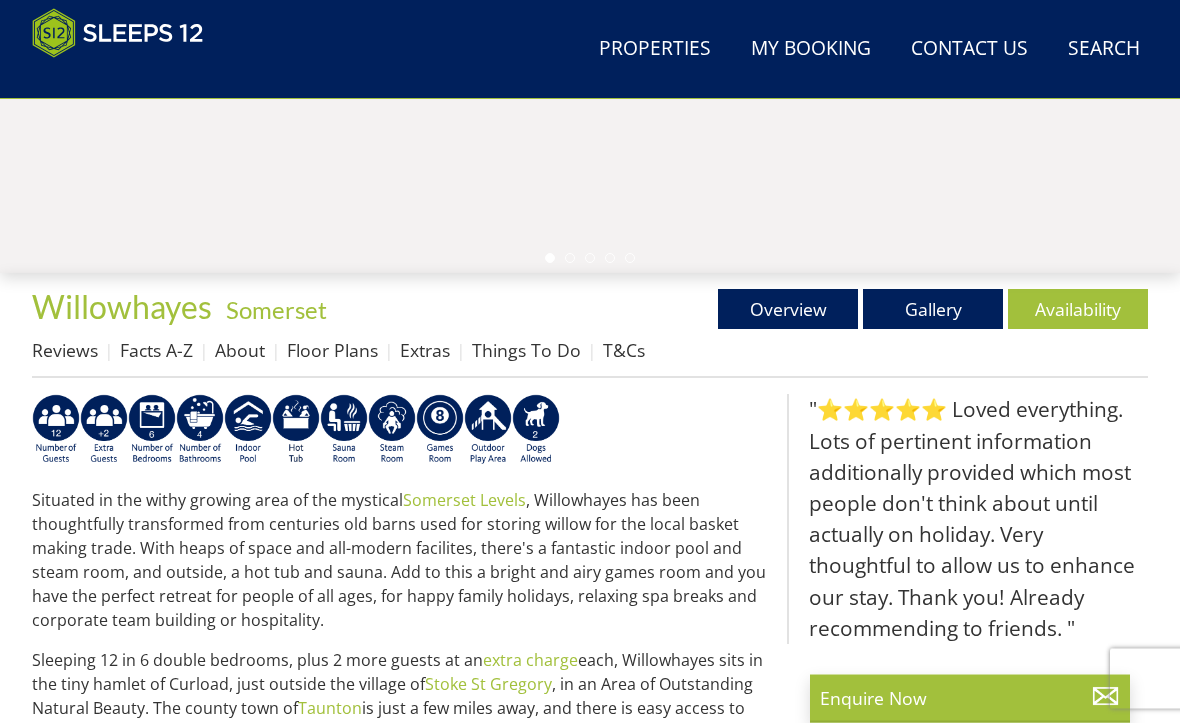 scroll, scrollTop: 531, scrollLeft: 0, axis: vertical 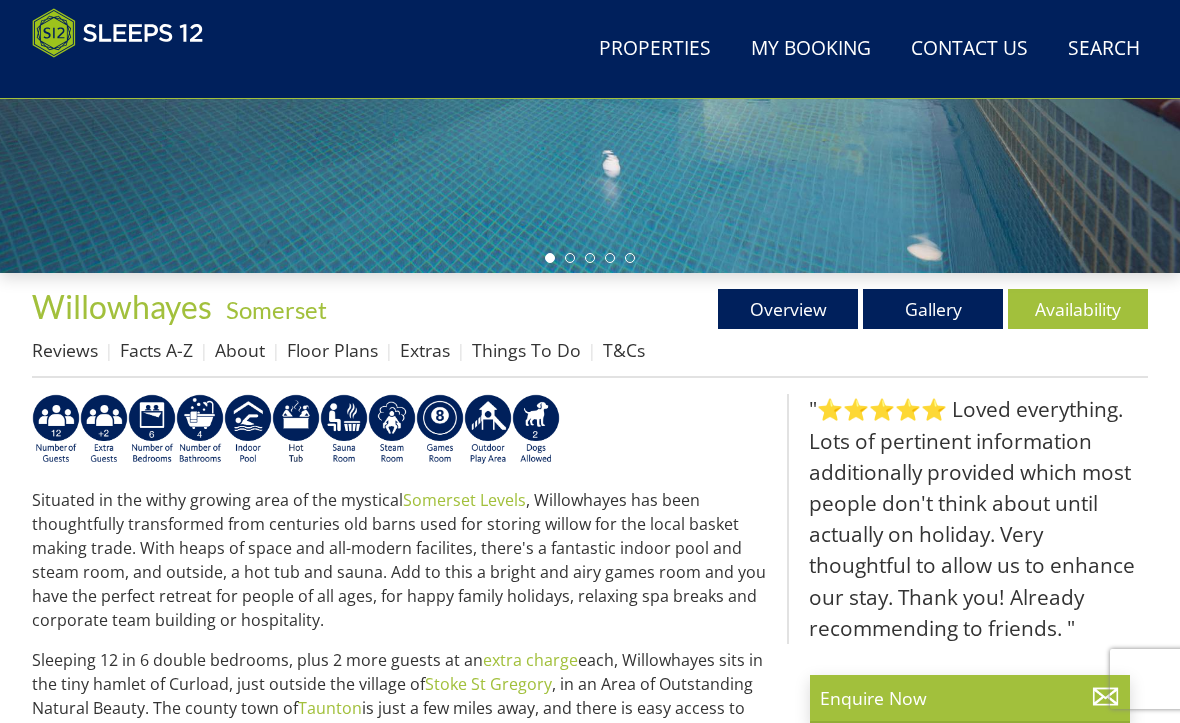 click on "Availability" at bounding box center [1078, 309] 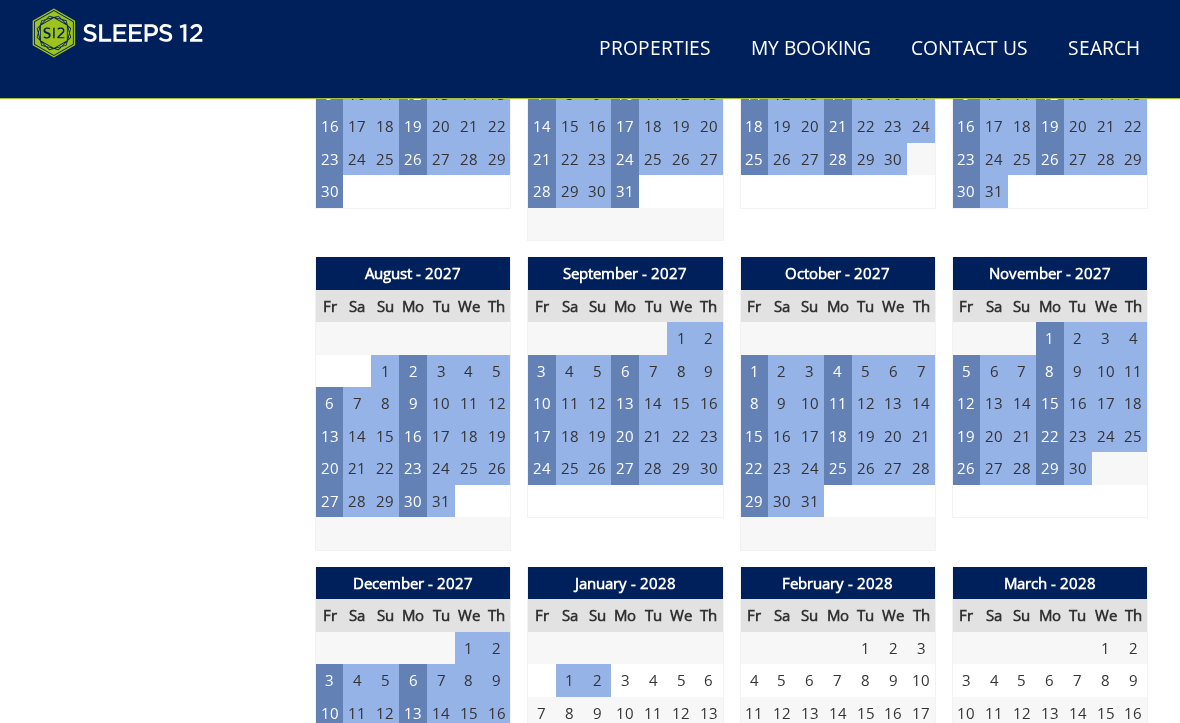 scroll, scrollTop: 2525, scrollLeft: 0, axis: vertical 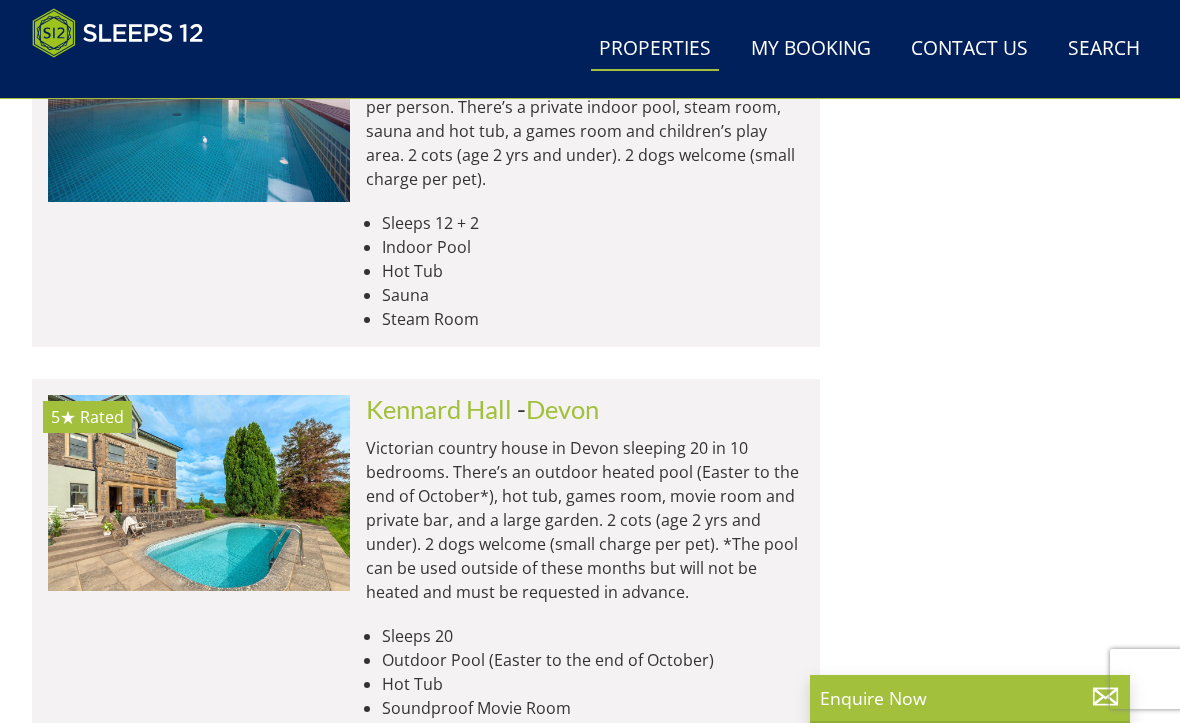 click at bounding box center (199, 492) 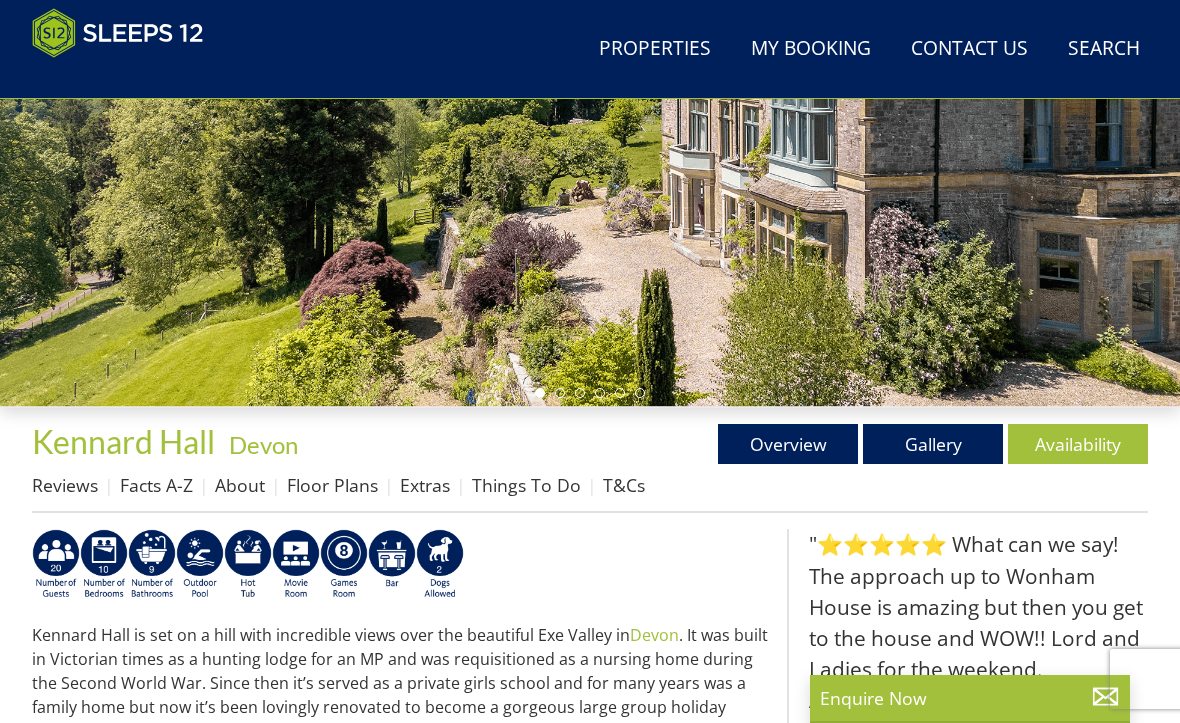 scroll, scrollTop: 431, scrollLeft: 0, axis: vertical 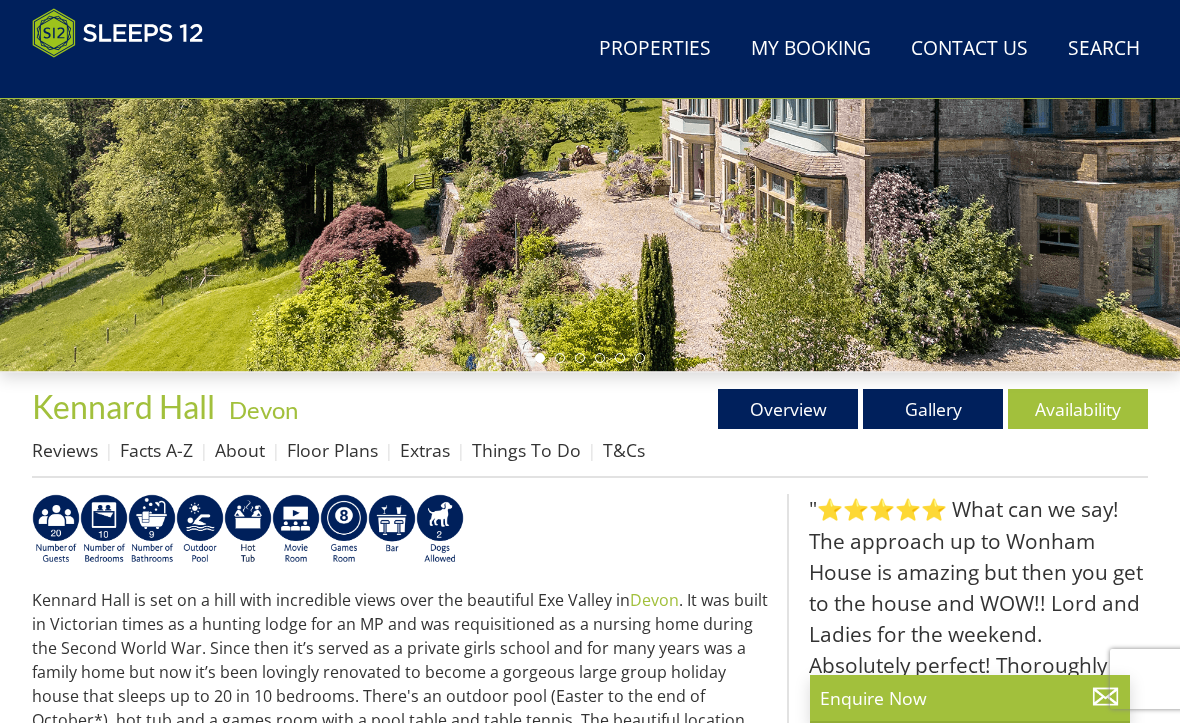 click on "Availability" at bounding box center [1078, 409] 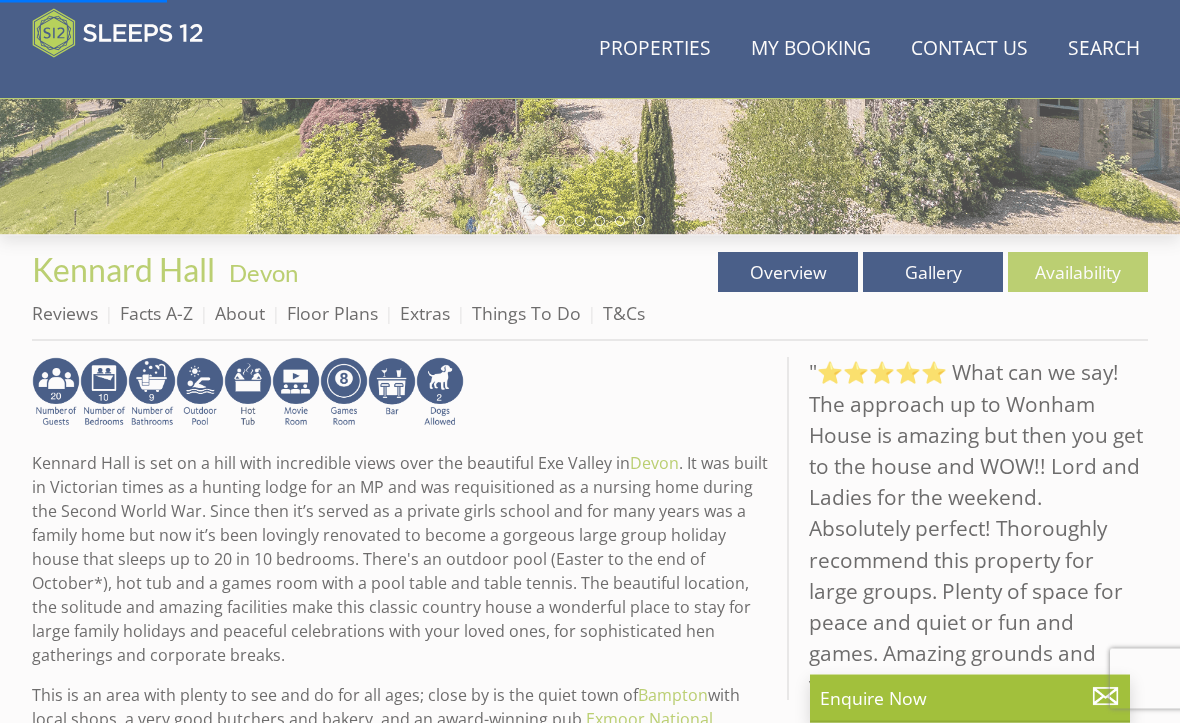scroll, scrollTop: 773, scrollLeft: 0, axis: vertical 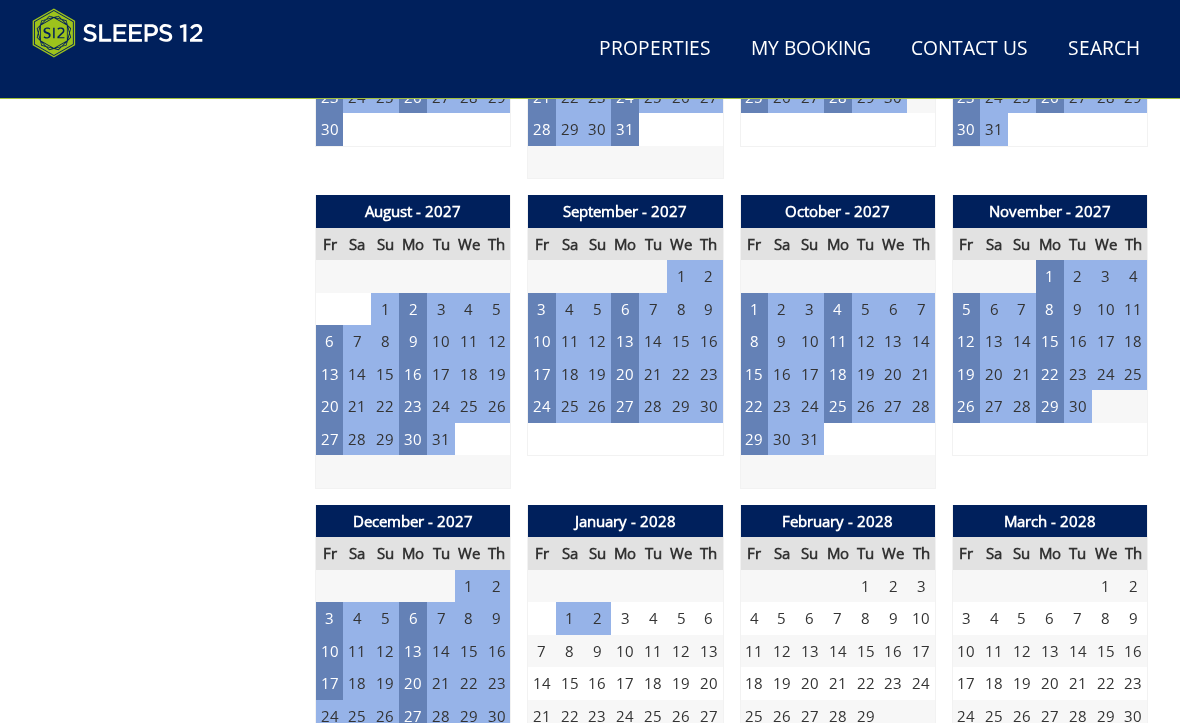 click on "6" at bounding box center [330, 341] 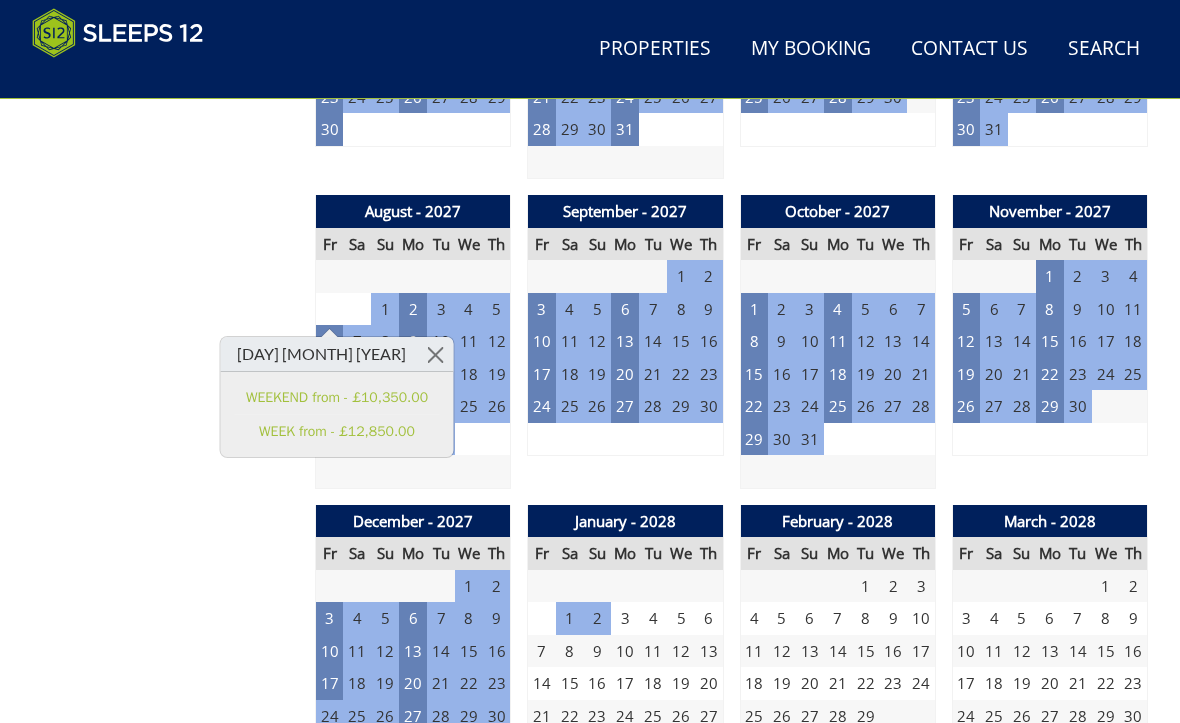 click on "Prices and Availability
You can browse the calendar to find an available start date for your stay by clicking on a start date or by entering your Arrival & Departure dates below.
Search for a Stay
07/08/2027
Search
Check-In / Check-Out
16:00 / 10:00
Key
Available Start Date
Available
Booked" at bounding box center (165, -139) 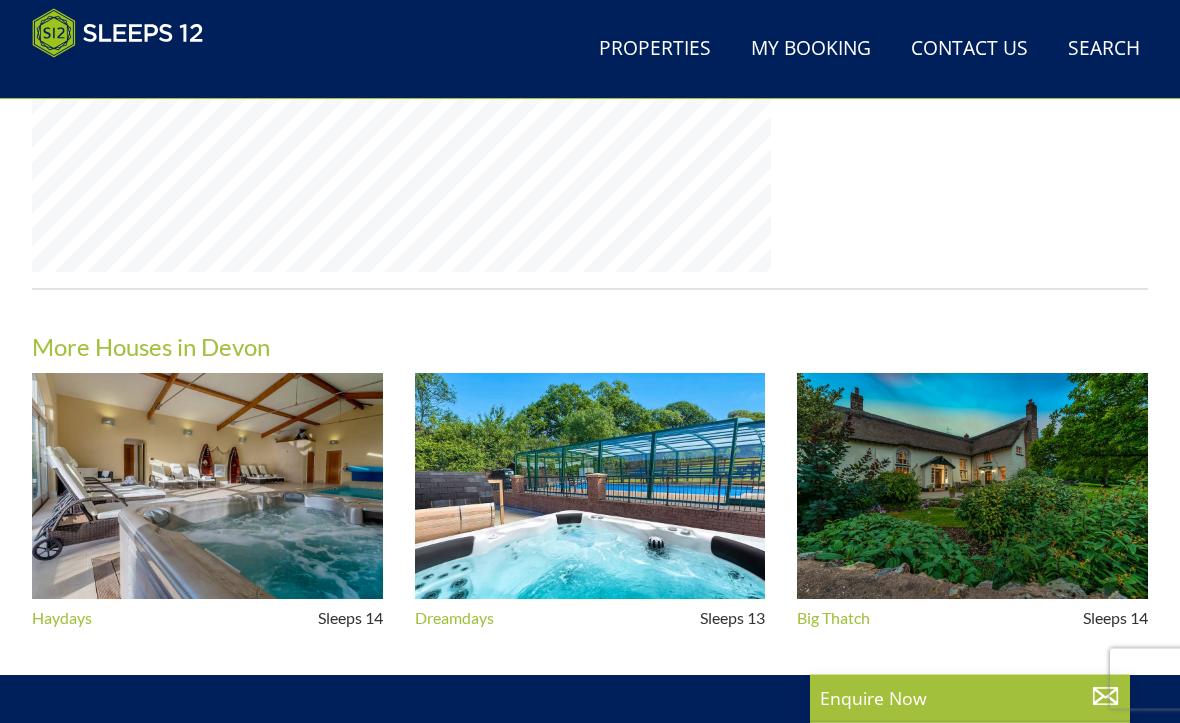 scroll, scrollTop: 1792, scrollLeft: 0, axis: vertical 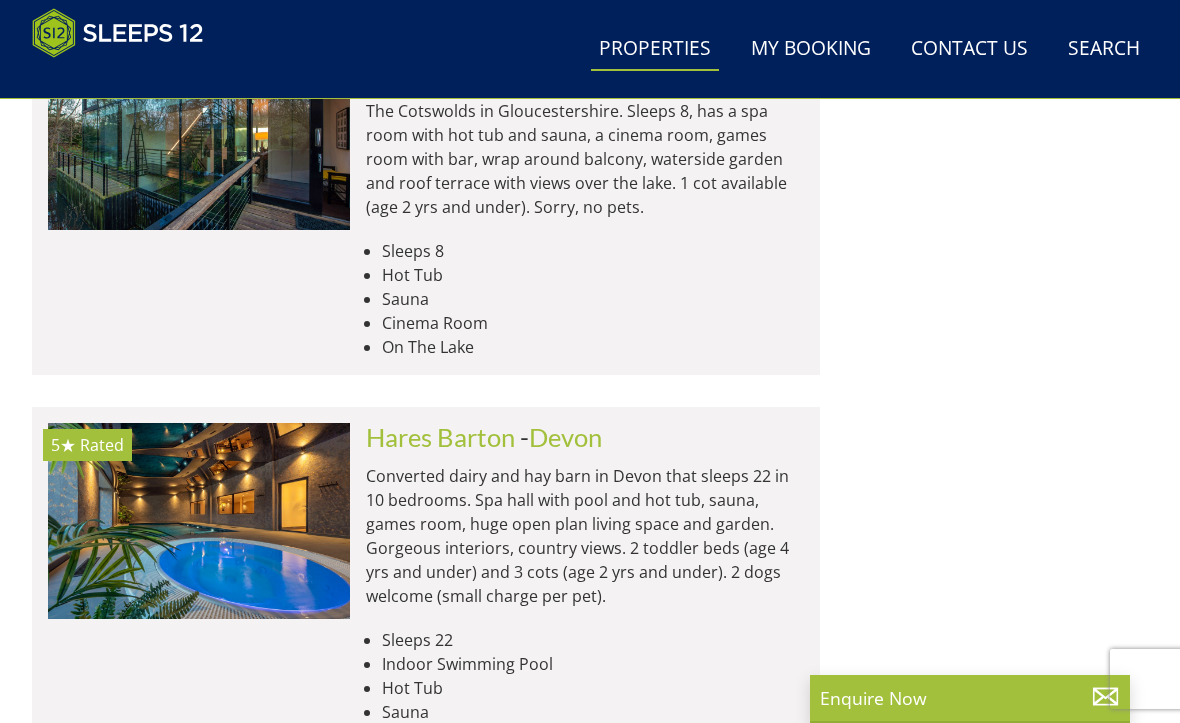 click at bounding box center [199, 520] 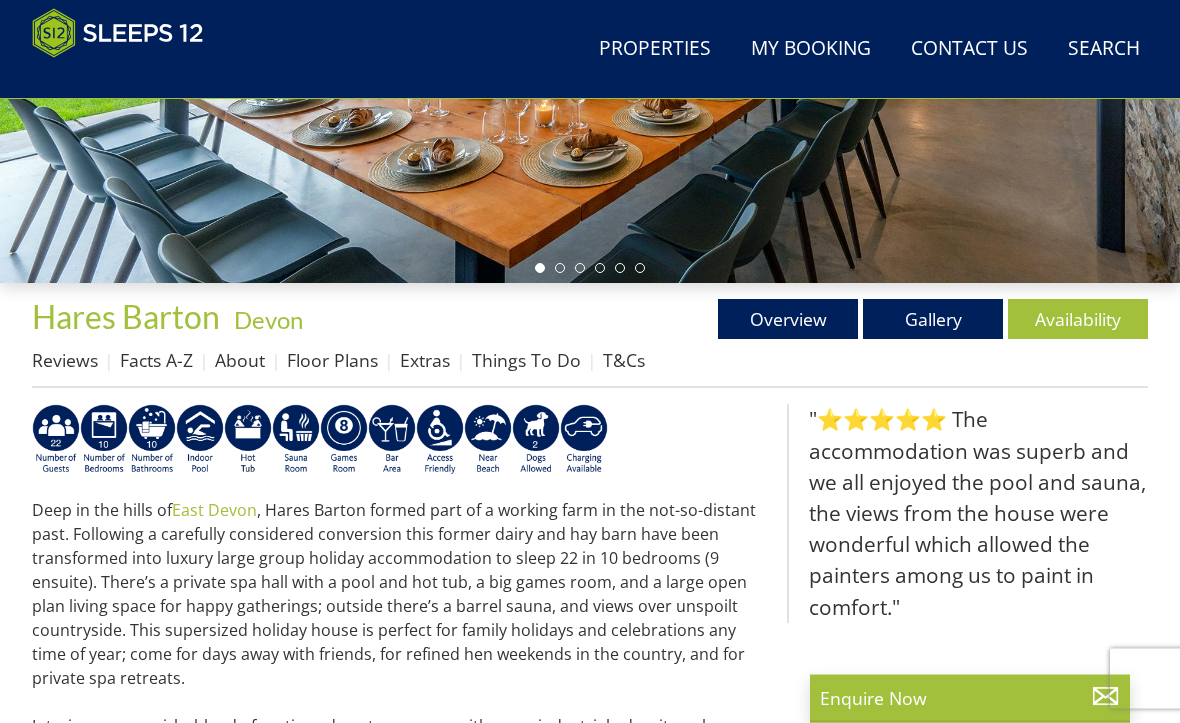scroll, scrollTop: 541, scrollLeft: 0, axis: vertical 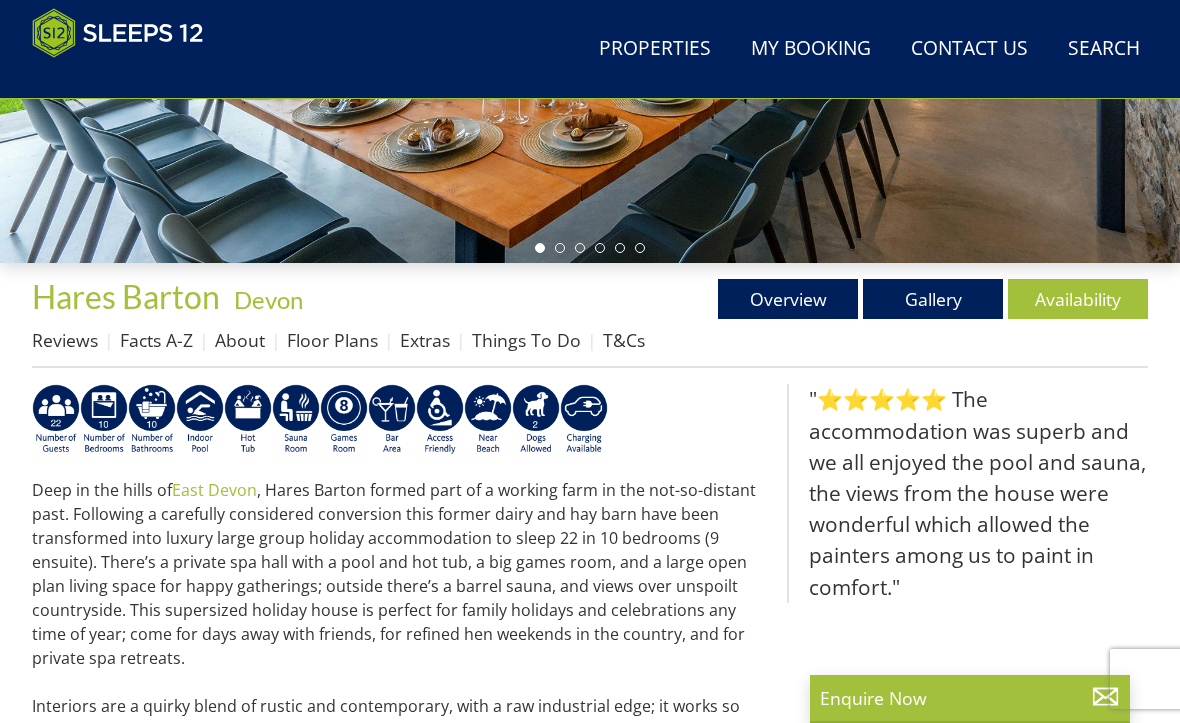 click on "Availability" at bounding box center [1078, 299] 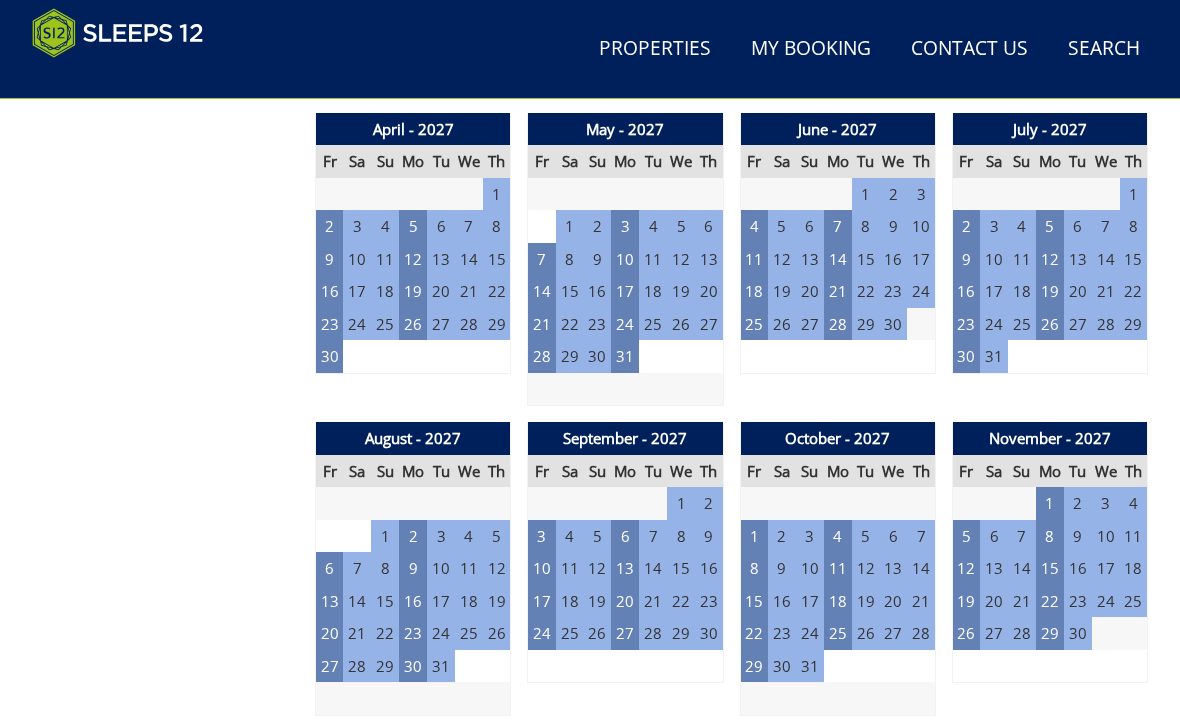 scroll, scrollTop: 2360, scrollLeft: 0, axis: vertical 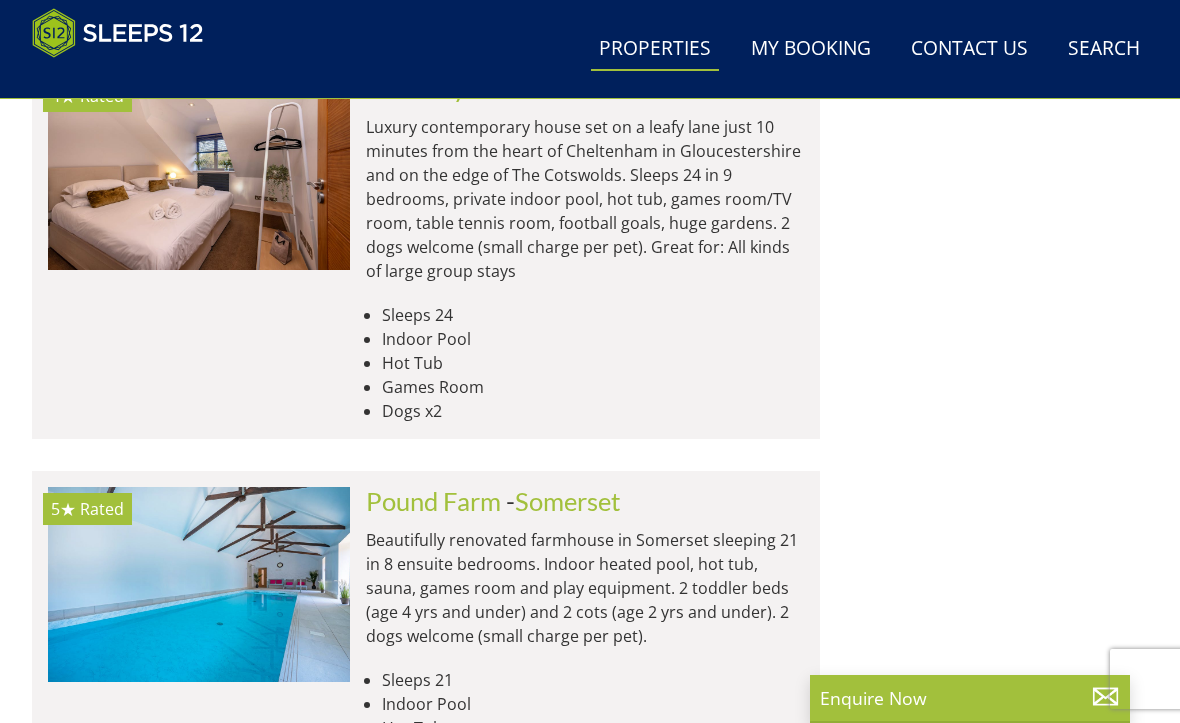 click at bounding box center [199, 584] 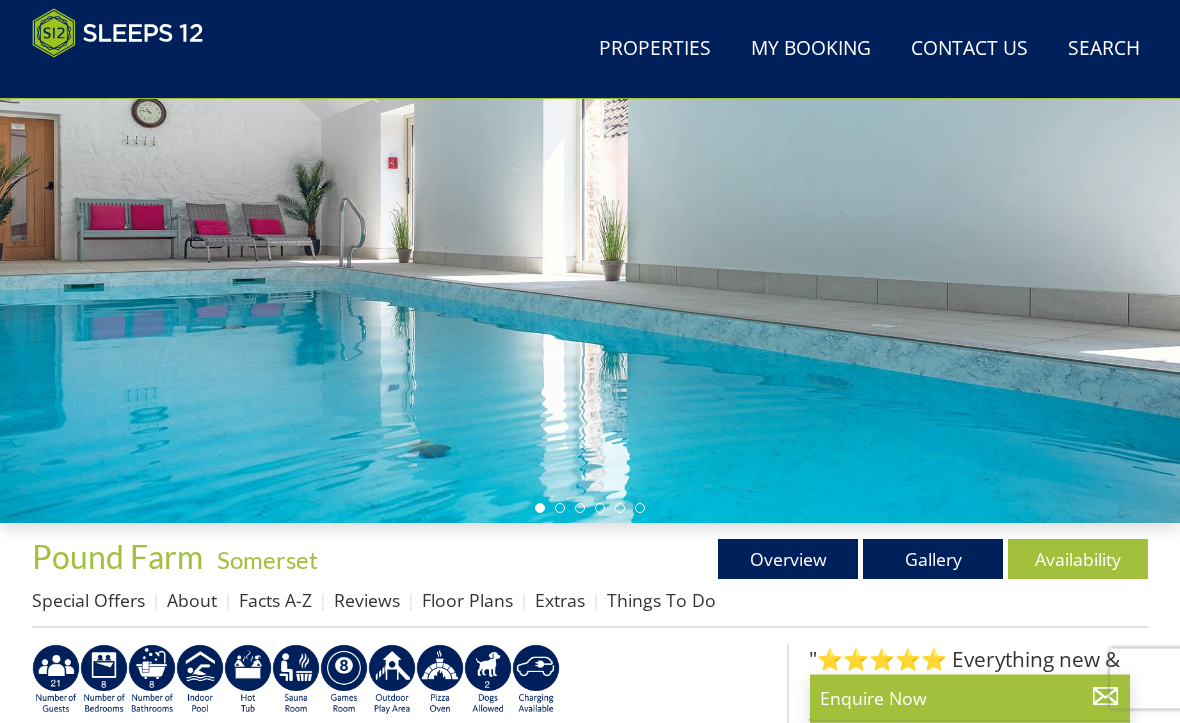scroll, scrollTop: 281, scrollLeft: 0, axis: vertical 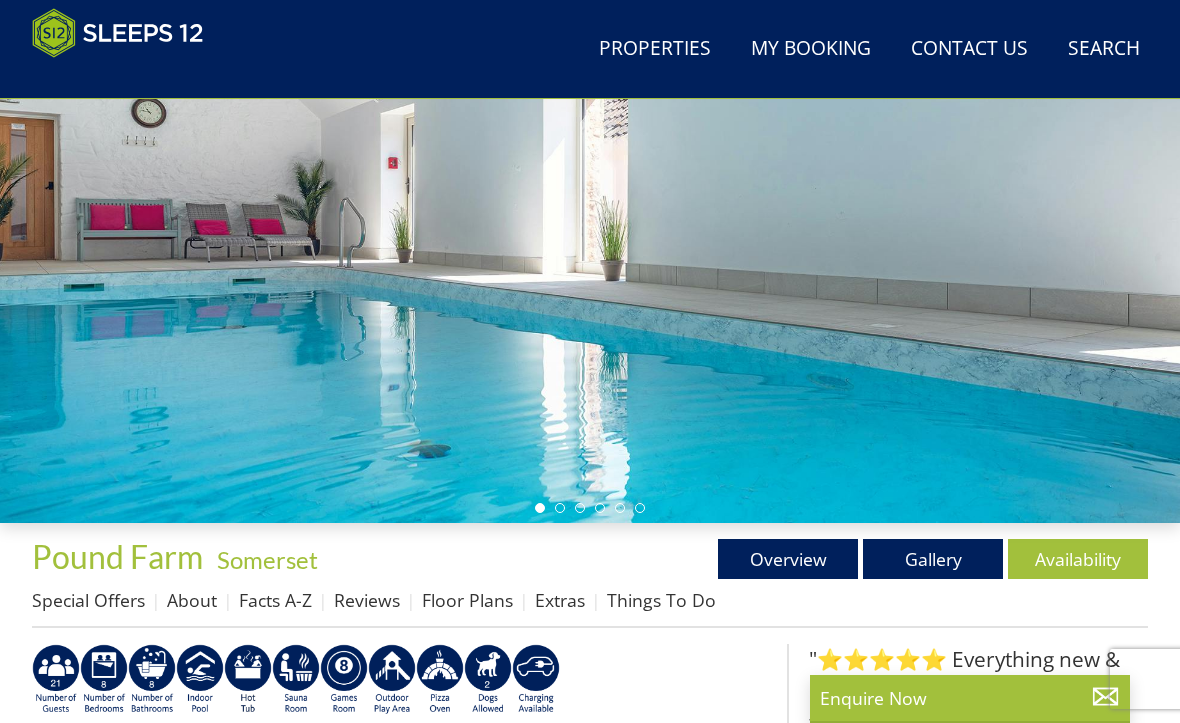 click on "Availability" at bounding box center (1078, 559) 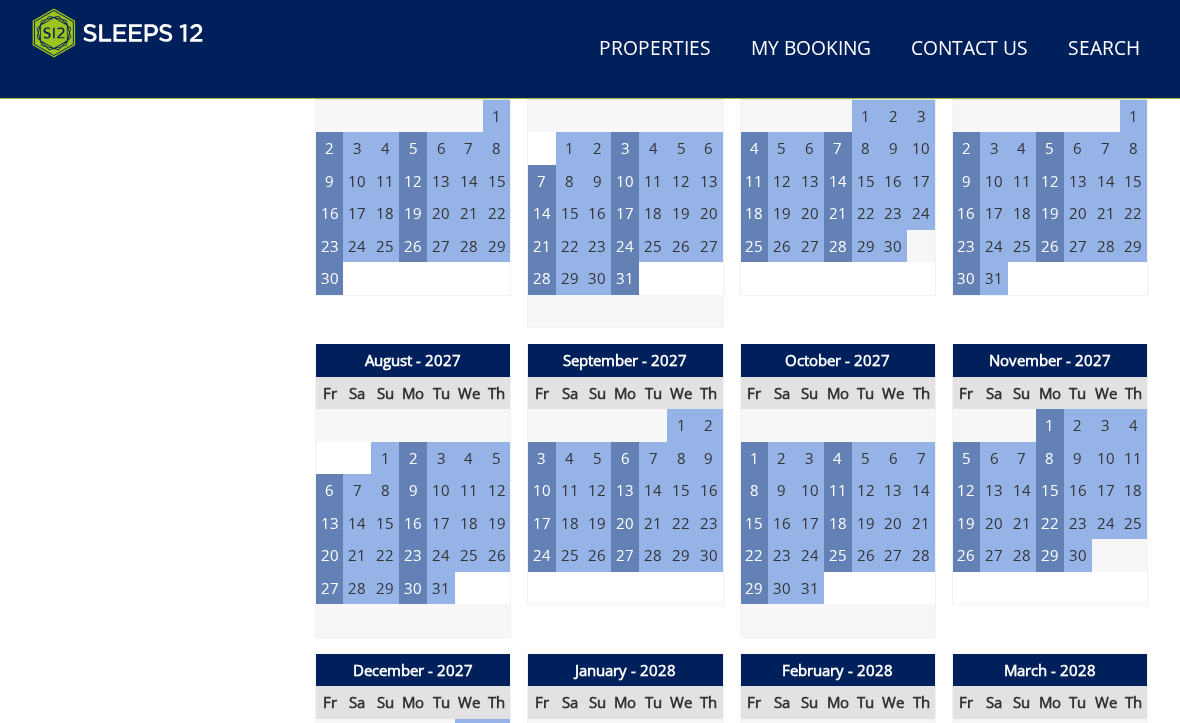 scroll, scrollTop: 2438, scrollLeft: 0, axis: vertical 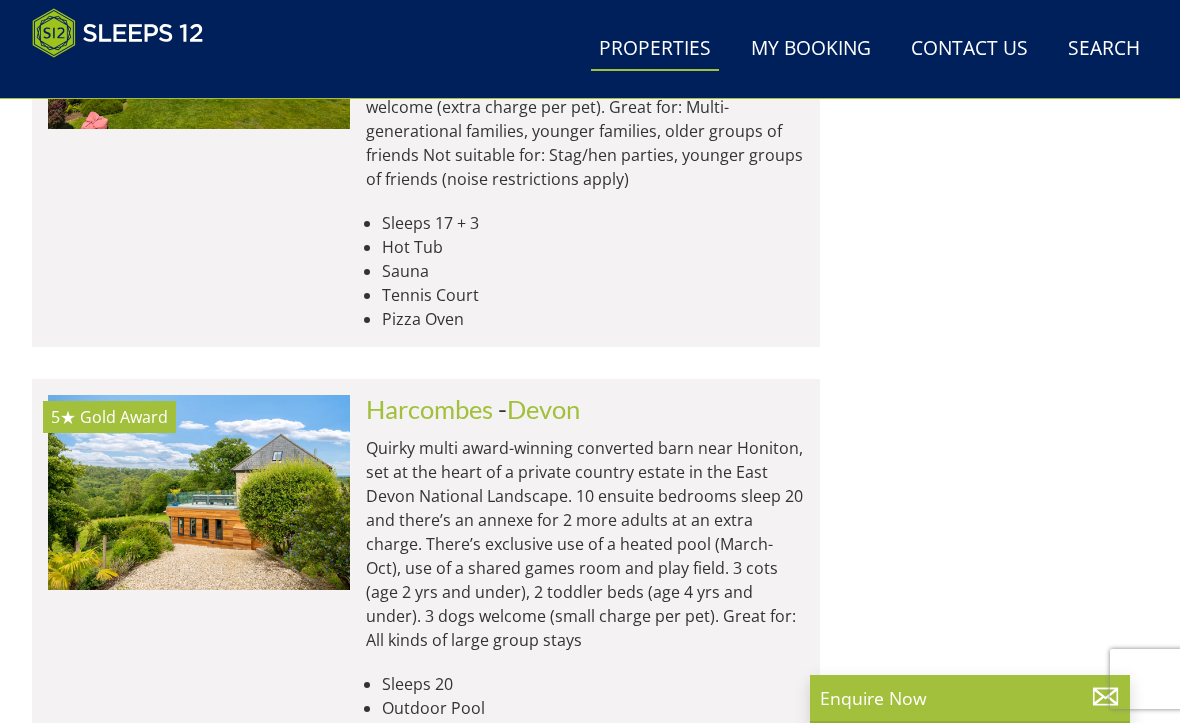 click on "Quirky multi award-winning converted barn near Honiton, set at the heart of a private country estate in the East Devon National Landscape. 10 ensuite bedrooms sleep 20 and there’s an annexe for 2 more adults at an extra charge. There’s exclusive use of a heated pool (March-Oct), use of a shared games room and play field. 3 cots (age 2 yrs and under), 2 toddler beds (age 4 yrs and under). 3 dogs welcome (small charge per pet).
Great for: All kinds of large group stays" at bounding box center [585, 544] 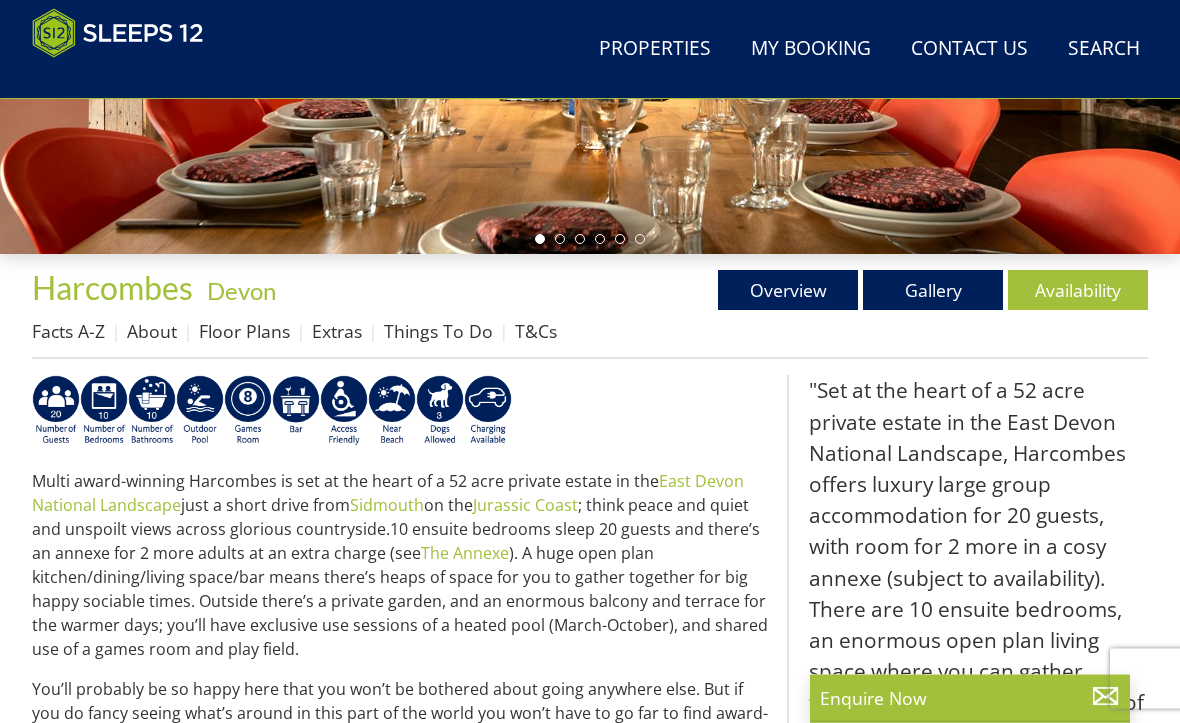 scroll, scrollTop: 550, scrollLeft: 0, axis: vertical 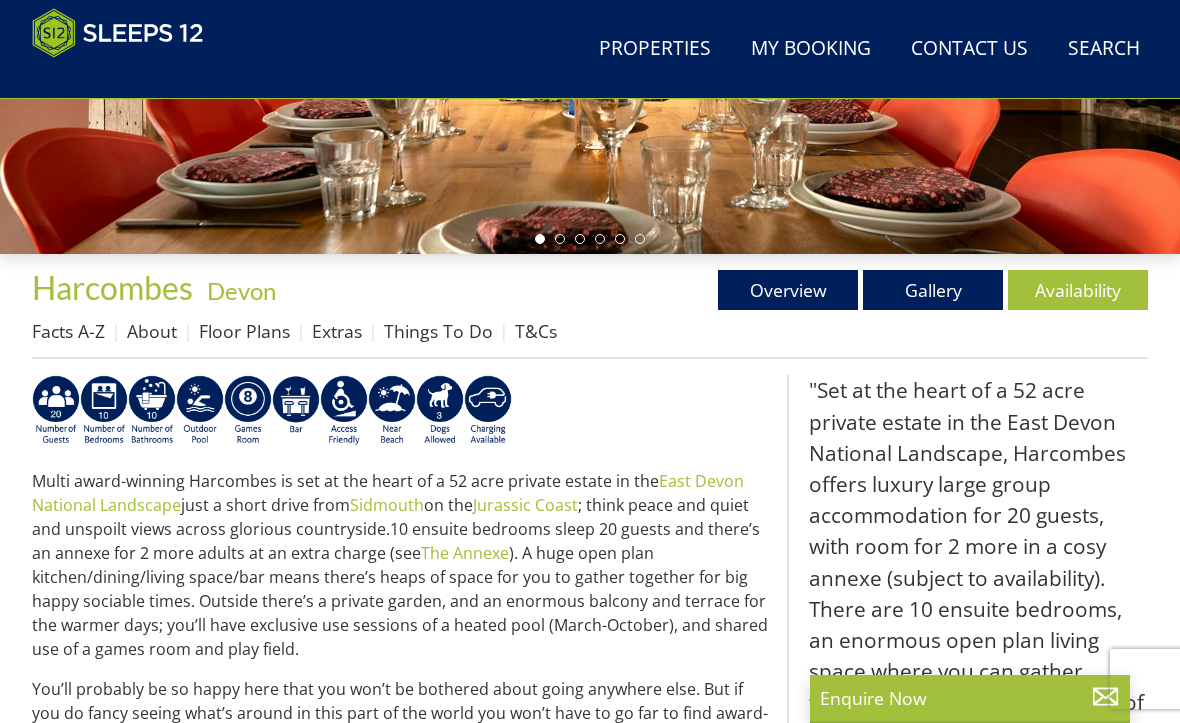 click on "Availability" at bounding box center [1078, 290] 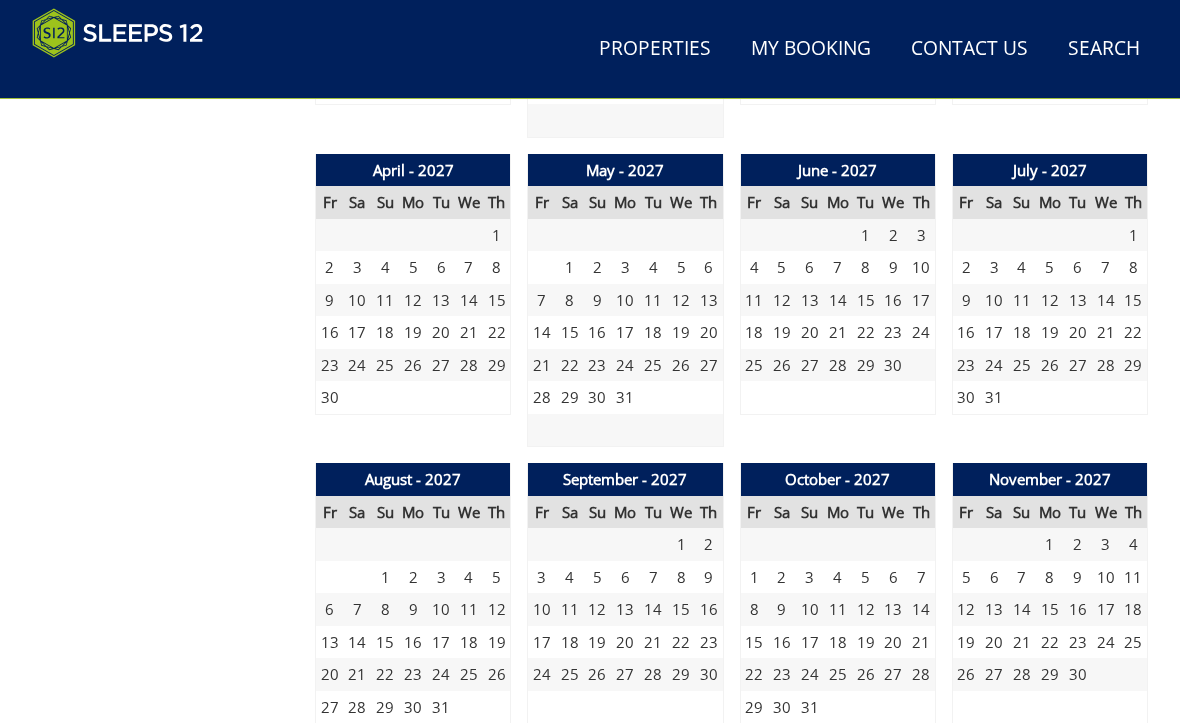 scroll, scrollTop: 2319, scrollLeft: 0, axis: vertical 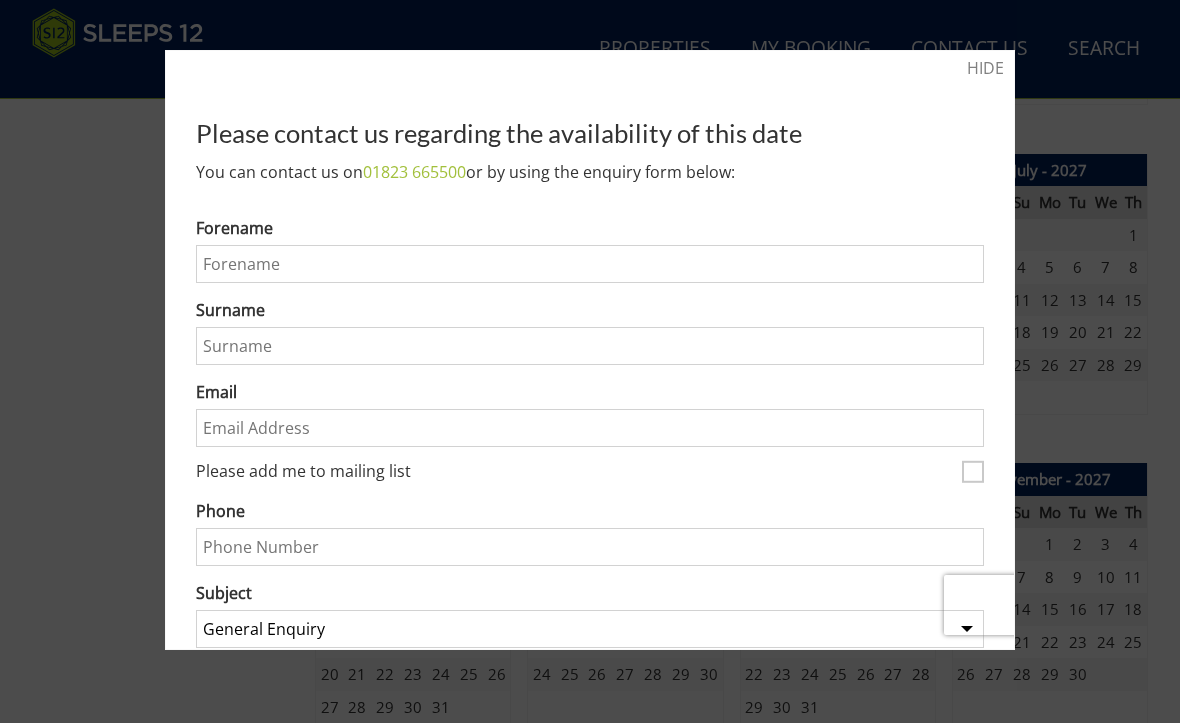 click on "HIDE" at bounding box center (985, 68) 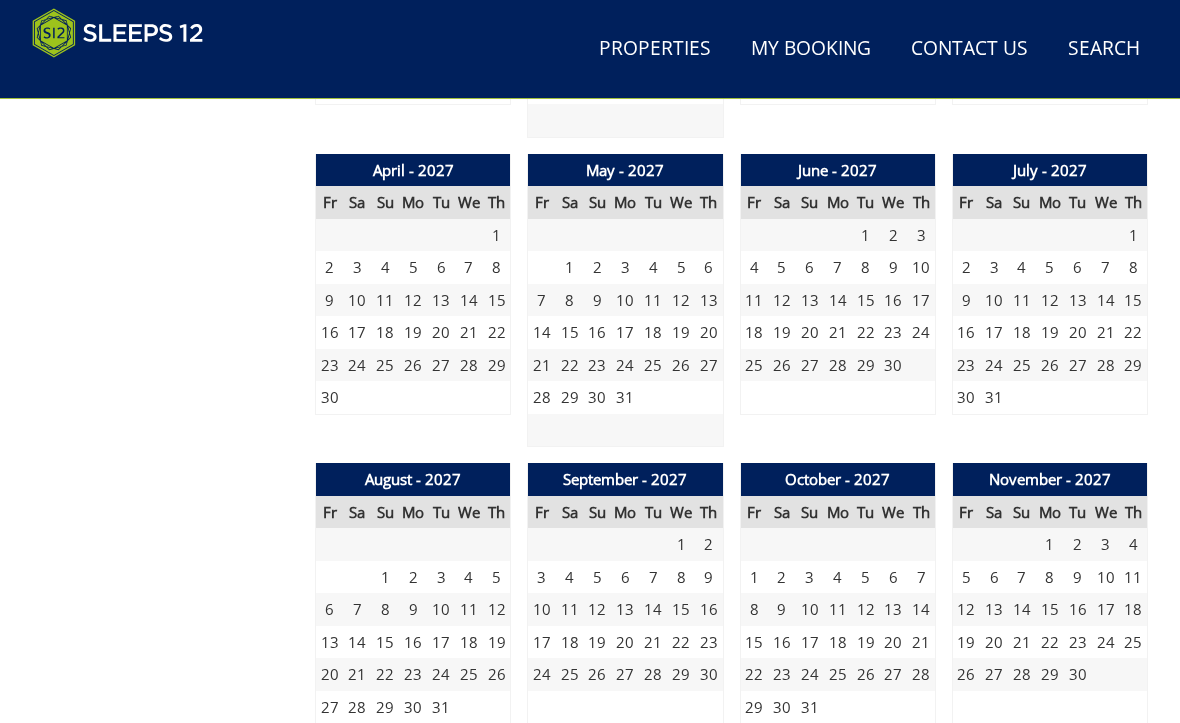 click on "7" at bounding box center [357, 609] 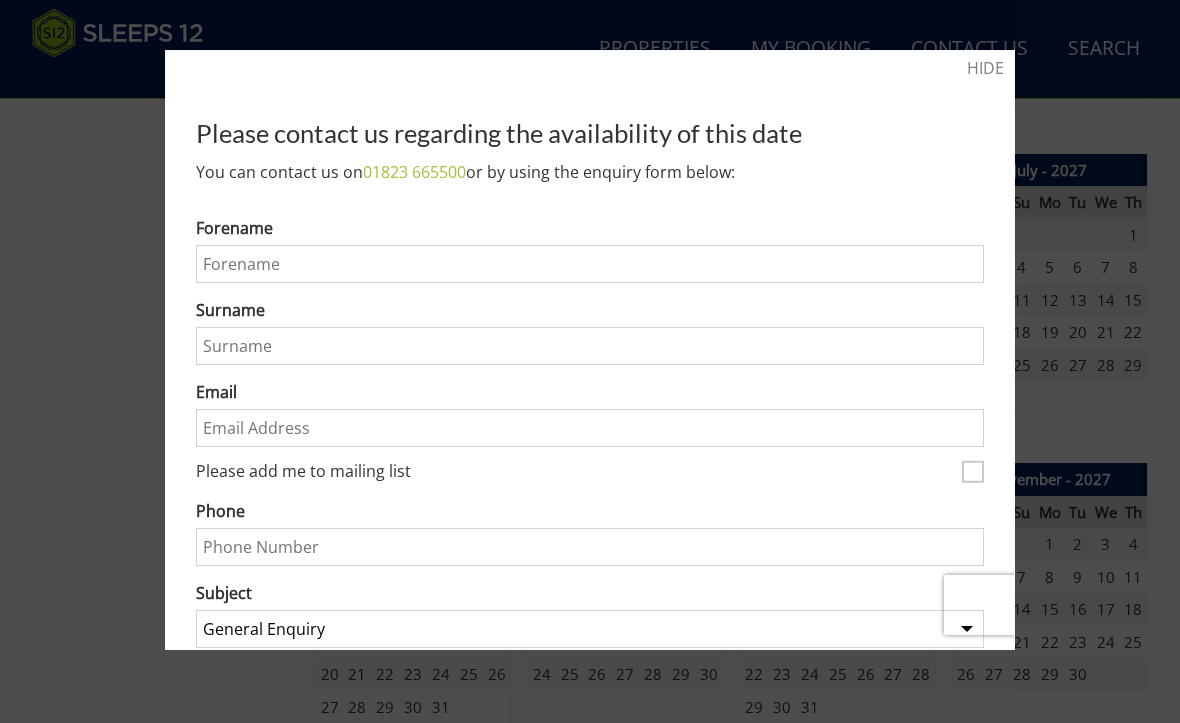 click on "HIDE" at bounding box center [985, 68] 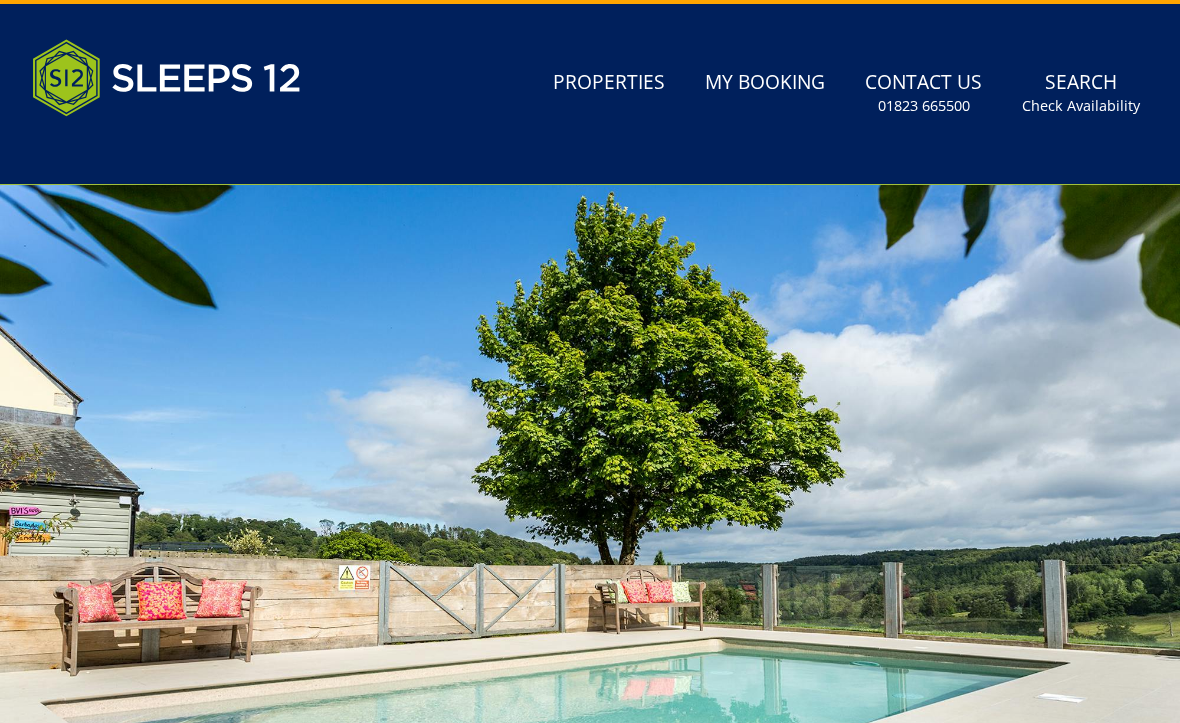 scroll, scrollTop: 0, scrollLeft: 0, axis: both 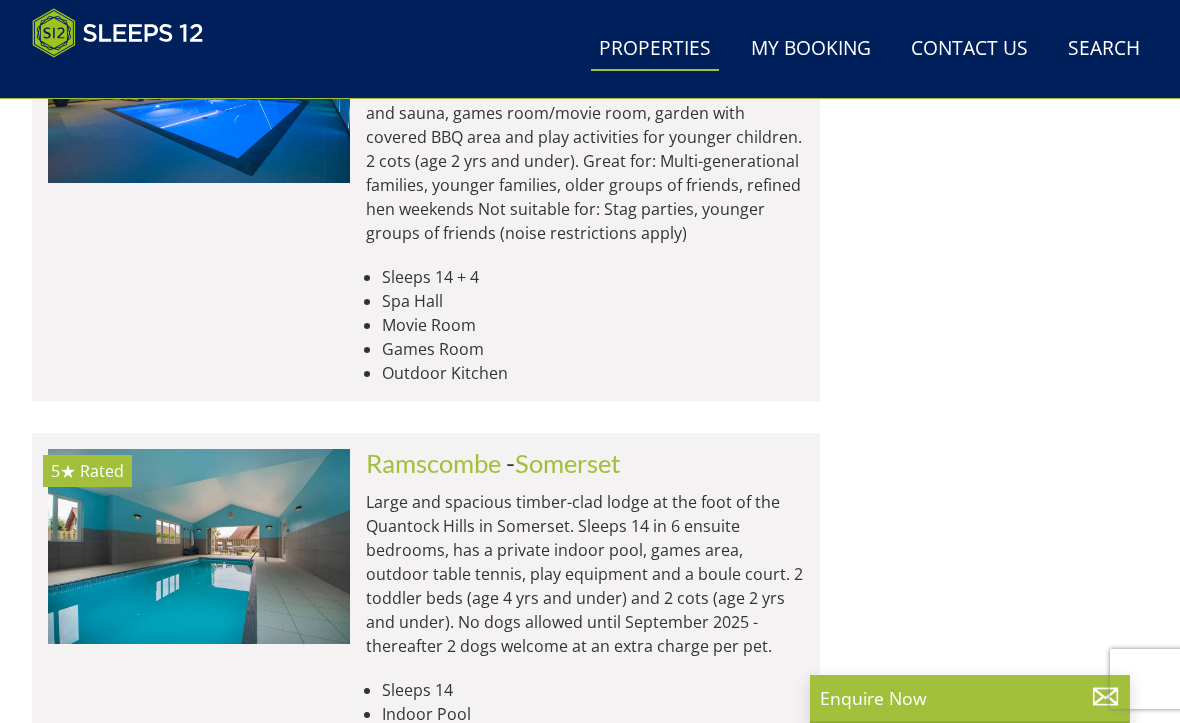 click at bounding box center [199, 546] 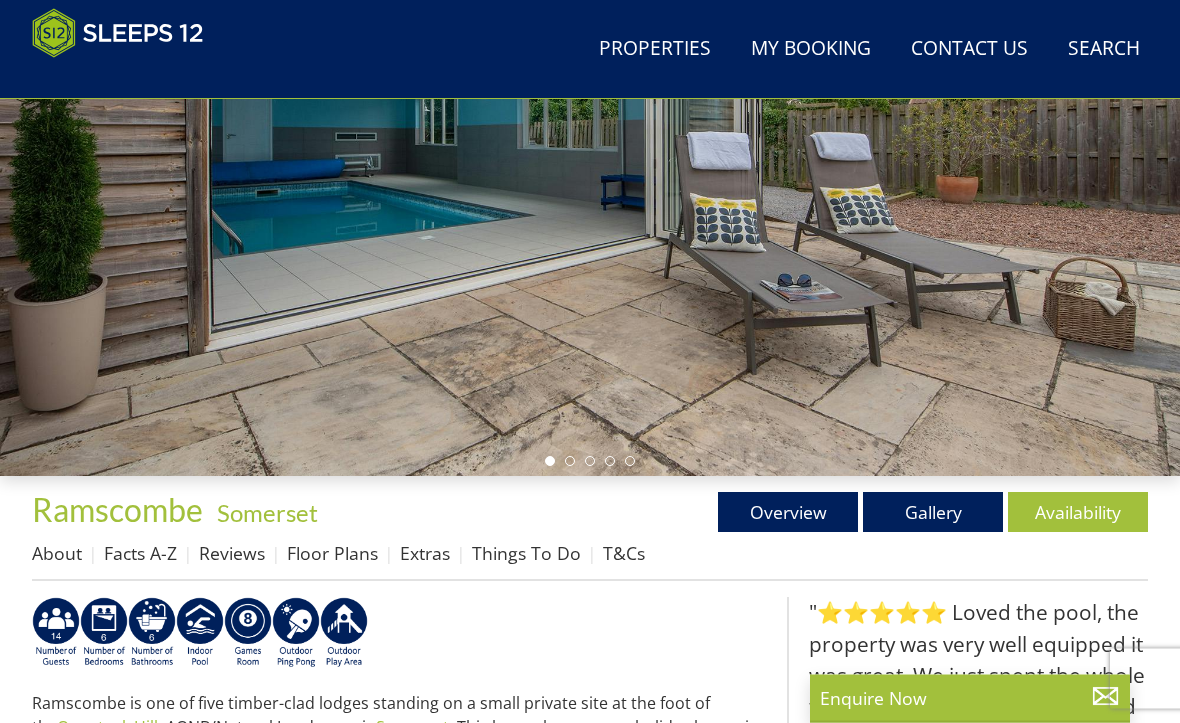 scroll, scrollTop: 328, scrollLeft: 0, axis: vertical 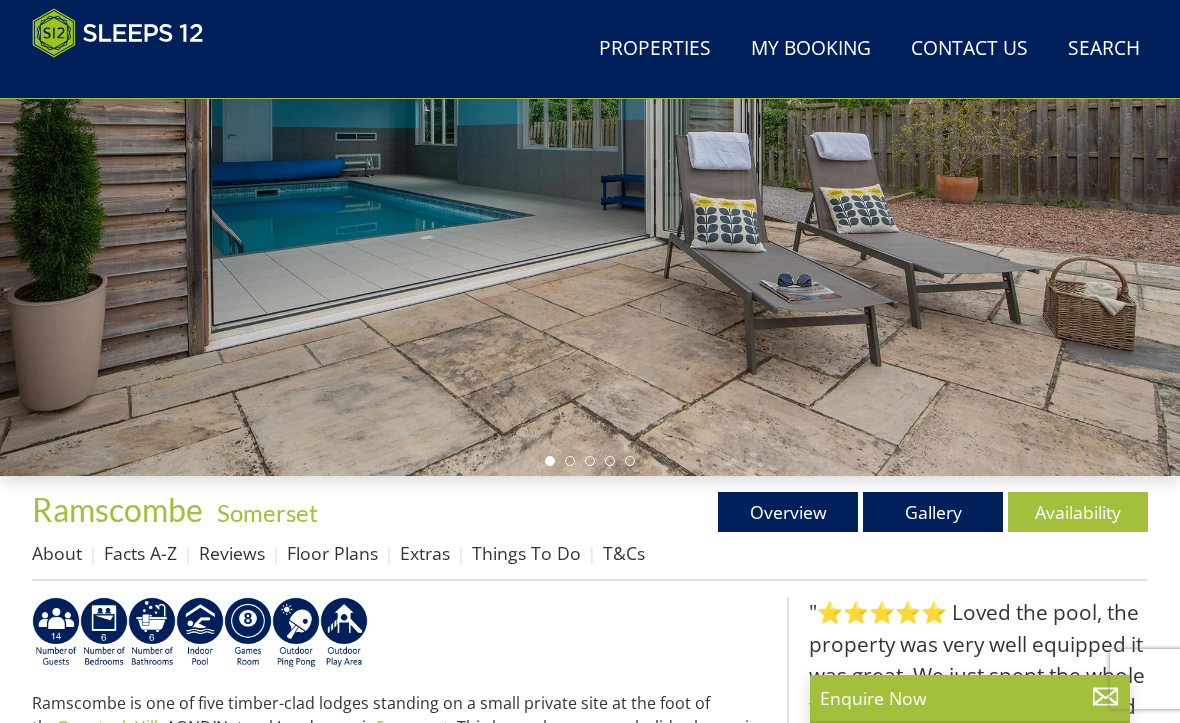 click on "Availability" at bounding box center [1078, 512] 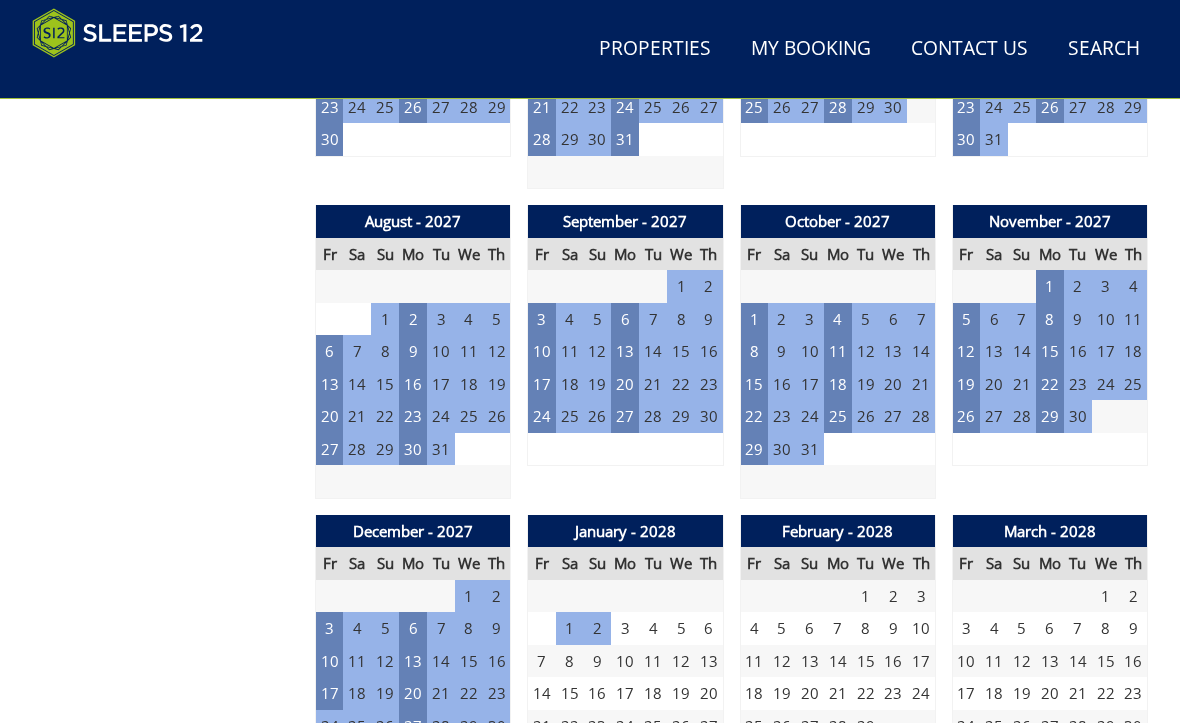 scroll, scrollTop: 2577, scrollLeft: 0, axis: vertical 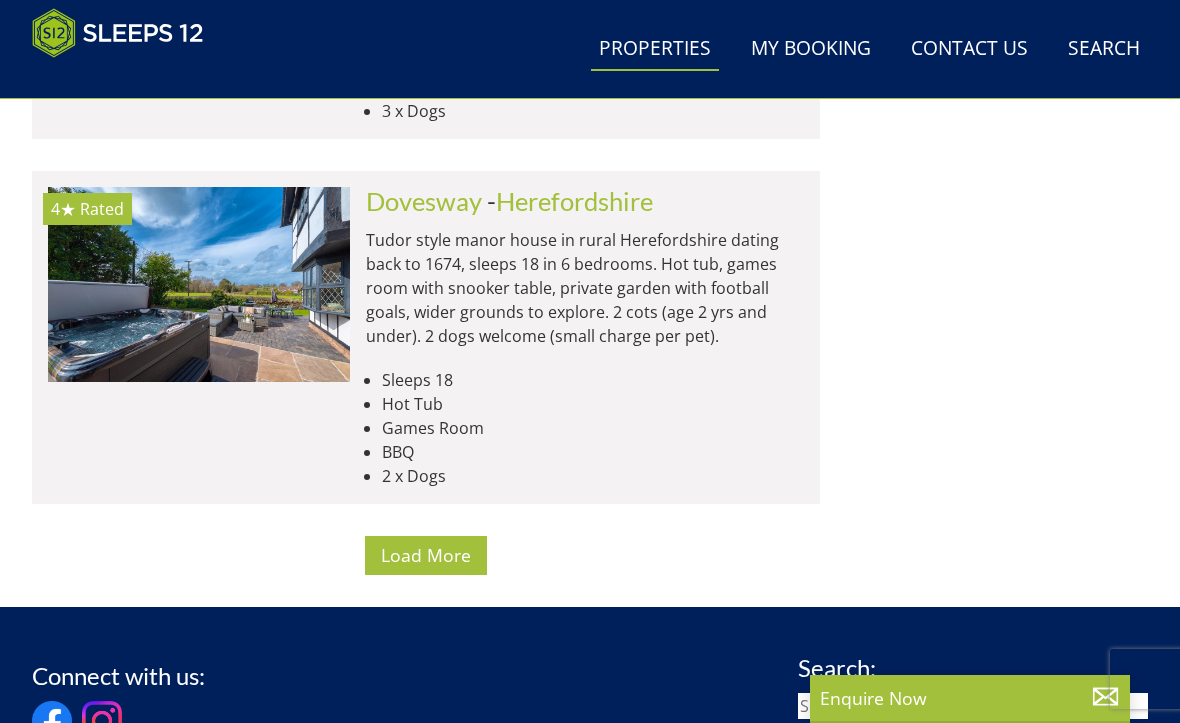 click on "Load More" at bounding box center [426, 555] 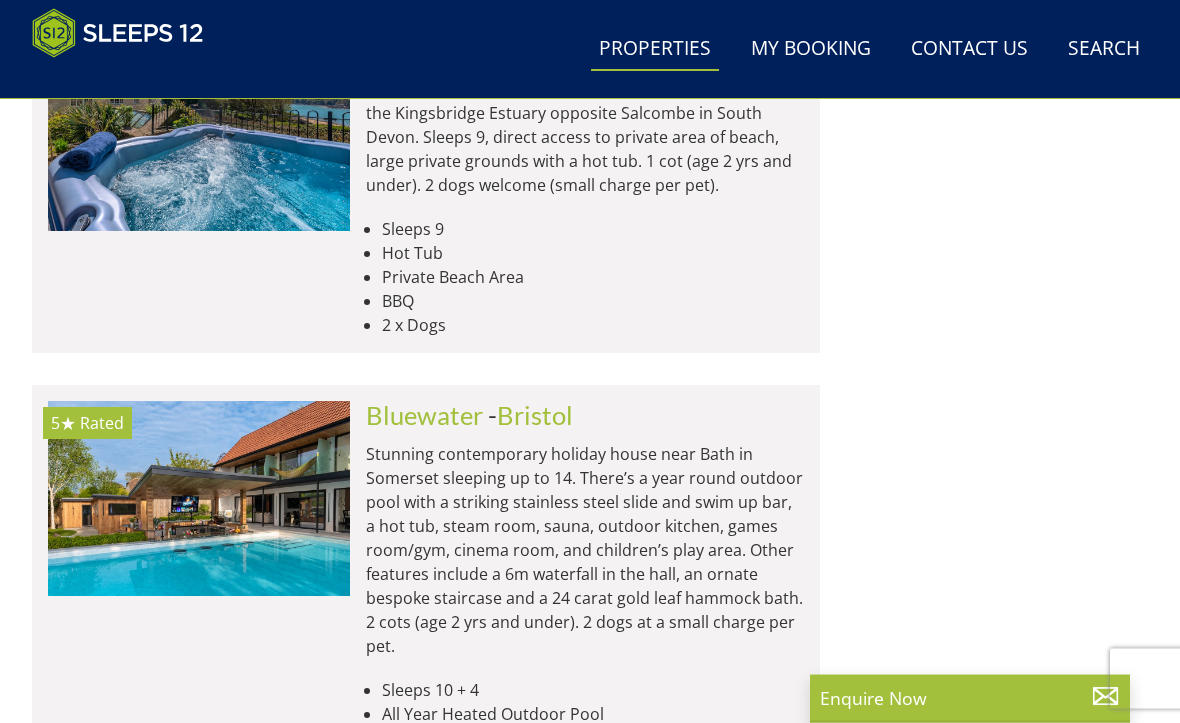 scroll, scrollTop: 17047, scrollLeft: 0, axis: vertical 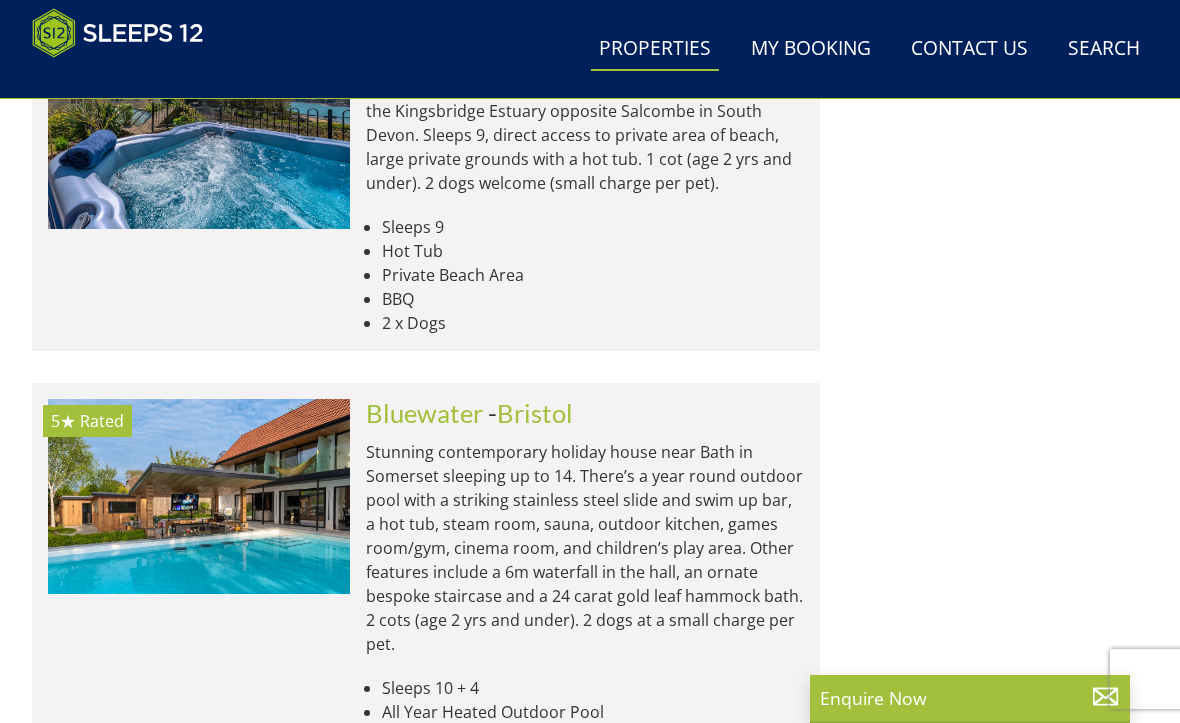 click at bounding box center (199, 496) 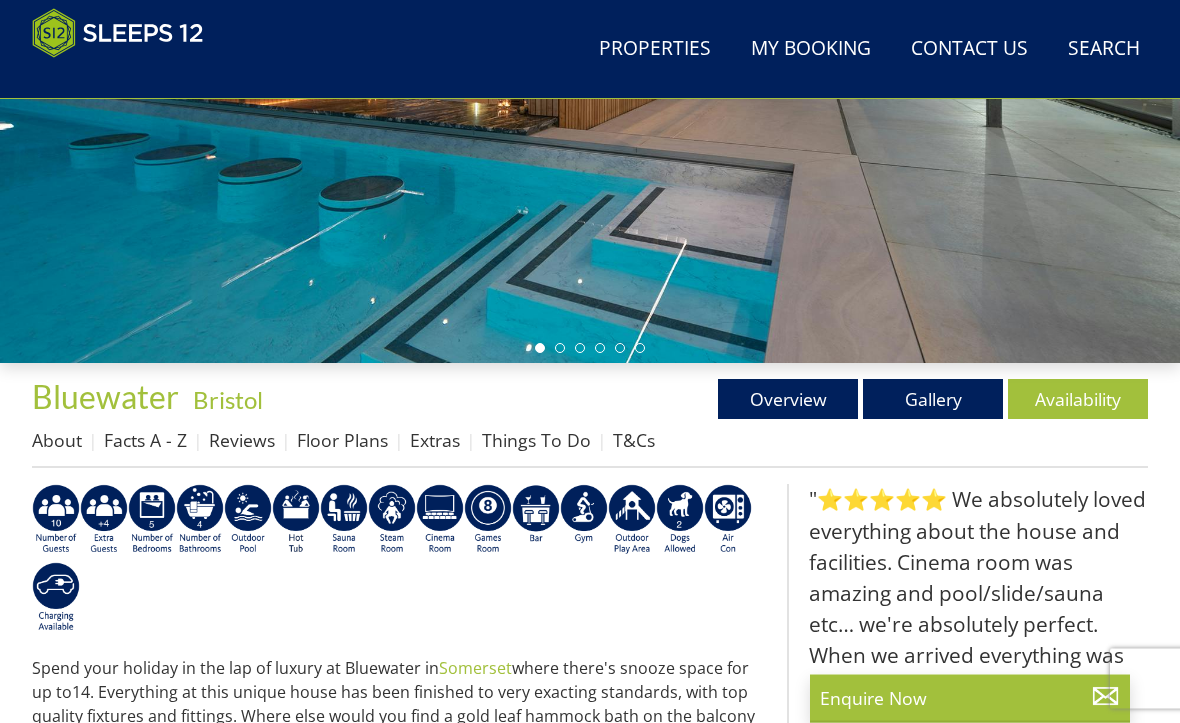 scroll, scrollTop: 451, scrollLeft: 0, axis: vertical 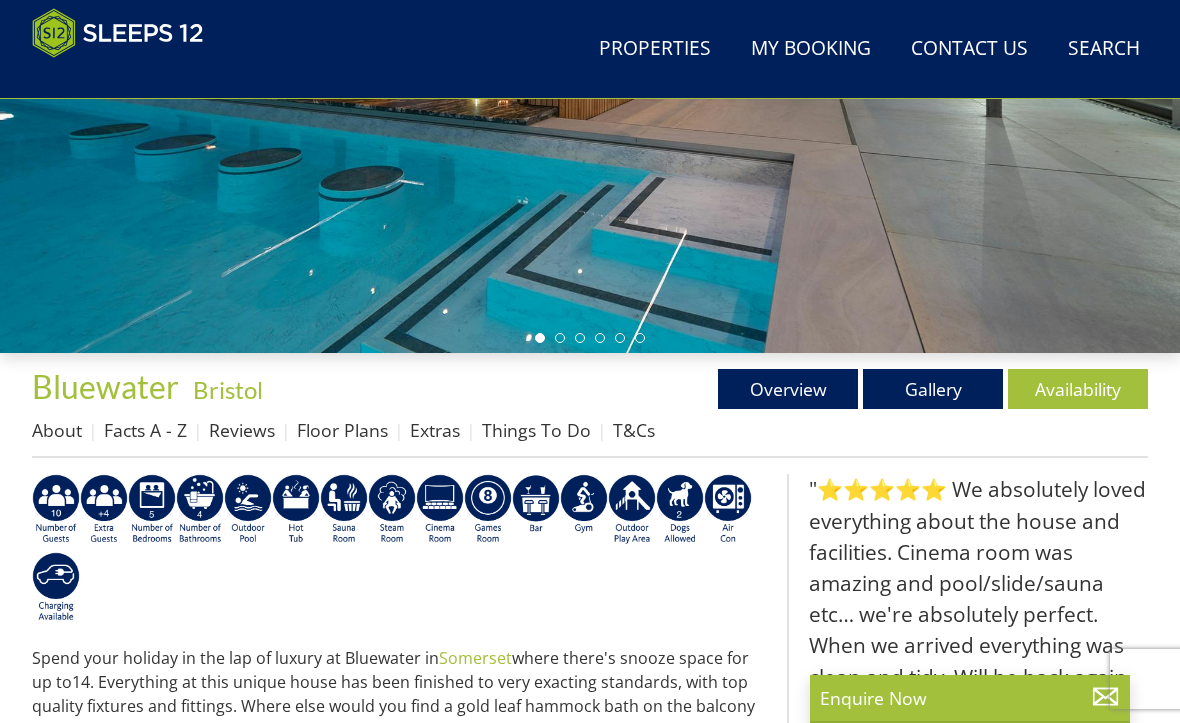 click on "Availability" at bounding box center [1078, 389] 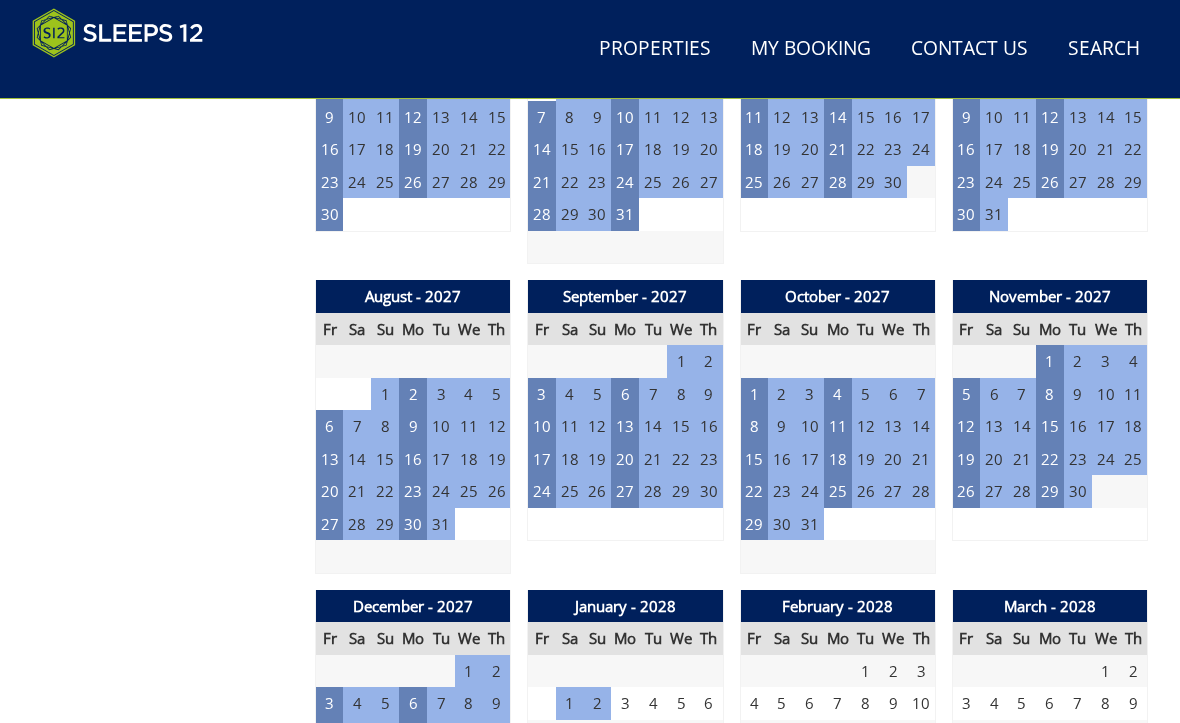 scroll, scrollTop: 2502, scrollLeft: 0, axis: vertical 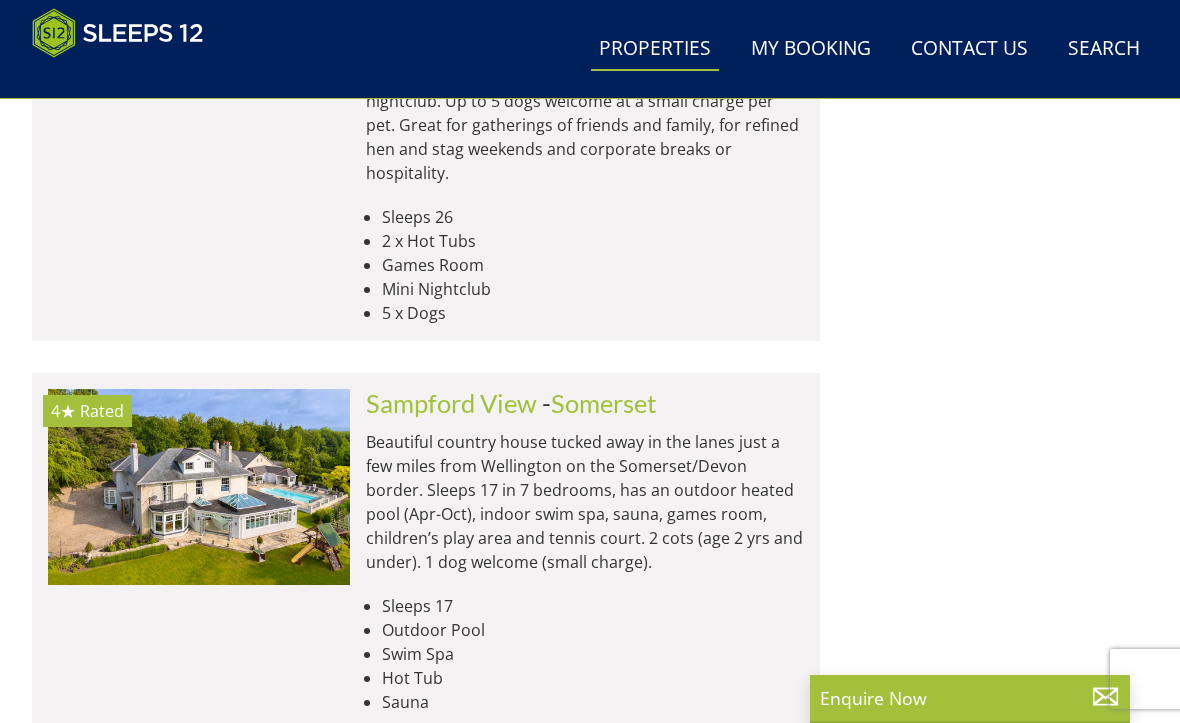 click at bounding box center (199, 486) 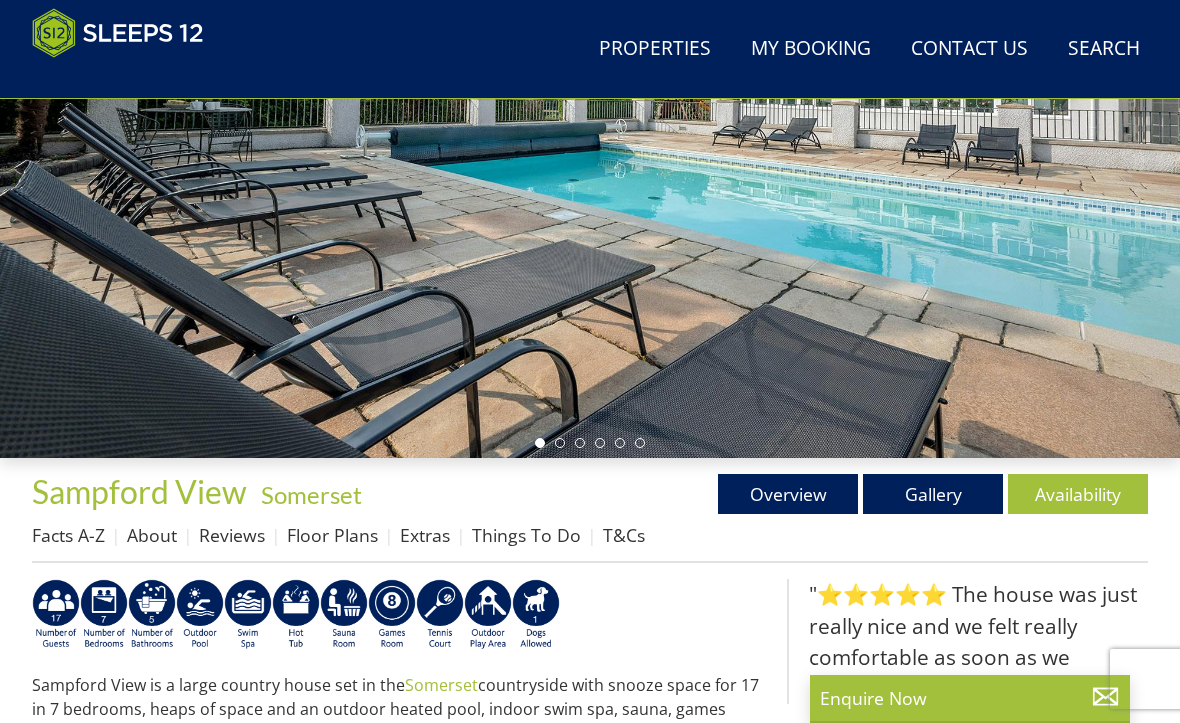 scroll, scrollTop: 353, scrollLeft: 0, axis: vertical 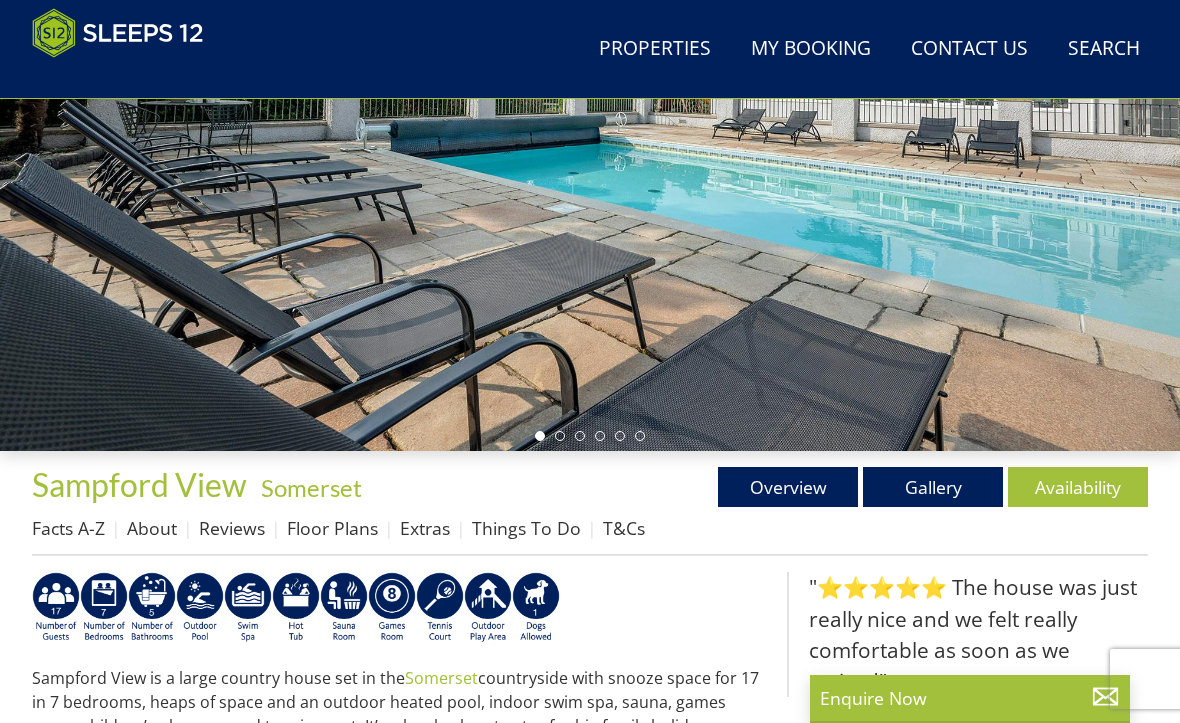 click on "Availability" at bounding box center [1078, 487] 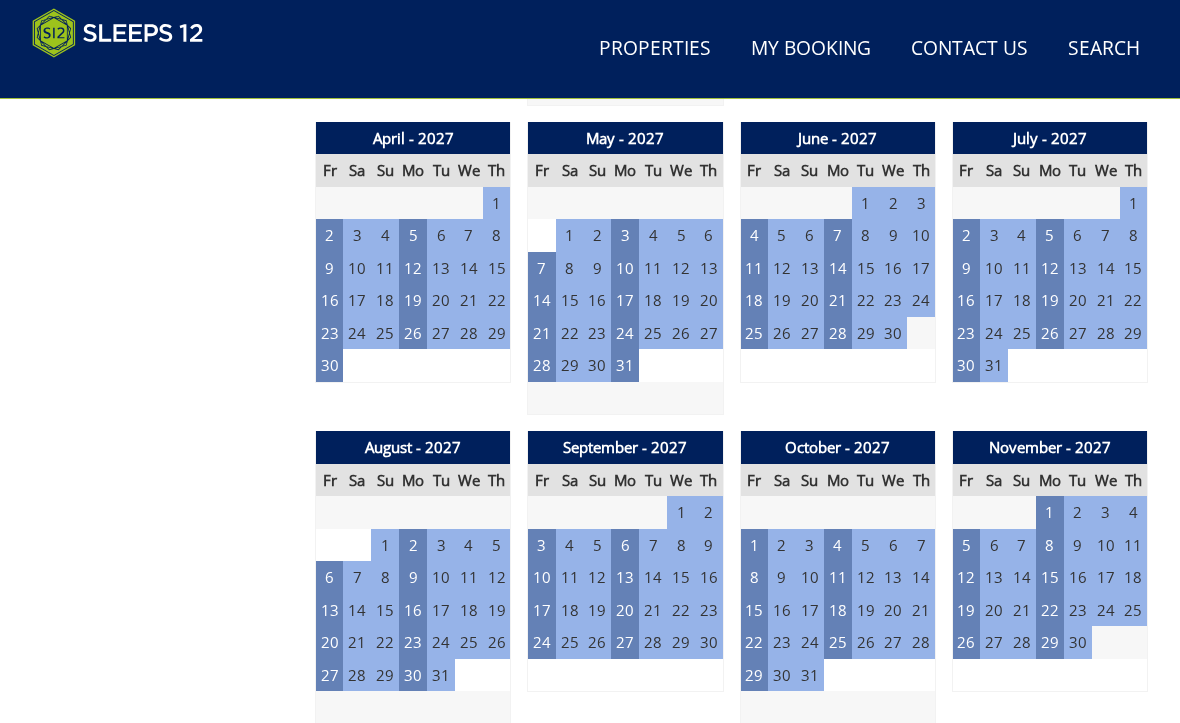 scroll, scrollTop: 2372, scrollLeft: 0, axis: vertical 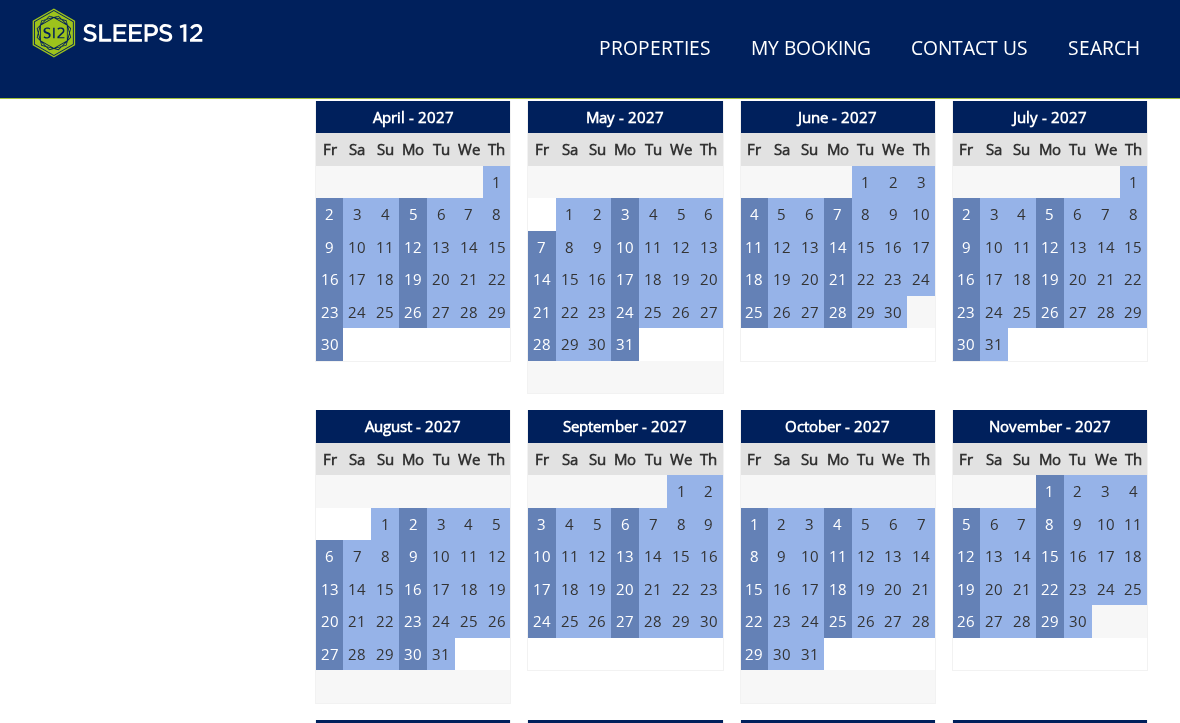 click on "6" at bounding box center [330, 556] 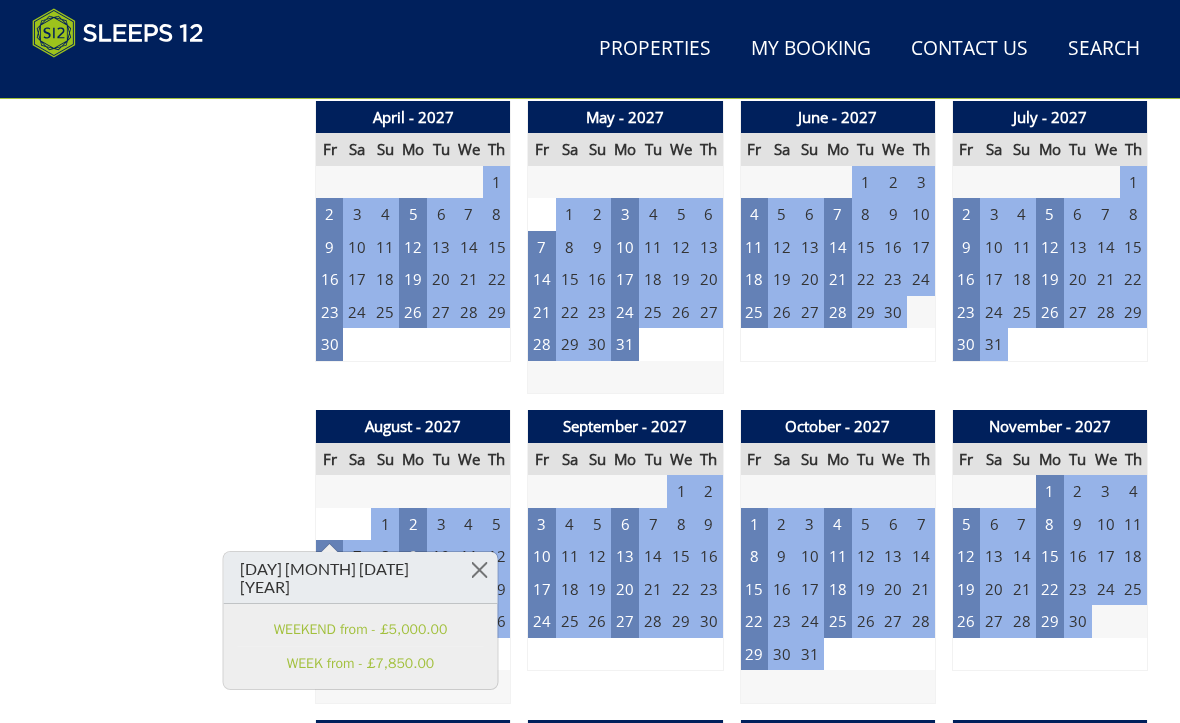 click on "Prices and Availability
You can browse the calendar to find an available start date for your stay by clicking on a start date or by entering your Arrival & Departure dates below.
Search for a Stay
07/08/2027
Search
Check-In / Check-Out
16:00 / 10:00
Key
Available Start Date
Available
Booked" at bounding box center [165, 76] 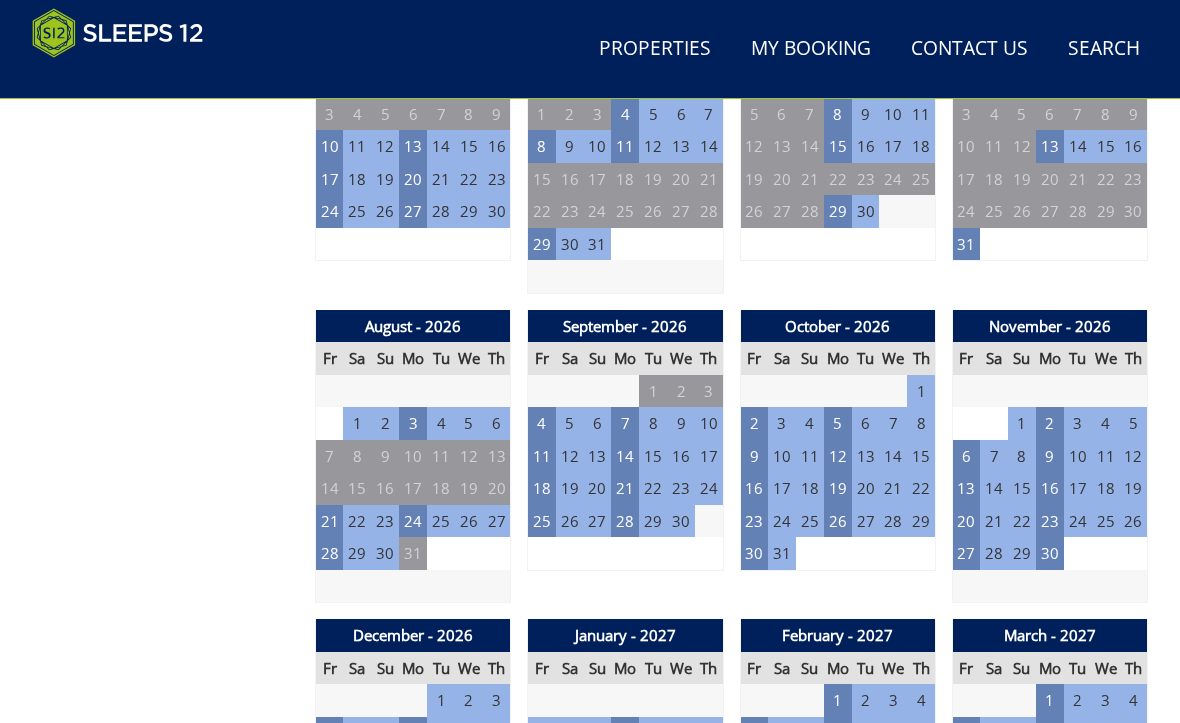 scroll, scrollTop: 1492, scrollLeft: 0, axis: vertical 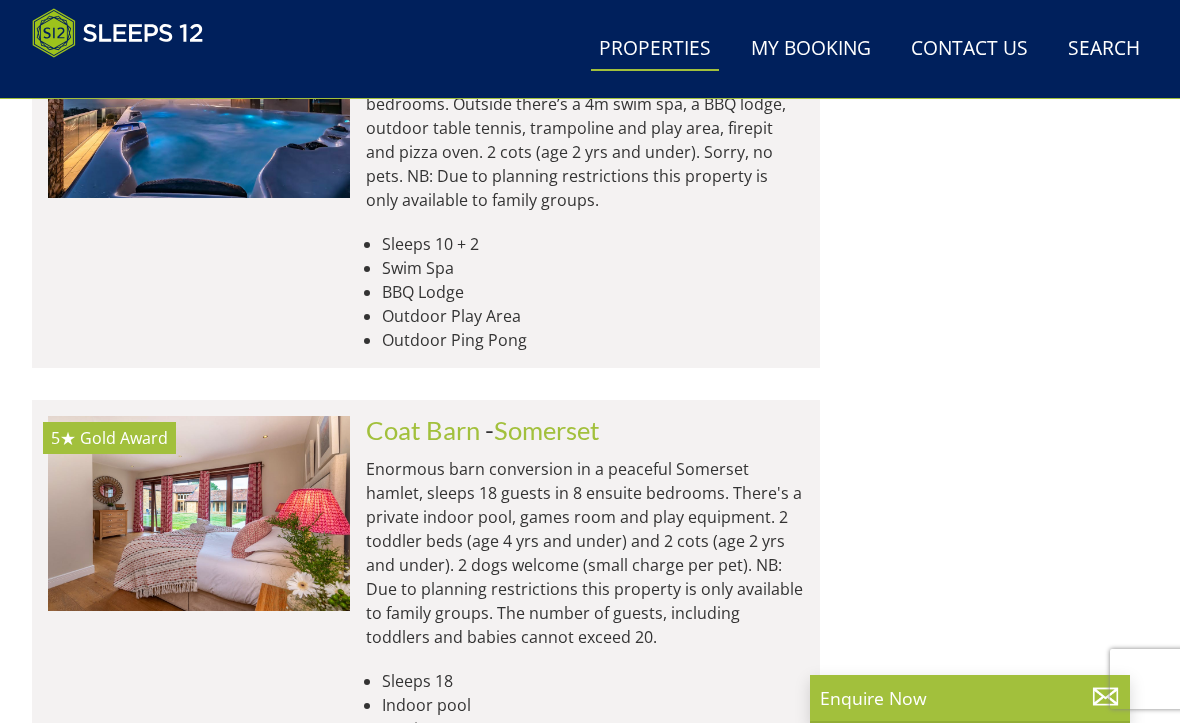 click at bounding box center (199, 513) 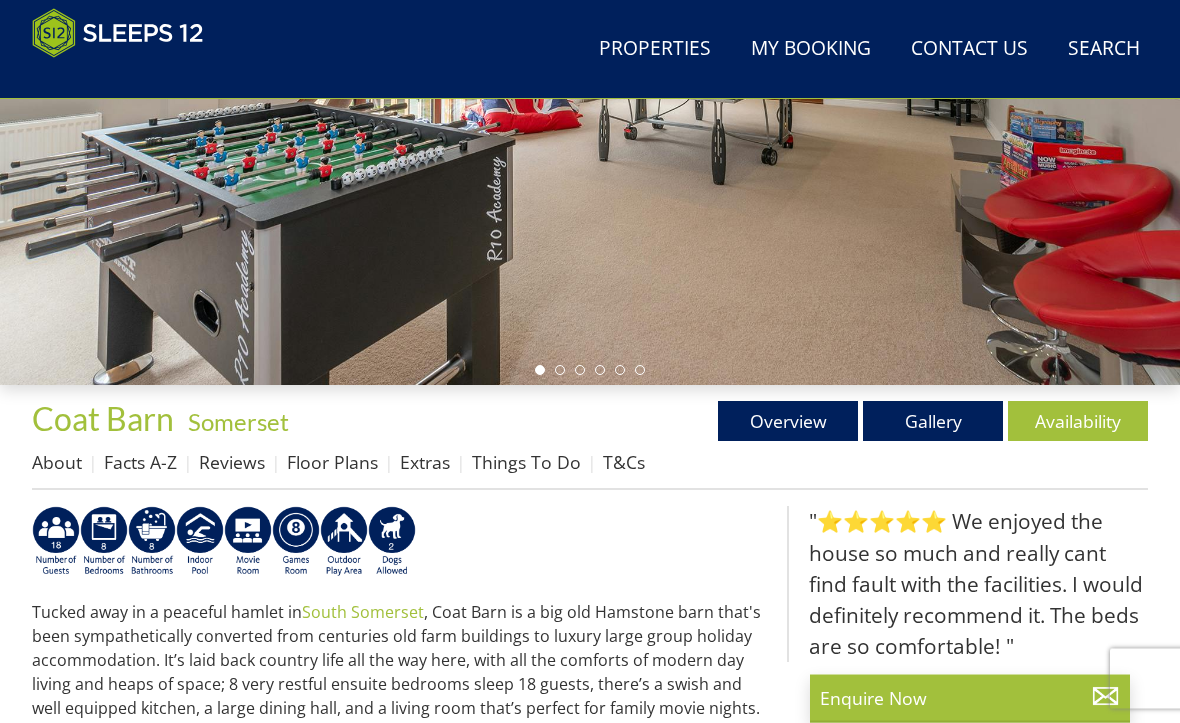 scroll, scrollTop: 419, scrollLeft: 0, axis: vertical 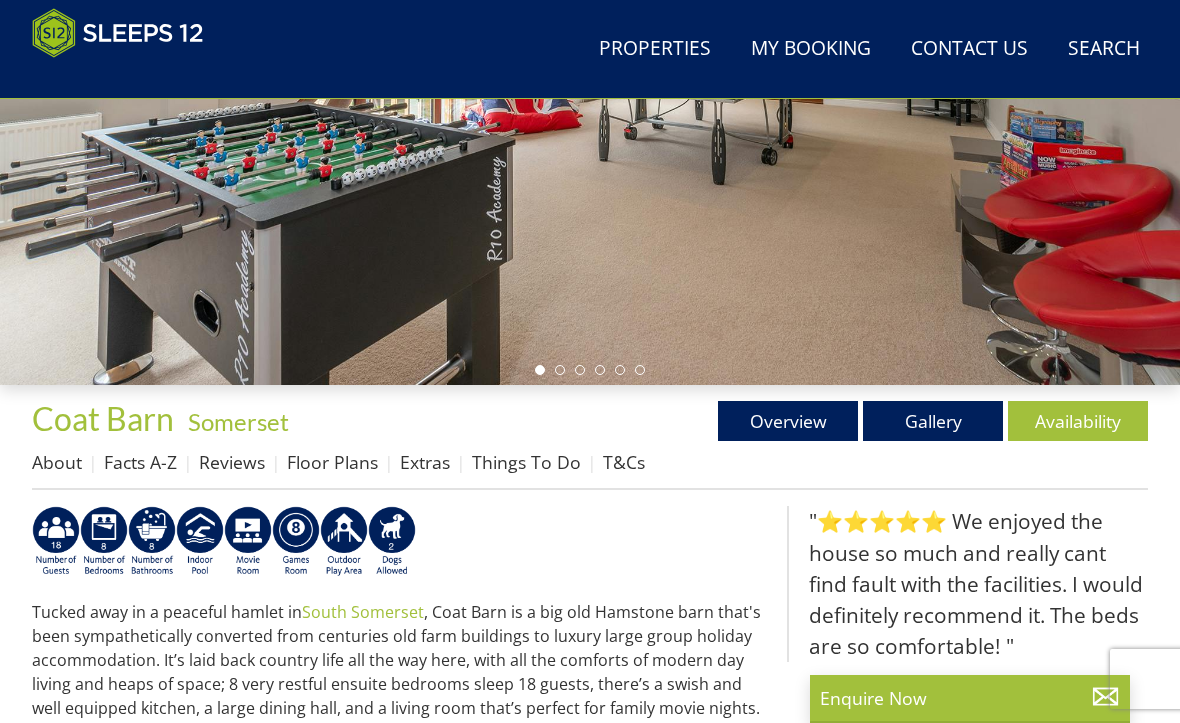 click on "Availability" at bounding box center (1078, 421) 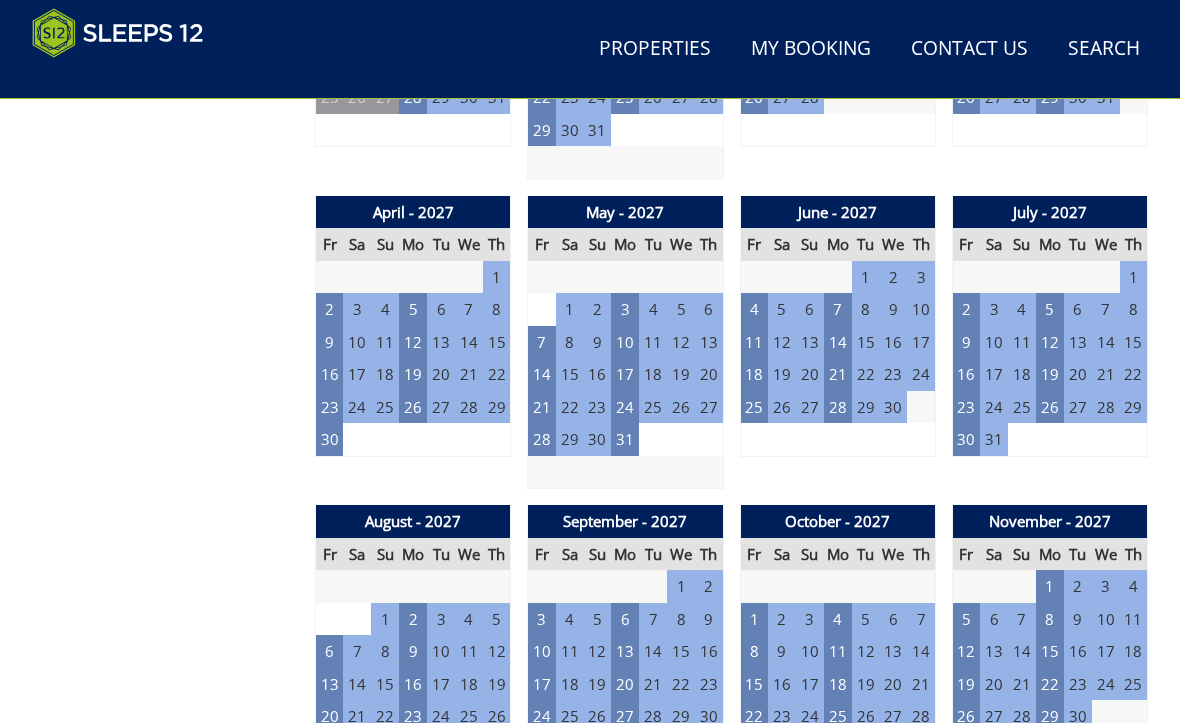 scroll, scrollTop: 2279, scrollLeft: 0, axis: vertical 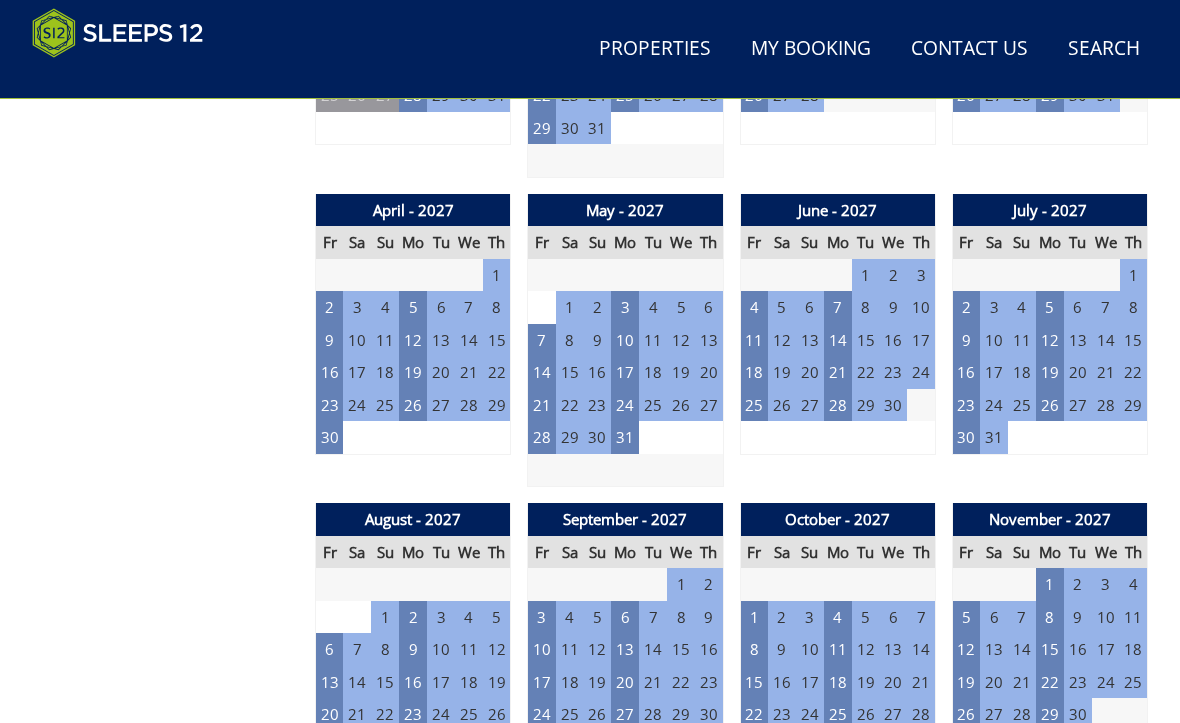 click on "6" at bounding box center [330, 649] 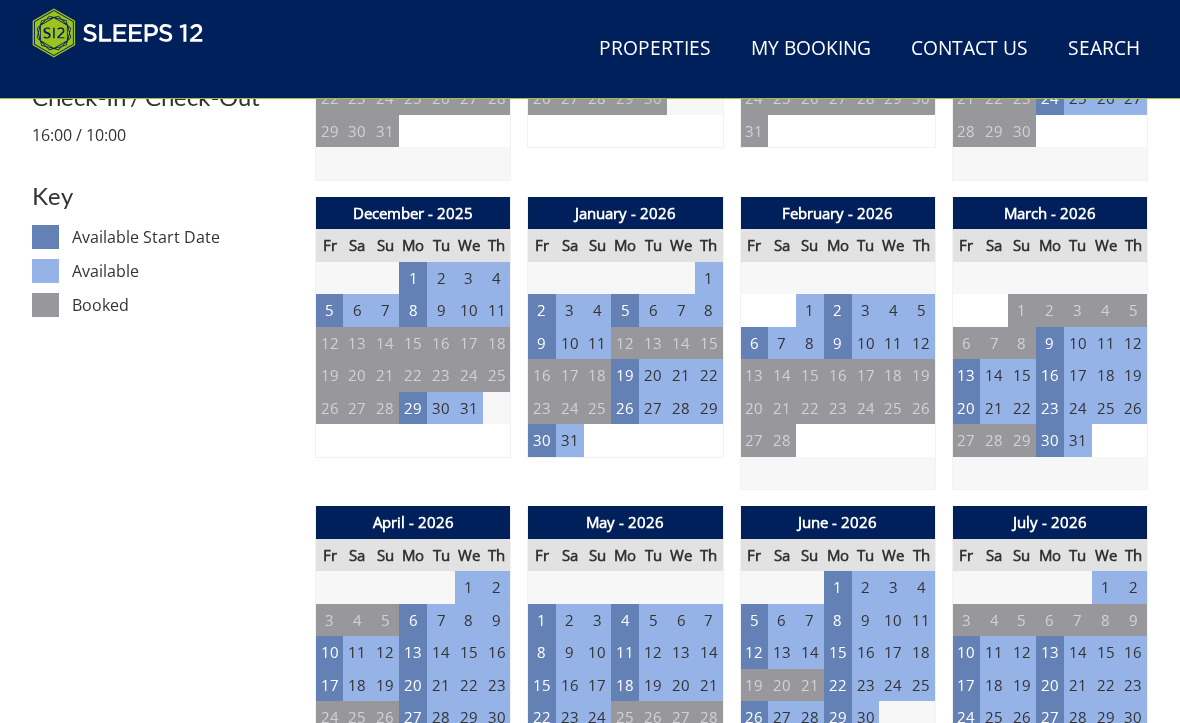 scroll, scrollTop: 972, scrollLeft: 0, axis: vertical 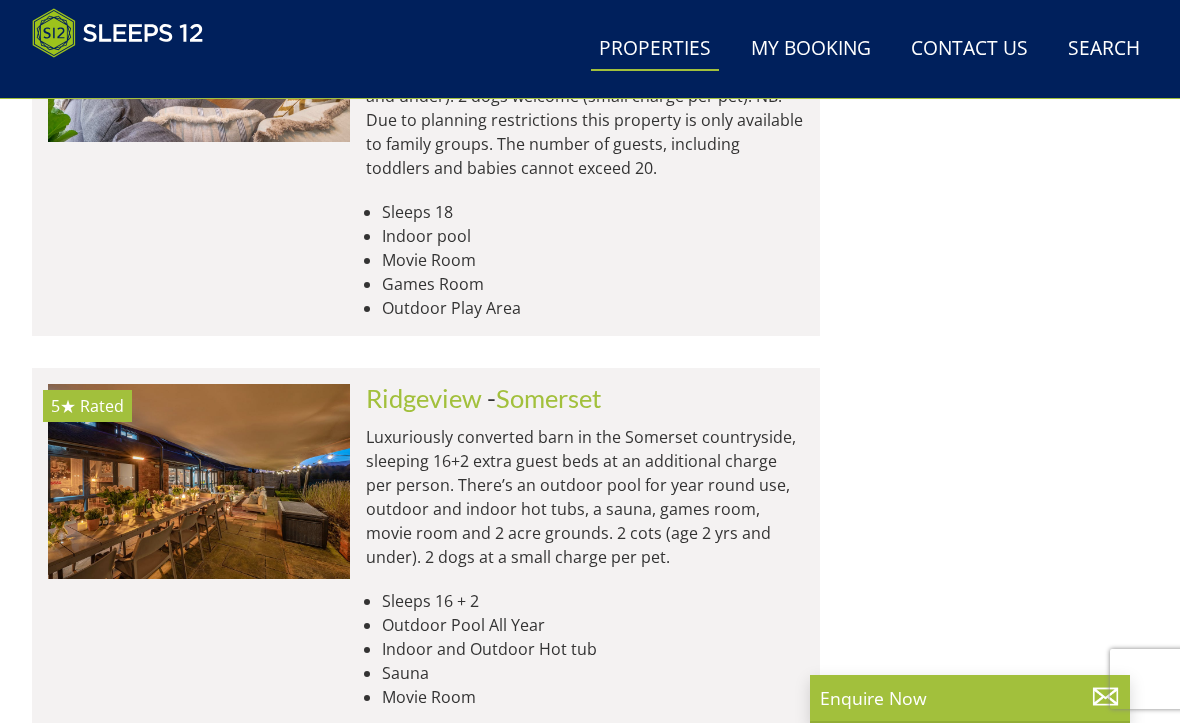 click at bounding box center [199, 481] 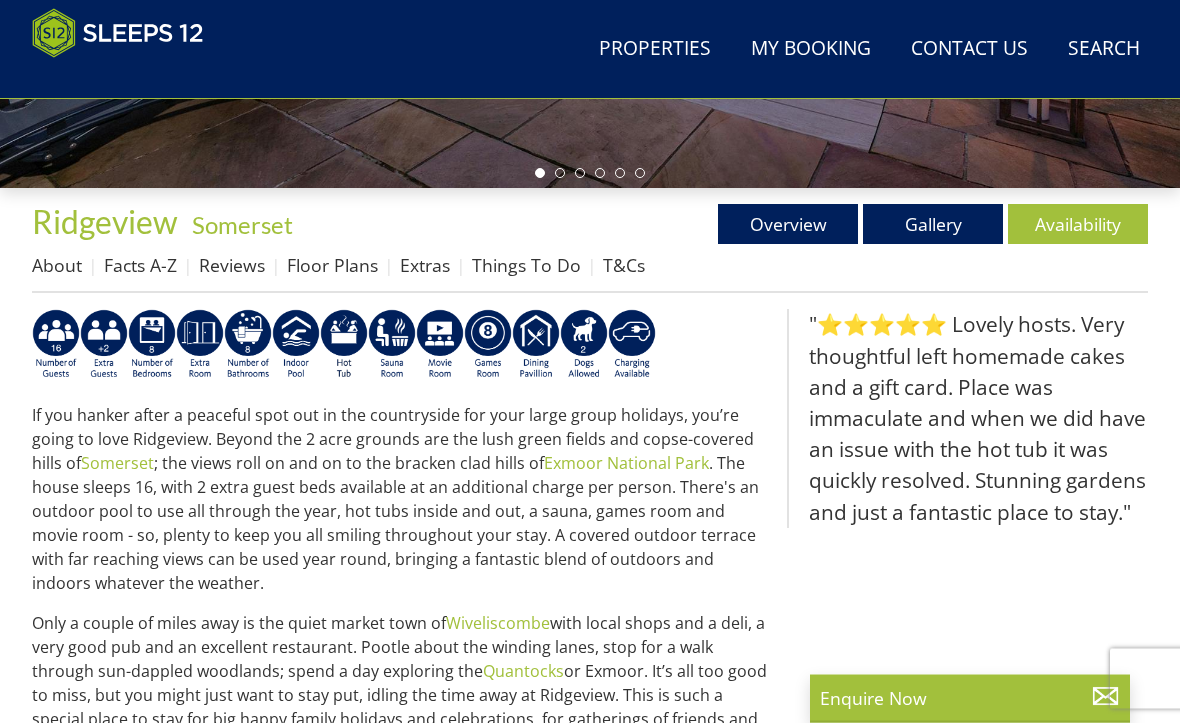 scroll, scrollTop: 616, scrollLeft: 0, axis: vertical 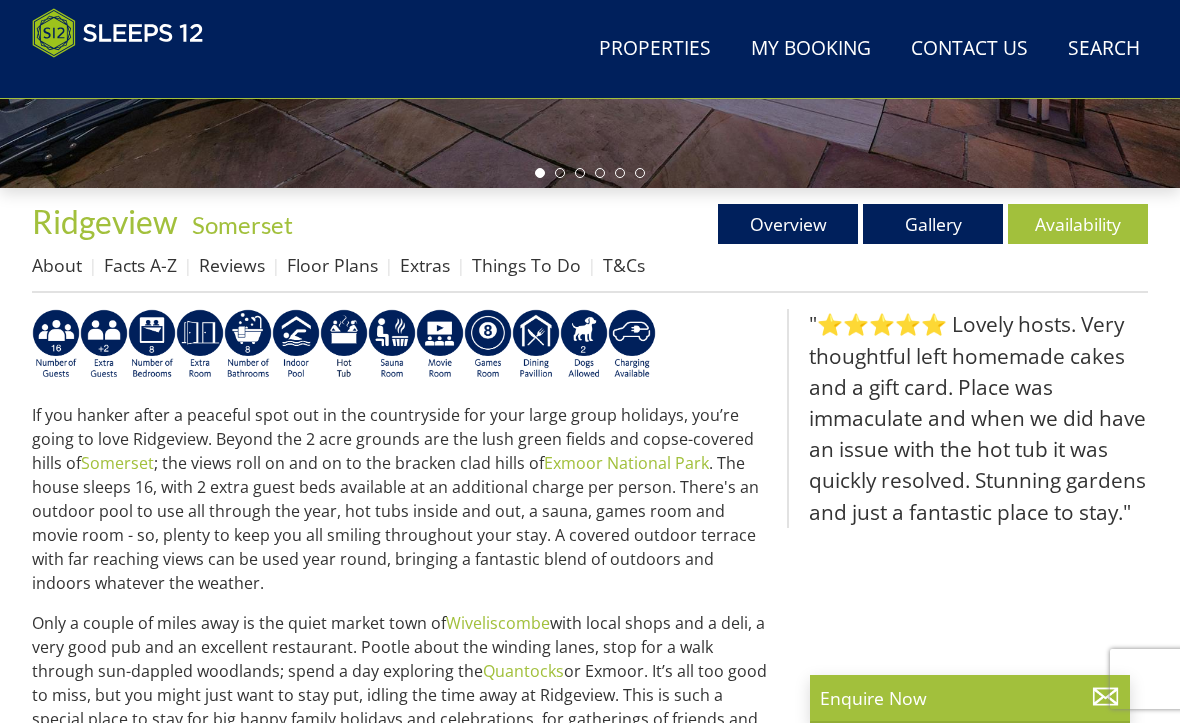 click on "Availability" at bounding box center (1078, 224) 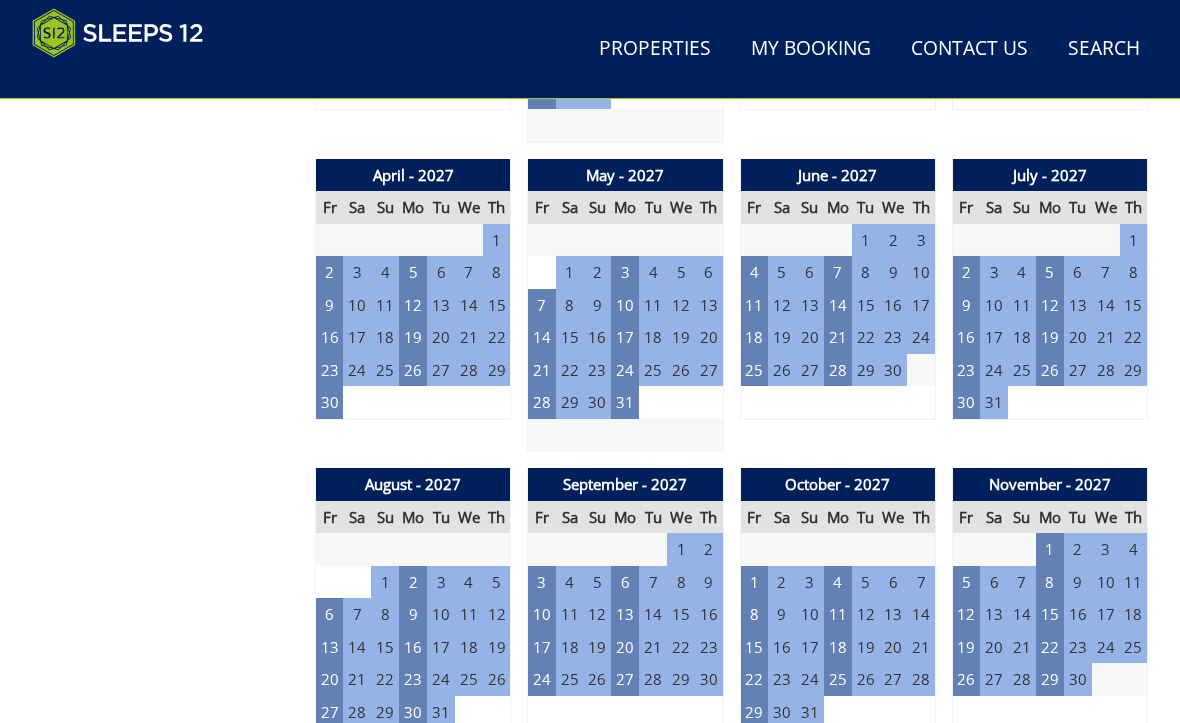 scroll, scrollTop: 2314, scrollLeft: 0, axis: vertical 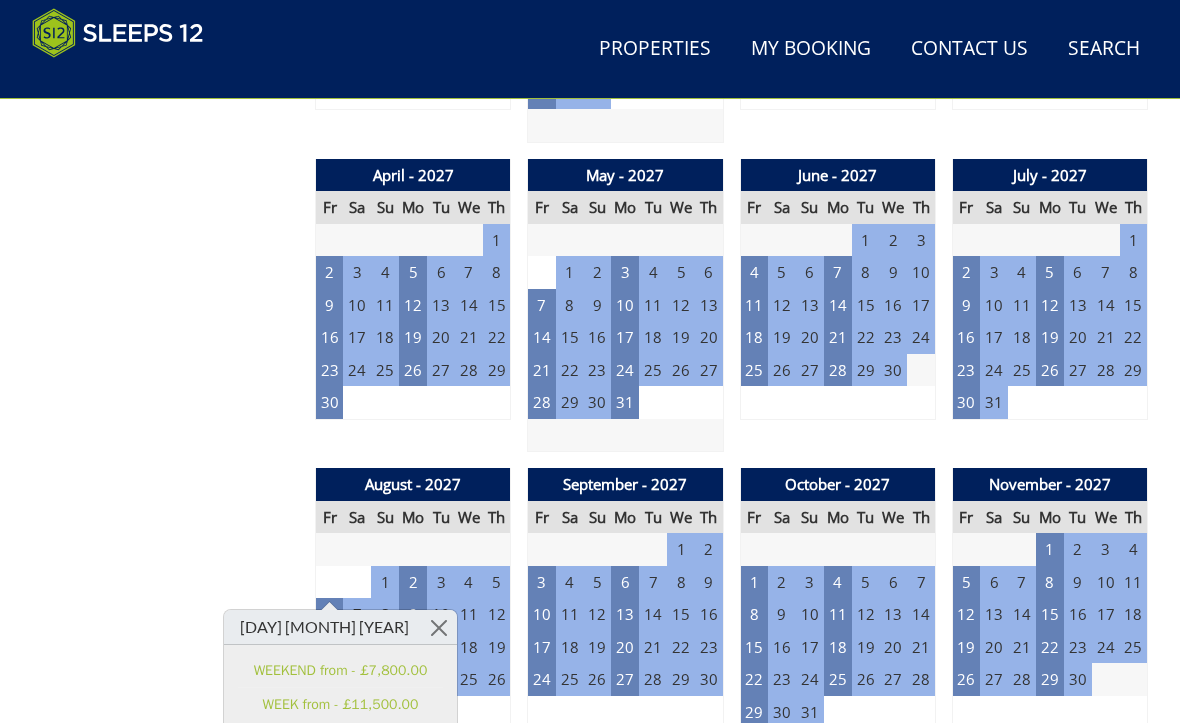 click on "10" at bounding box center (542, 614) 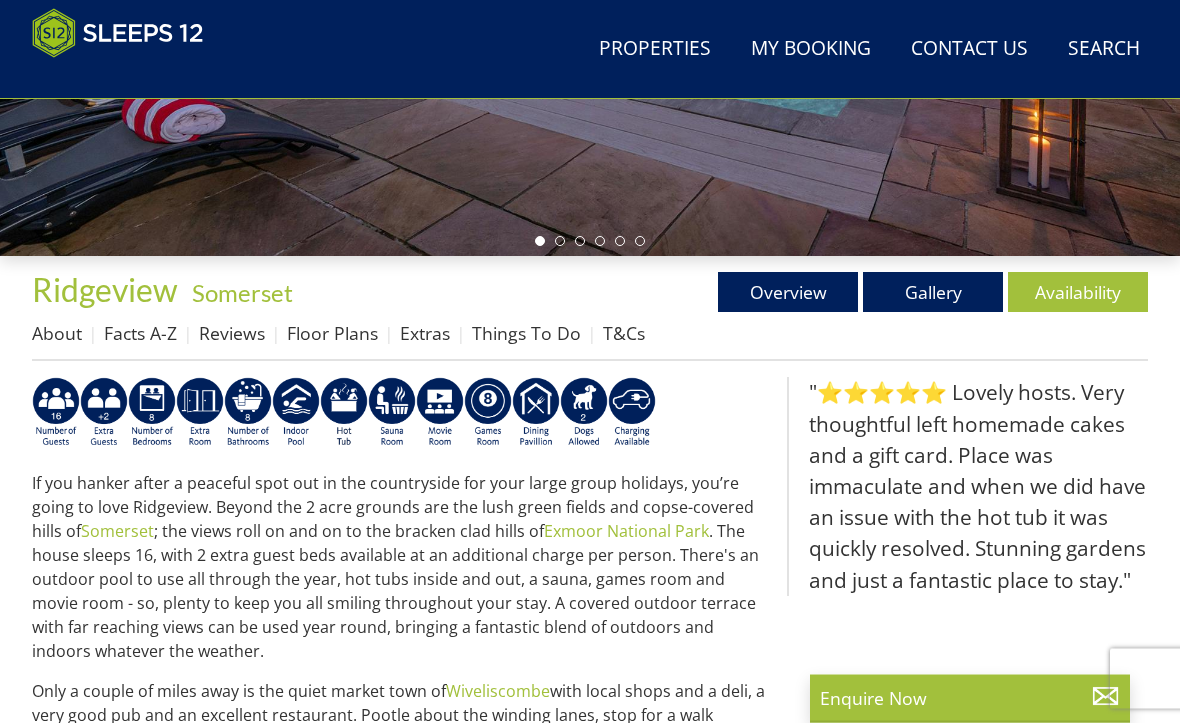 scroll, scrollTop: 514, scrollLeft: 0, axis: vertical 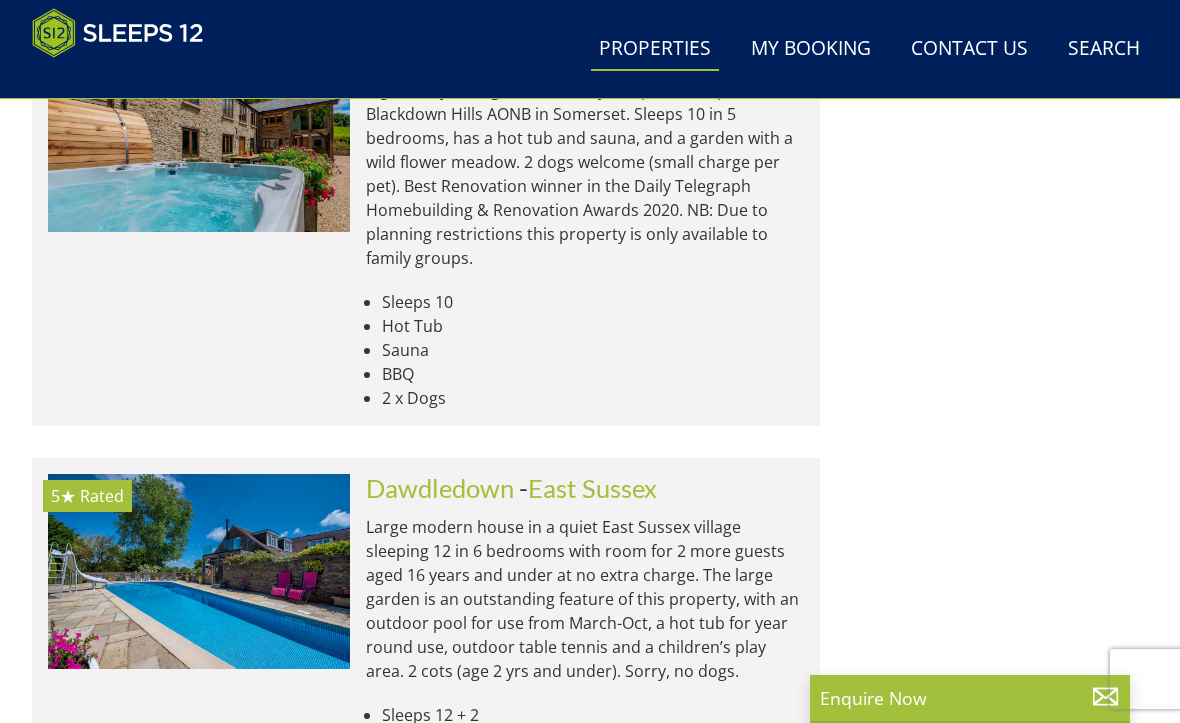 click on "Large modern house in a quiet East Sussex village sleeping 12 in 6 bedrooms with room for 2 more guests aged 16 years and under at no extra charge. The large garden is an outstanding feature of this property, with an outdoor pool for use from March-Oct, a hot tub for year round use, outdoor table tennis and a children’s play area. 2 cots (age 2 yrs and under). Sorry, no dogs." at bounding box center [585, 599] 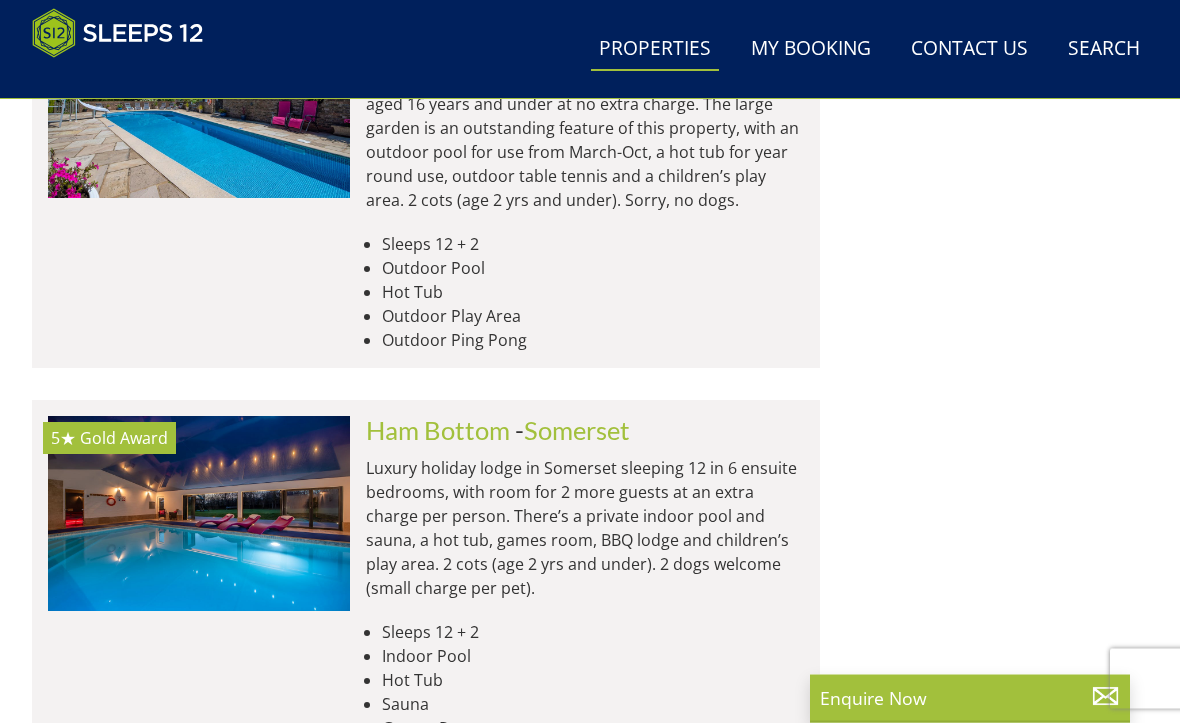 scroll, scrollTop: 24074, scrollLeft: 0, axis: vertical 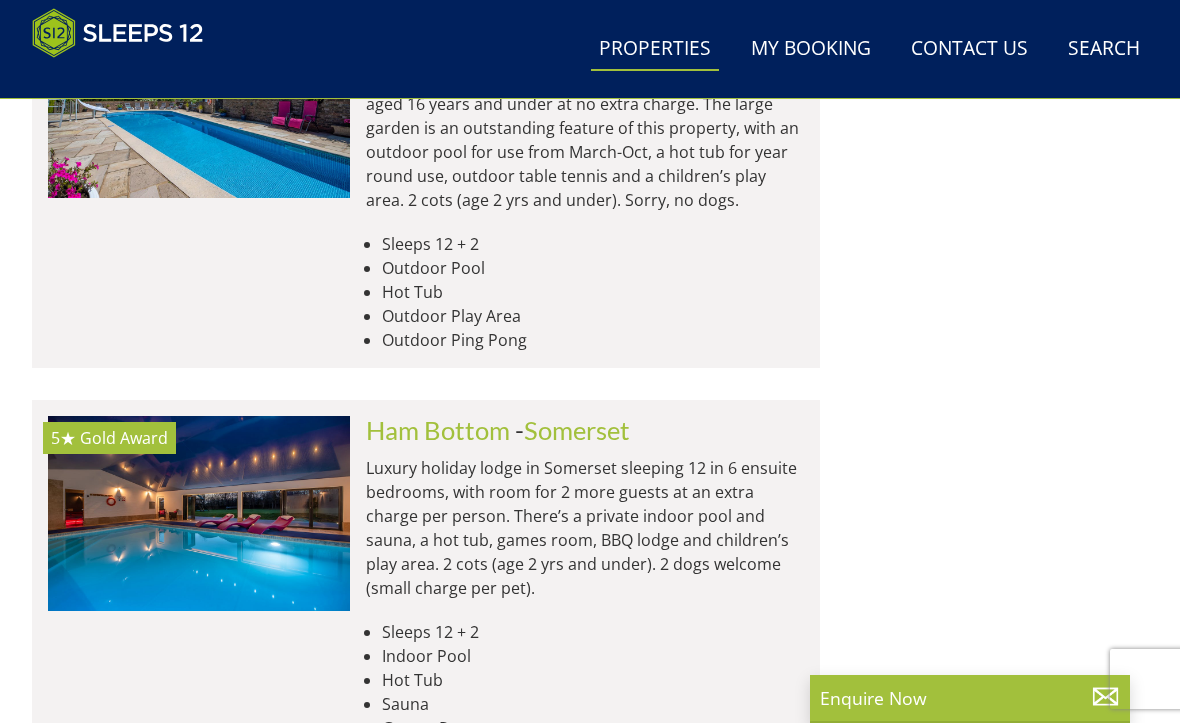 click at bounding box center [199, 513] 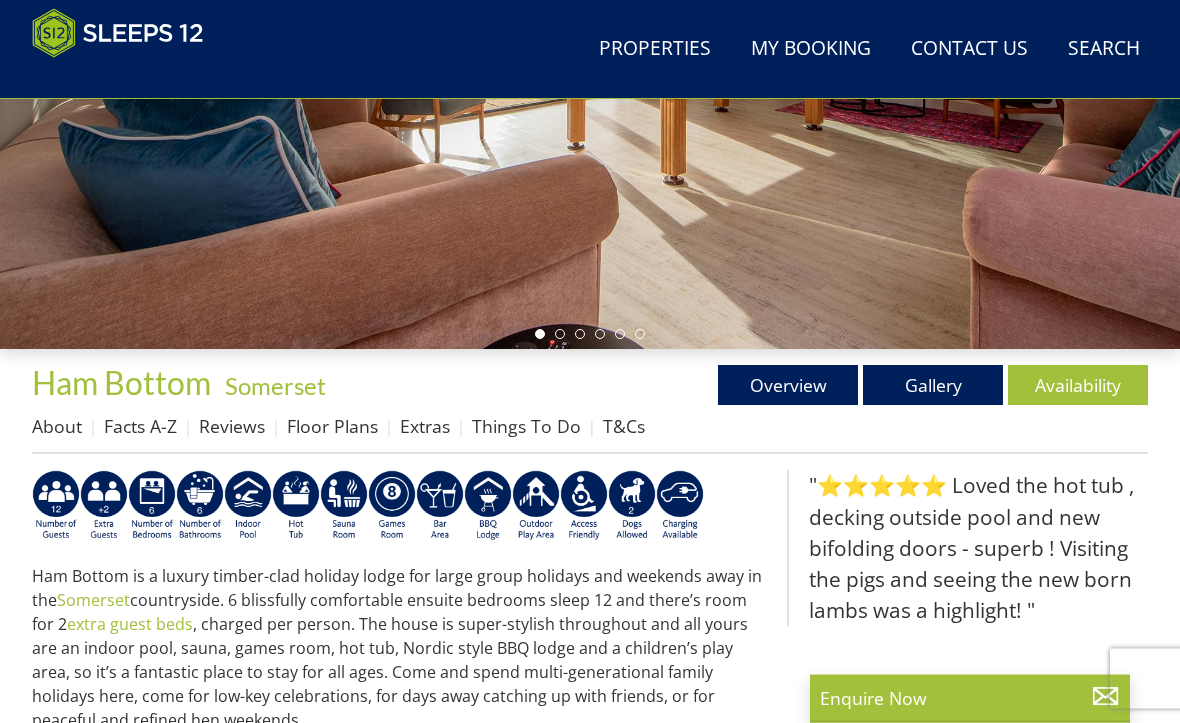 scroll, scrollTop: 518, scrollLeft: 0, axis: vertical 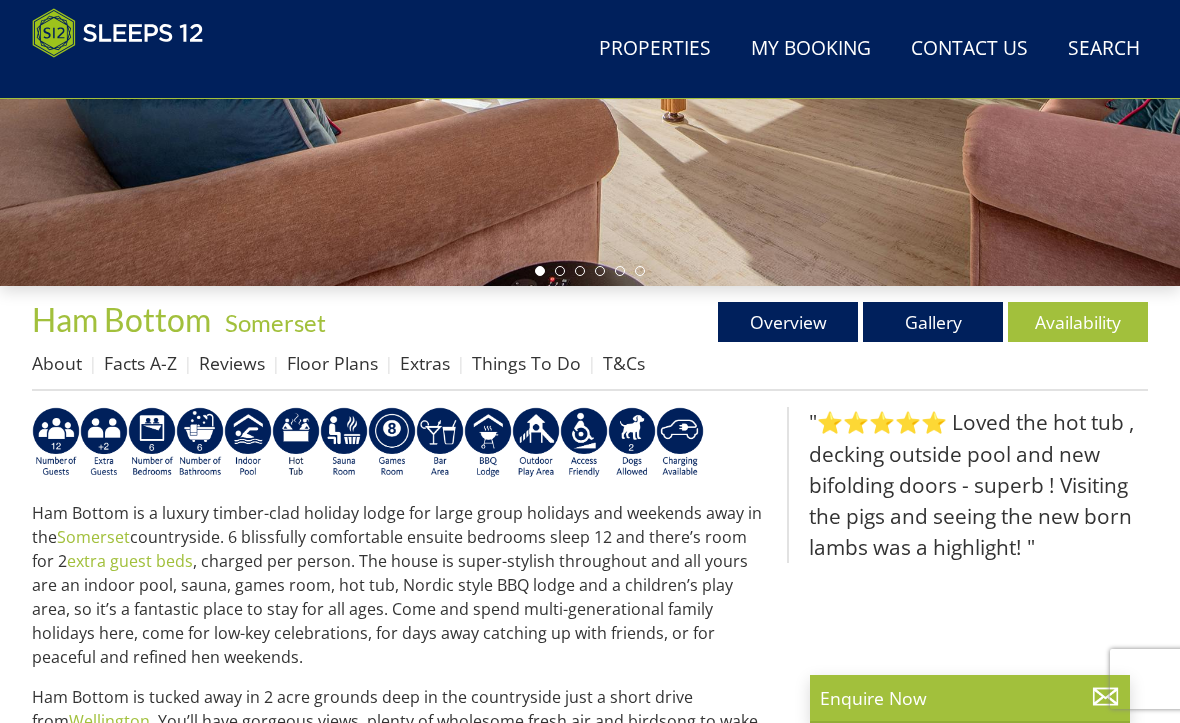 click on "Availability" at bounding box center (1078, 322) 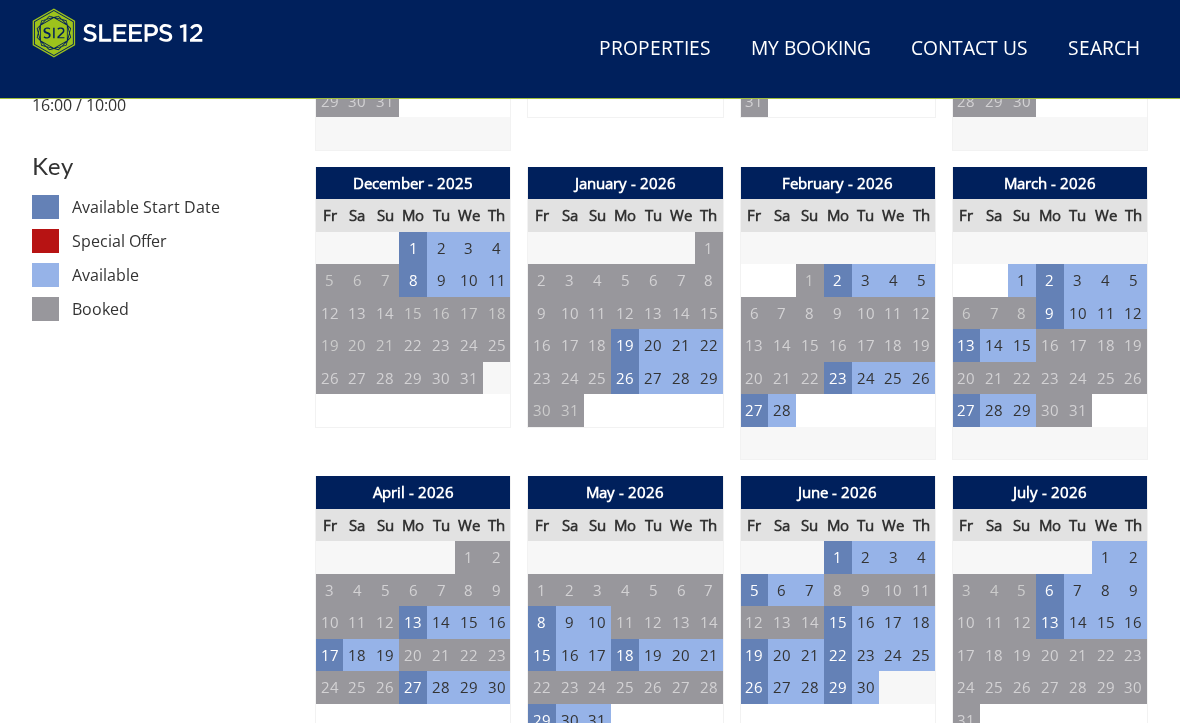 scroll, scrollTop: 1389, scrollLeft: 0, axis: vertical 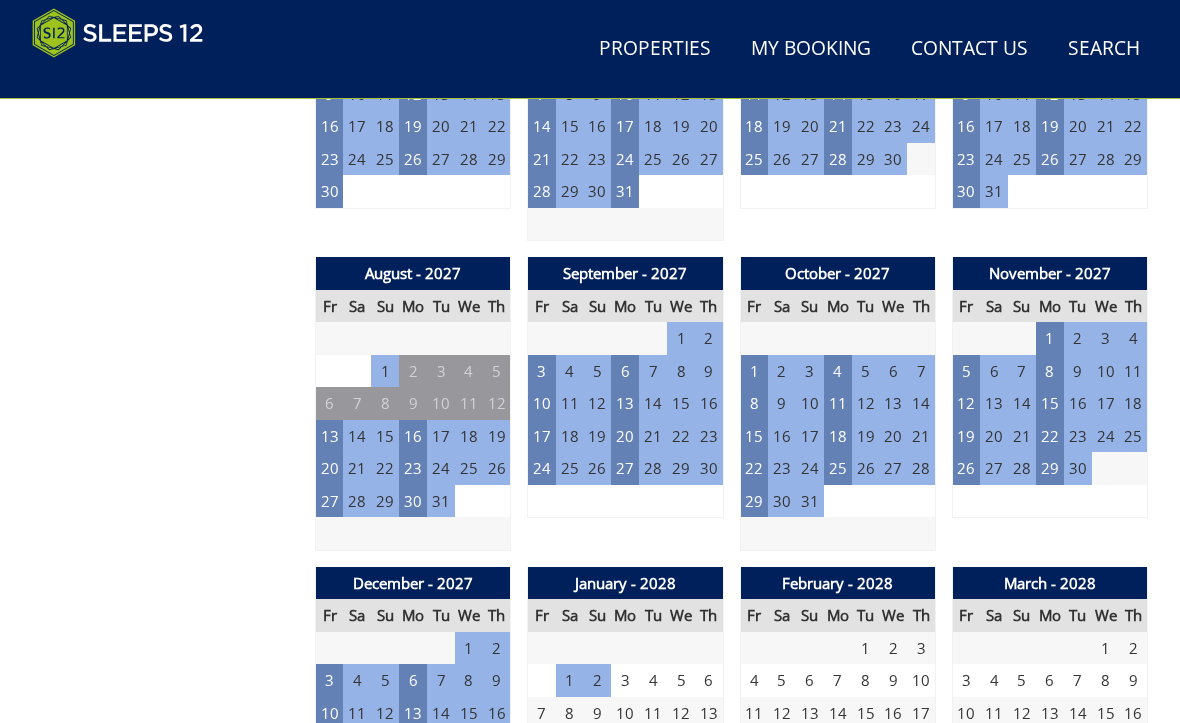 click on "14" at bounding box center (357, 436) 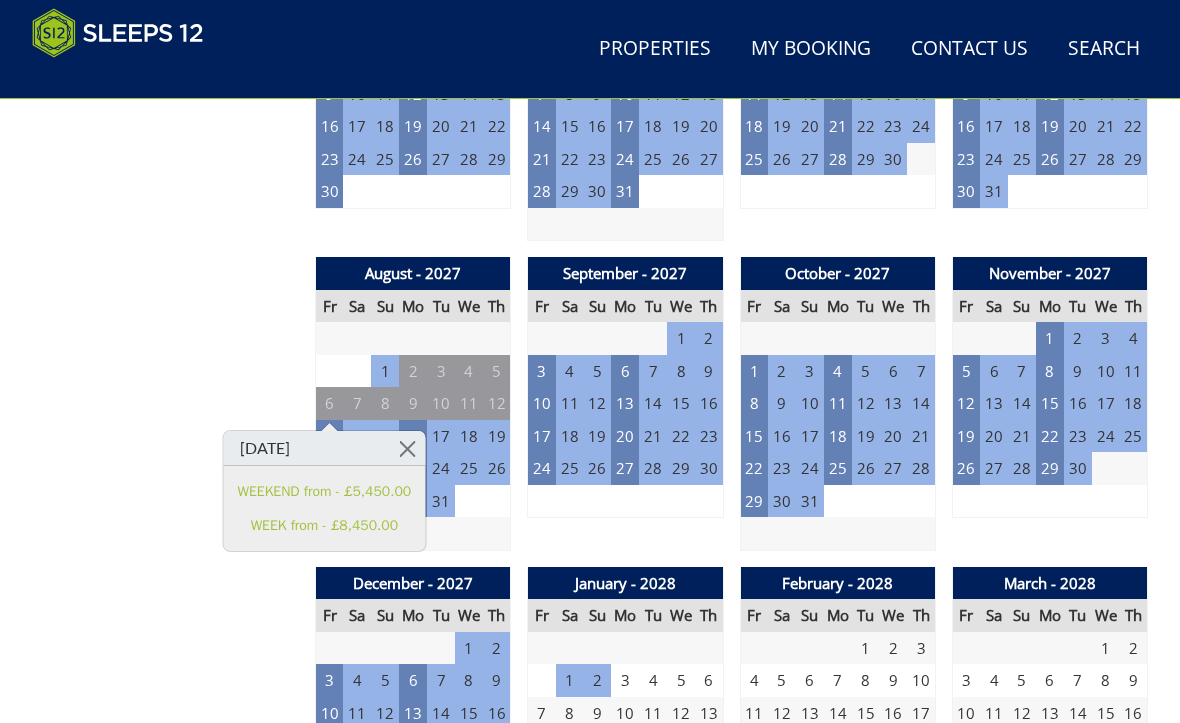 click on "Prices and Availability
You can browse the calendar to find an available start date for your stay by clicking on a start date or by entering your Arrival & Departure dates below.
Search for a Stay
07/08/2027
Search
Check-In / Check-Out
16:00 / 10:00
Key
Available Start Date
Special Offer
Available
Booked" at bounding box center (165, -77) 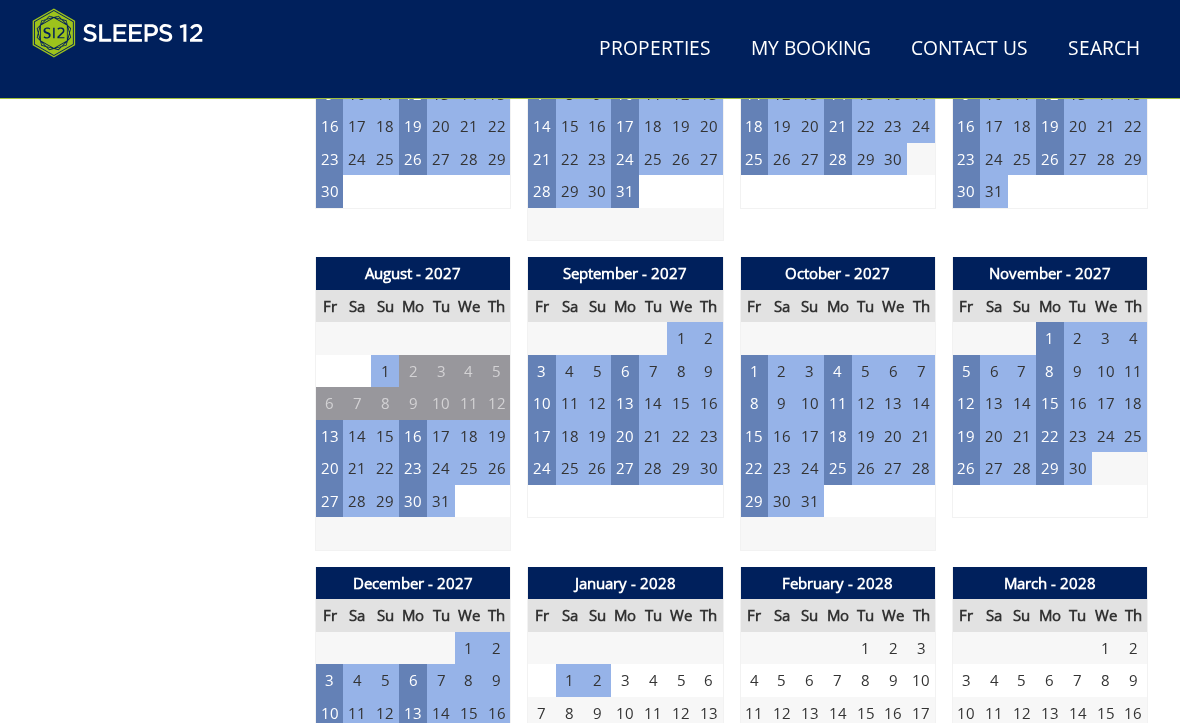 click on "10" at bounding box center (542, 403) 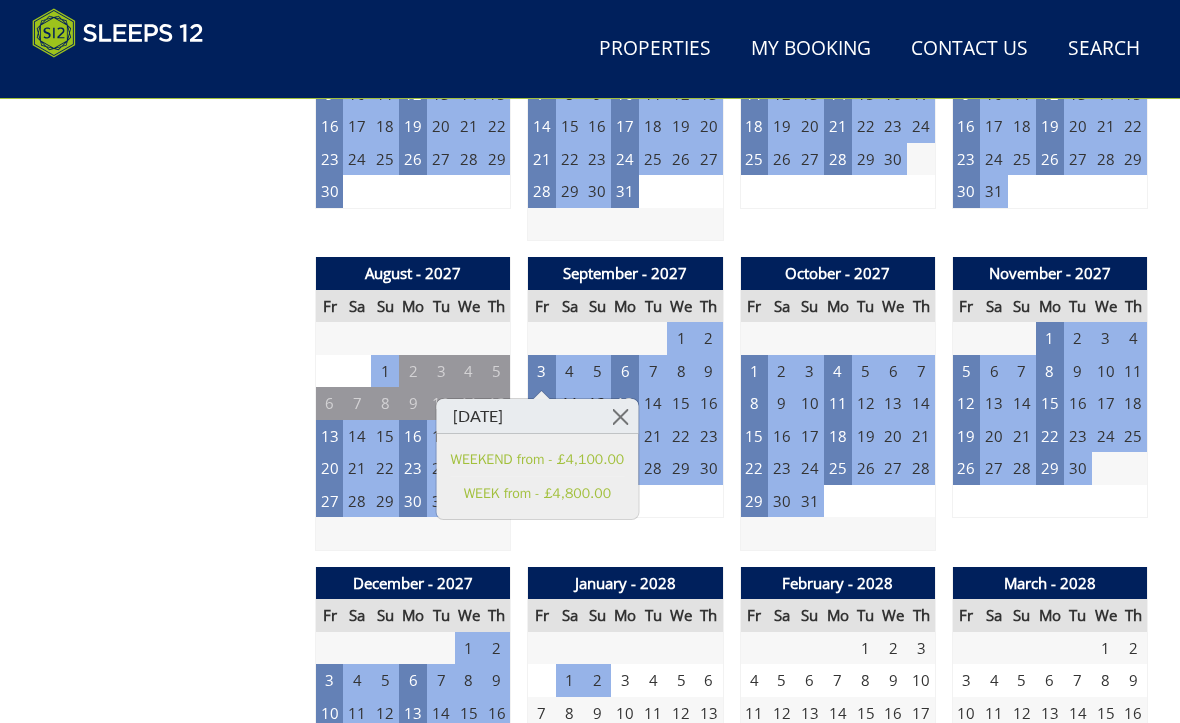 click on "Prices and Availability
You can browse the calendar to find an available start date for your stay by clicking on a start date or by entering your Arrival & Departure dates below.
Search for a Stay
07/08/2027
Search
Check-In / Check-Out
16:00 / 10:00
Key
Available Start Date
Special Offer
Available
Booked" at bounding box center (165, -77) 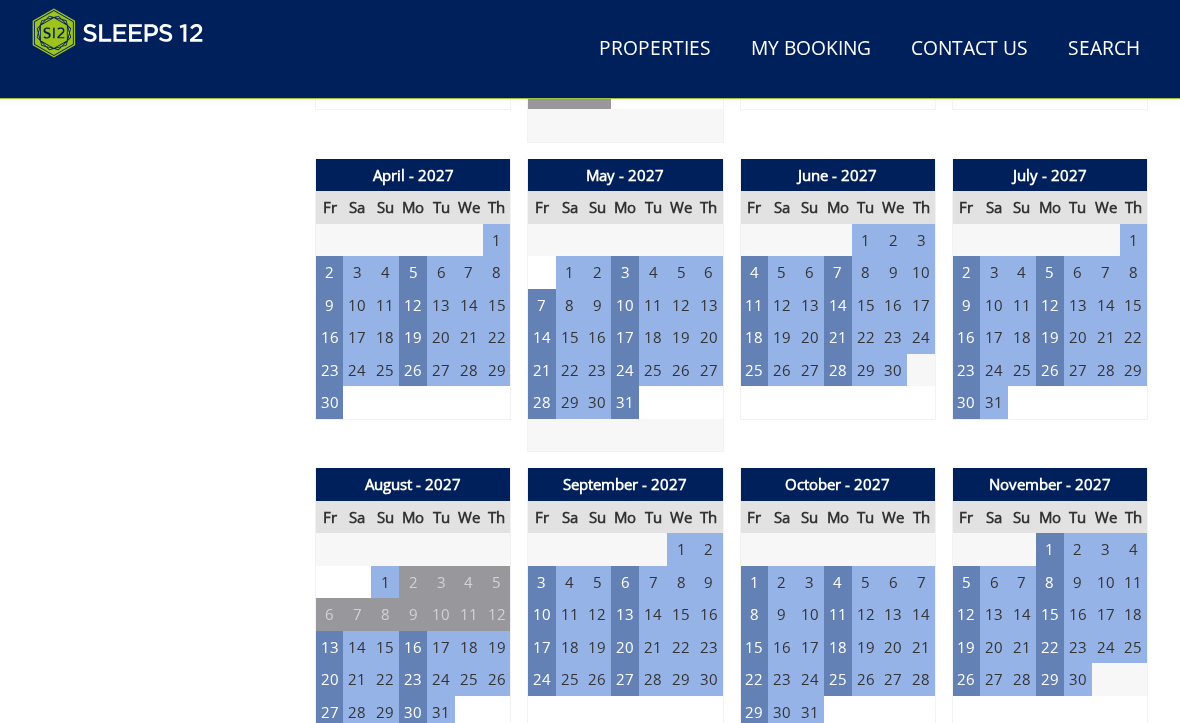 scroll, scrollTop: 2314, scrollLeft: 0, axis: vertical 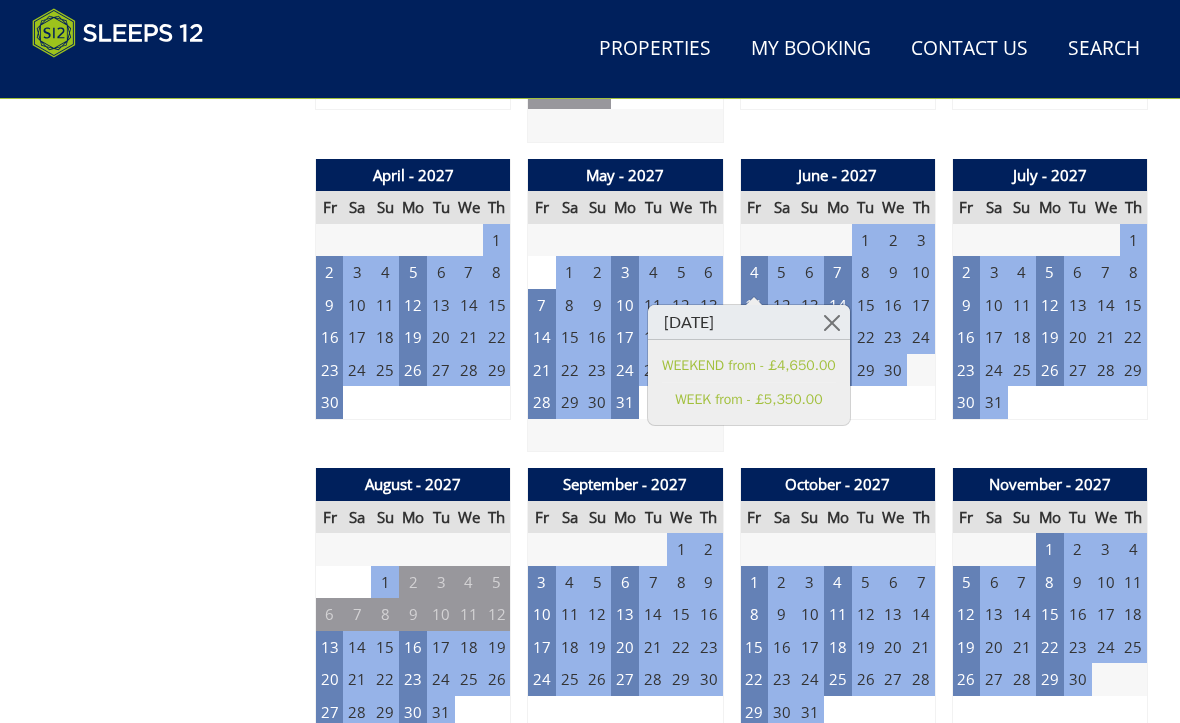click on "14" at bounding box center (542, 337) 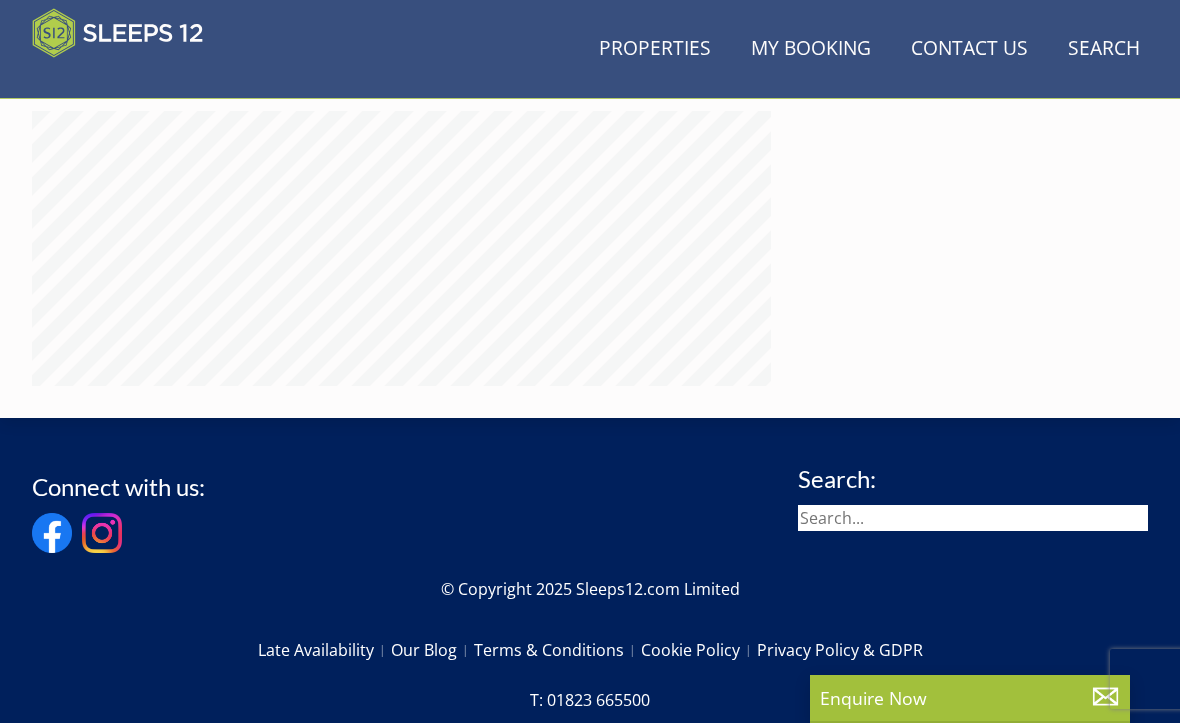 scroll, scrollTop: 1505, scrollLeft: 0, axis: vertical 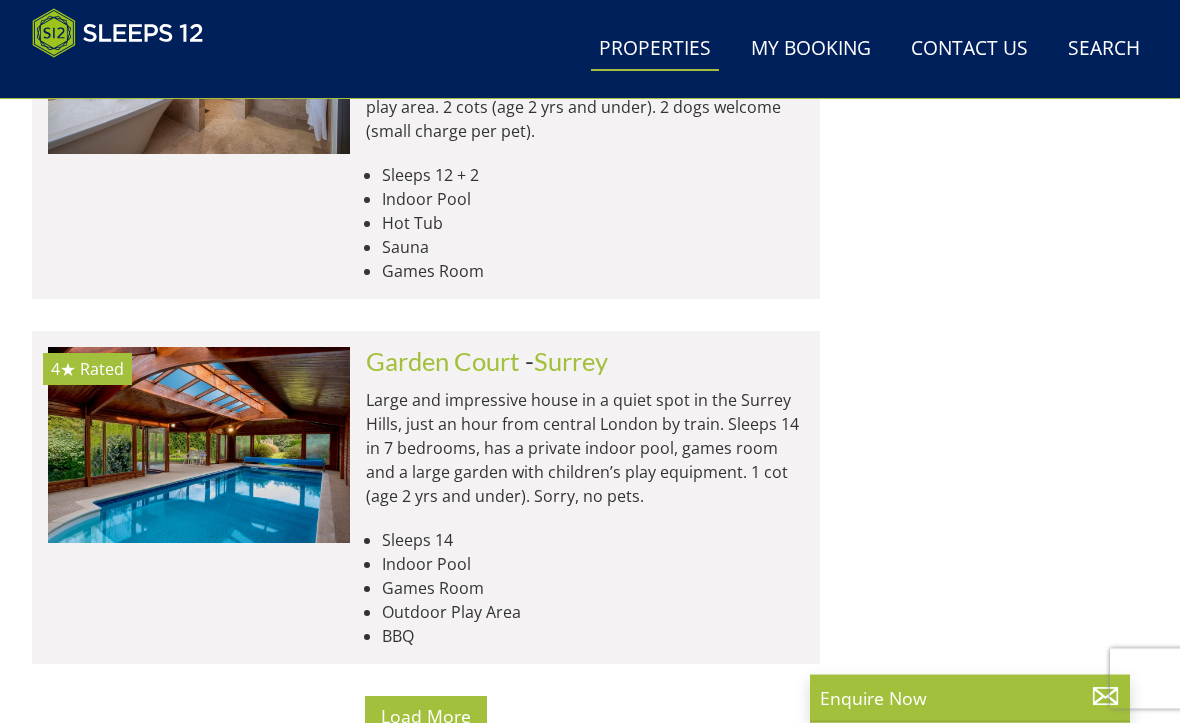 click on "Load More" at bounding box center (426, 717) 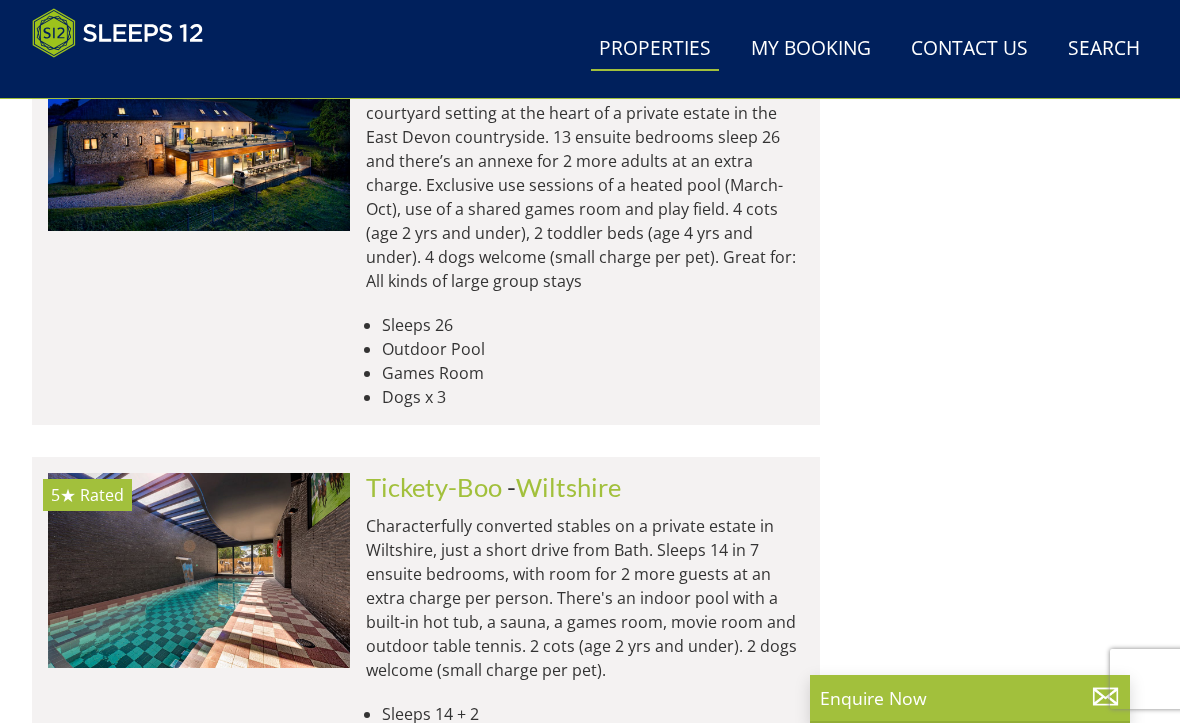 scroll, scrollTop: 26396, scrollLeft: 0, axis: vertical 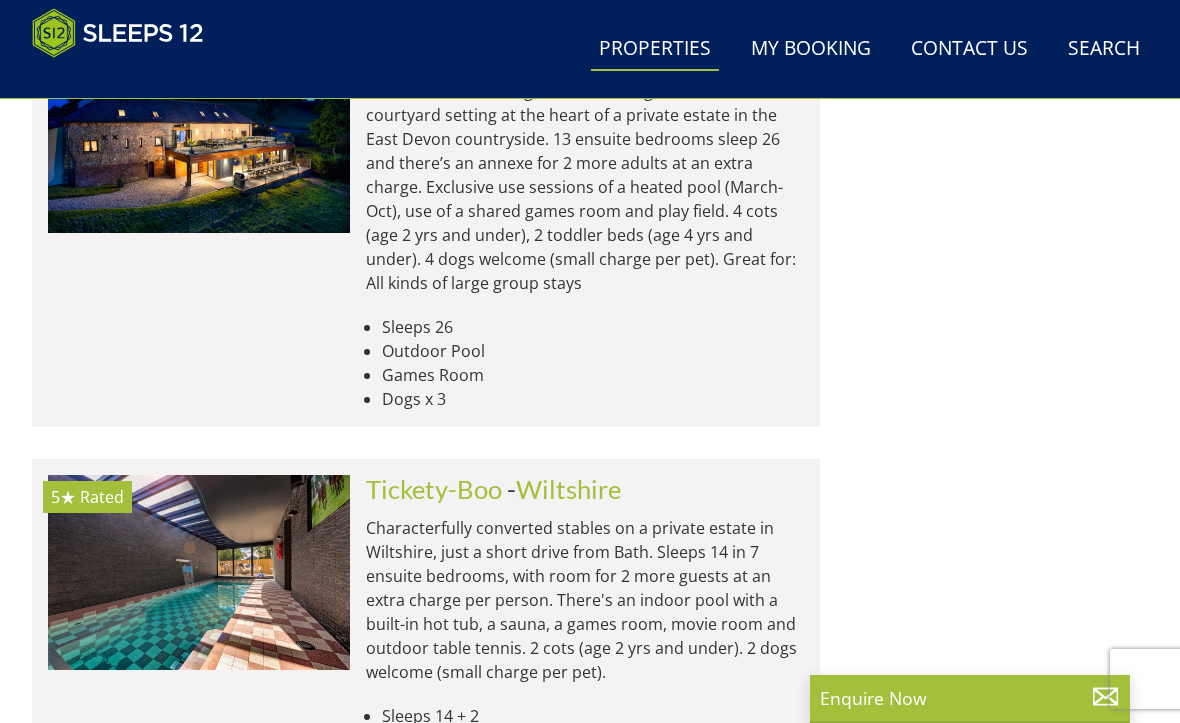 click at bounding box center (199, 572) 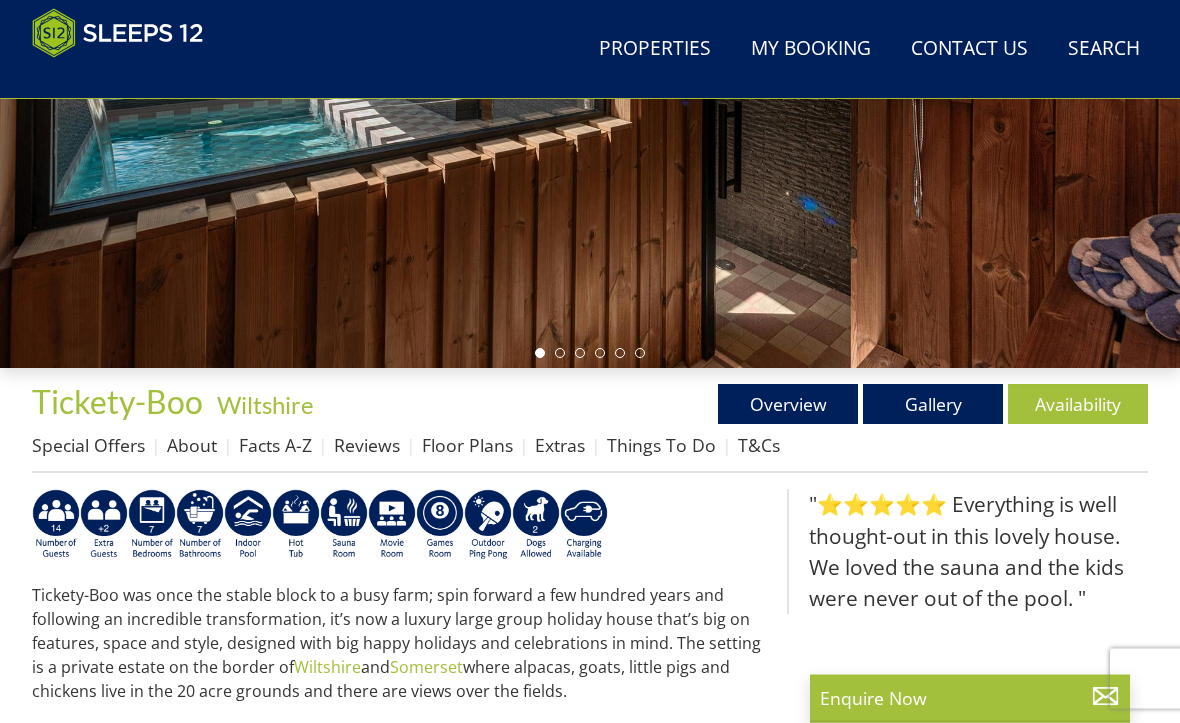 scroll, scrollTop: 437, scrollLeft: 0, axis: vertical 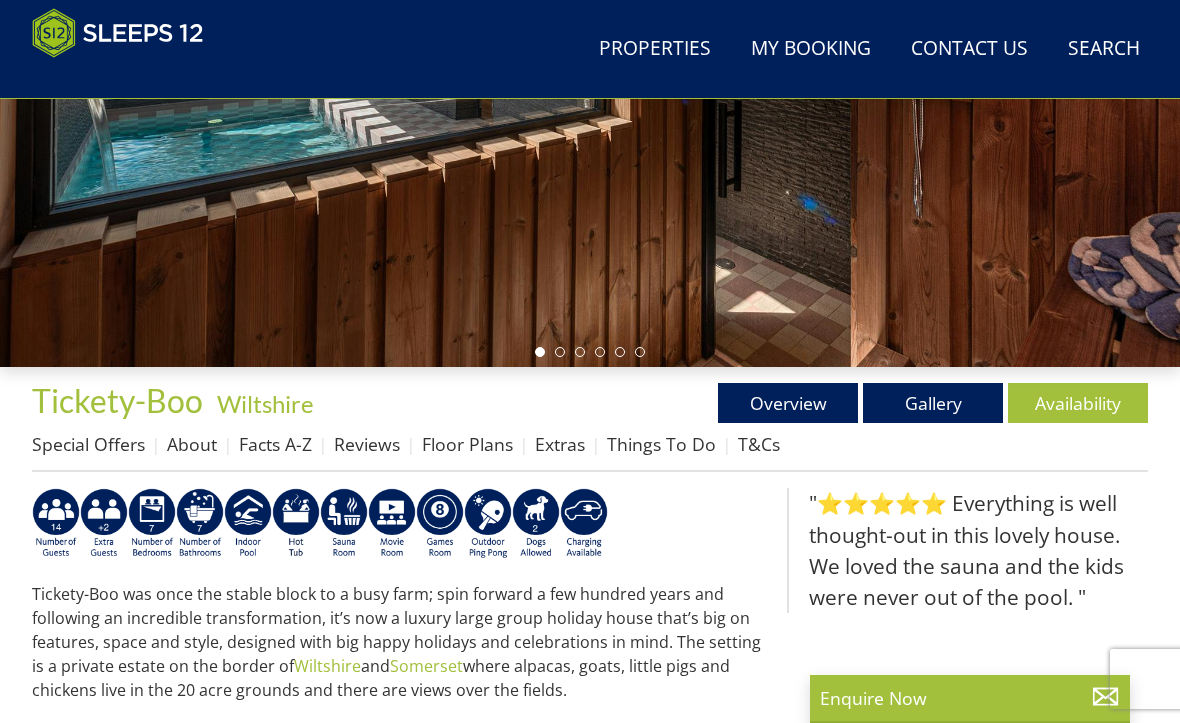 click on "Availability" at bounding box center [1078, 403] 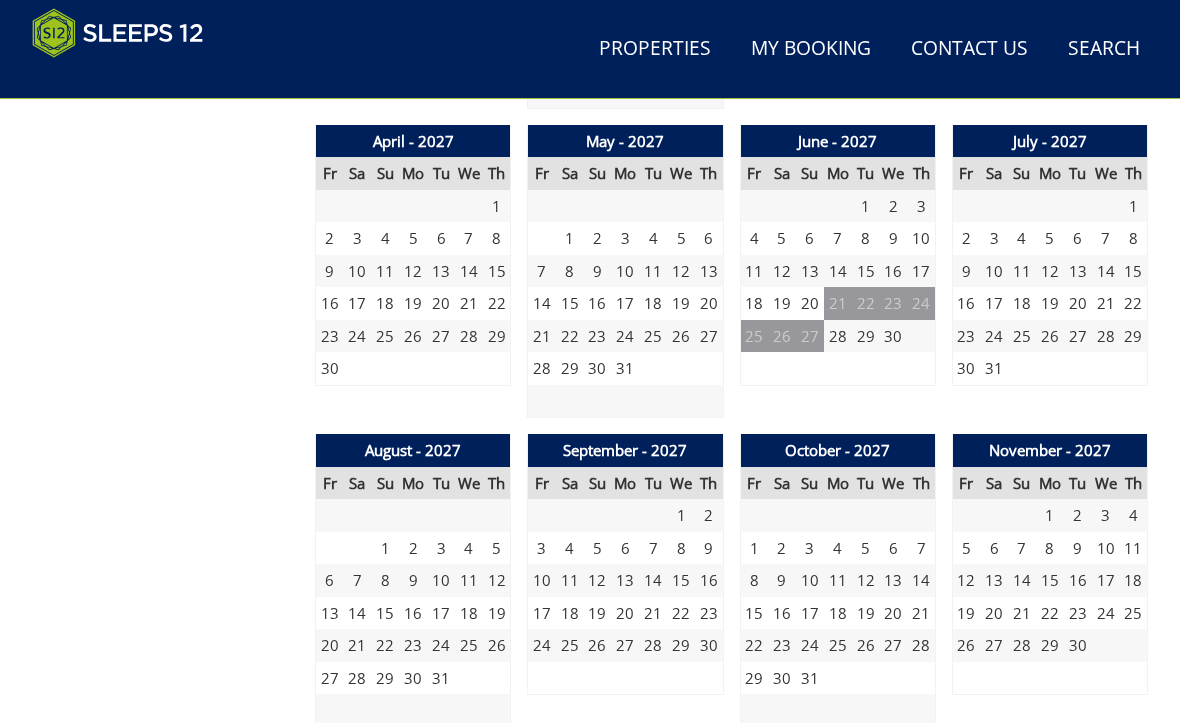 scroll, scrollTop: 2348, scrollLeft: 0, axis: vertical 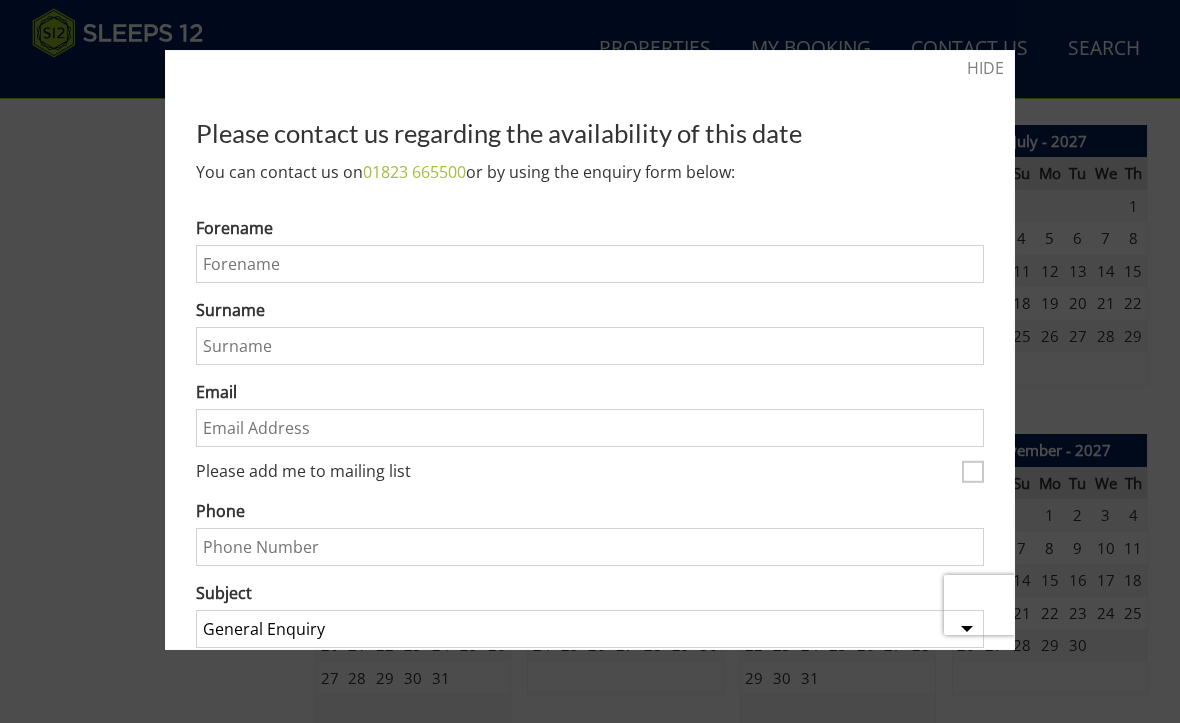 click on "HIDE" at bounding box center (985, 68) 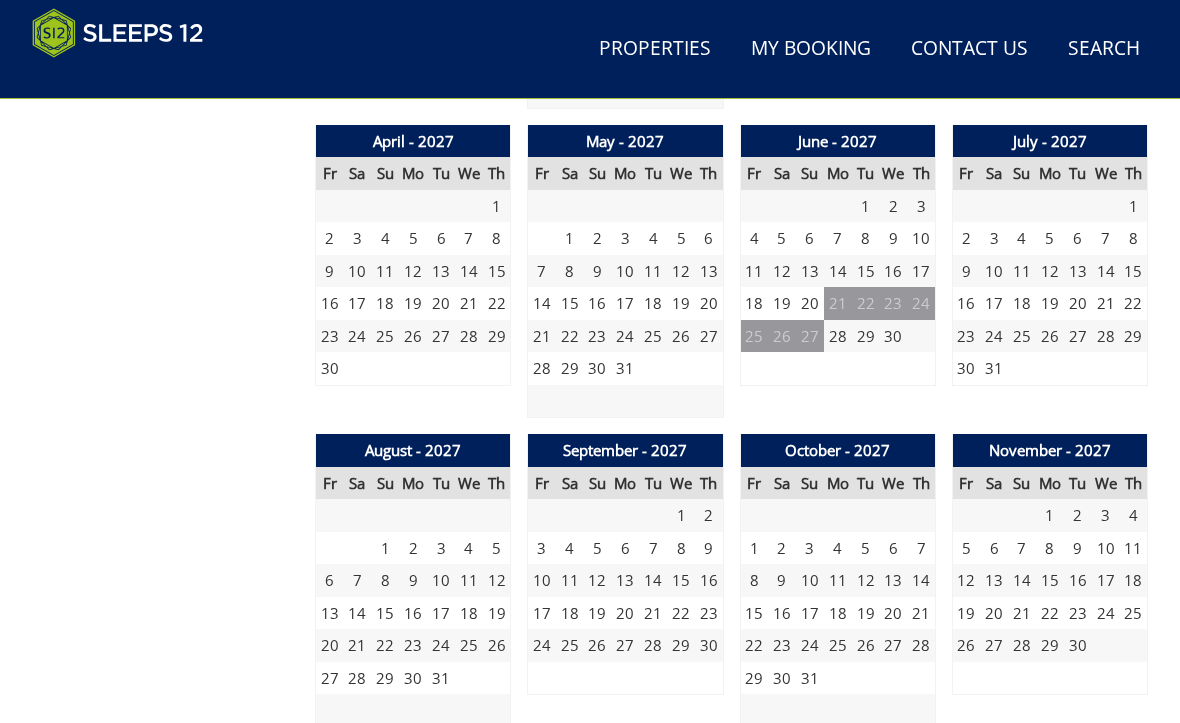 click on "10" at bounding box center (542, 580) 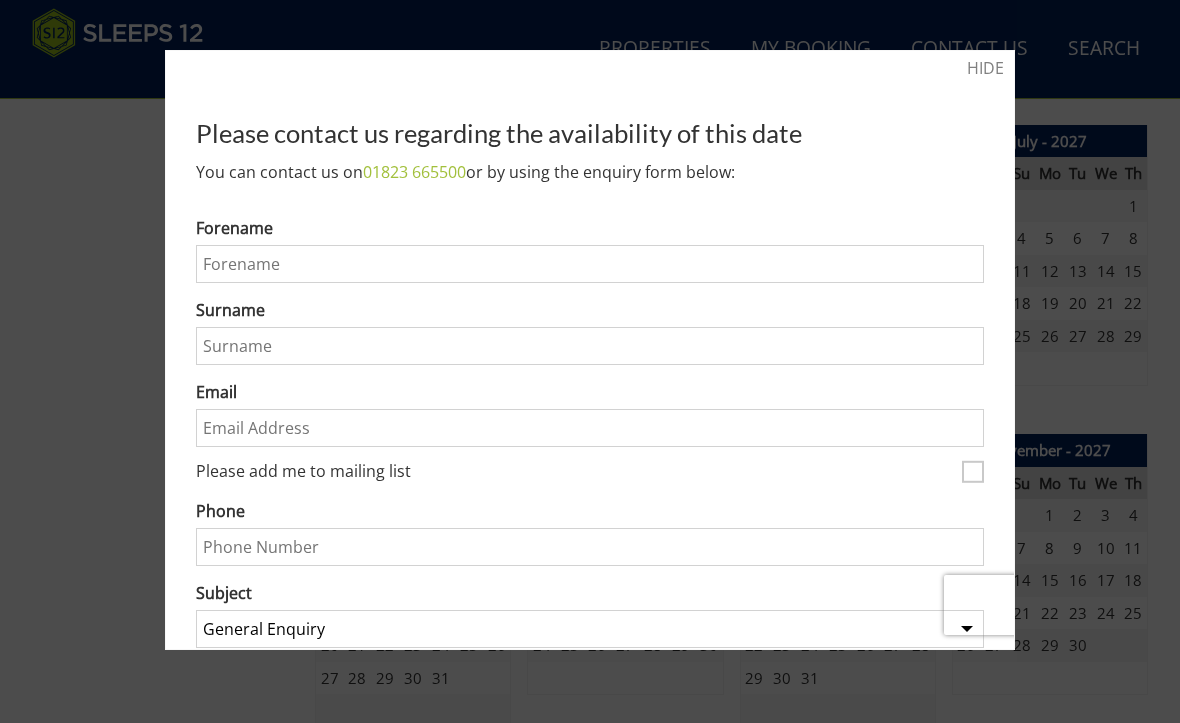 click on "HIDE" at bounding box center (985, 68) 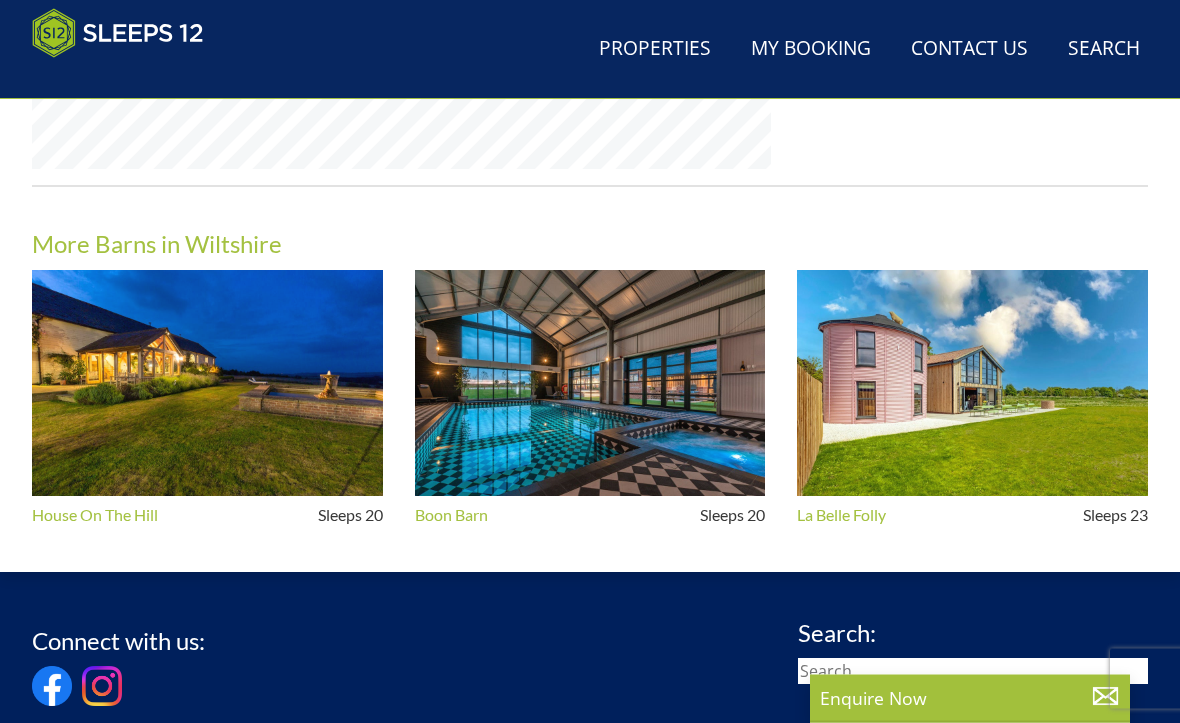 scroll, scrollTop: 1746, scrollLeft: 0, axis: vertical 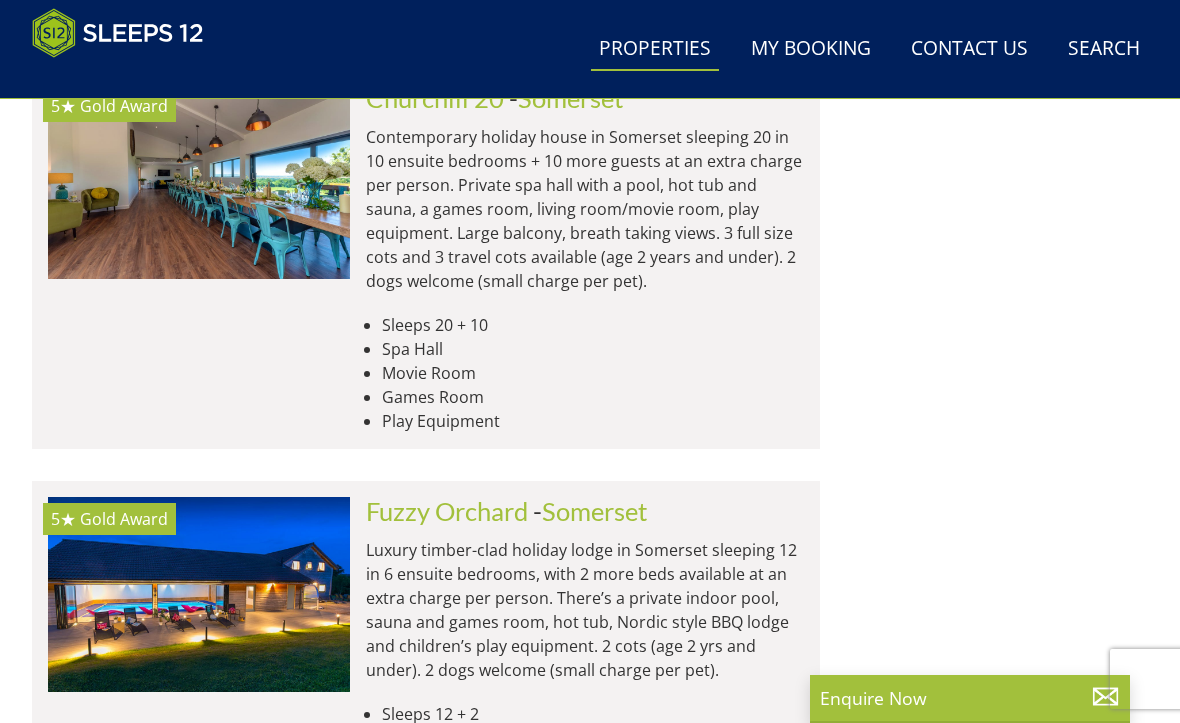 click at bounding box center [199, 594] 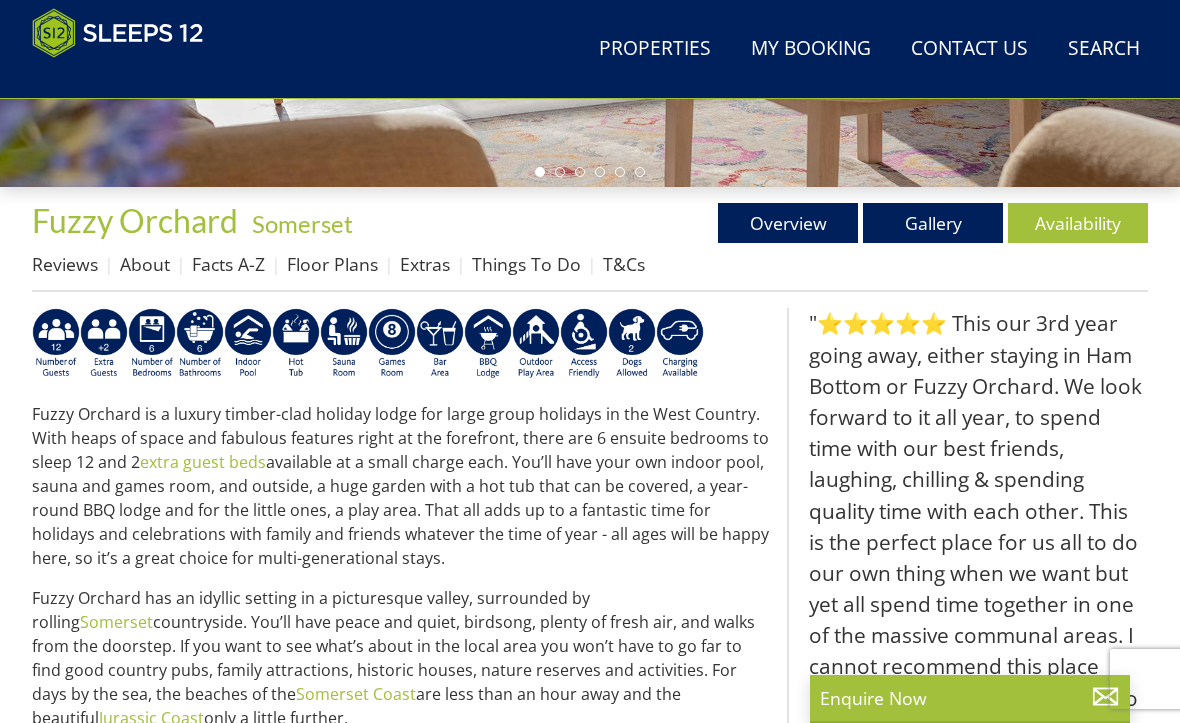 scroll, scrollTop: 625, scrollLeft: 0, axis: vertical 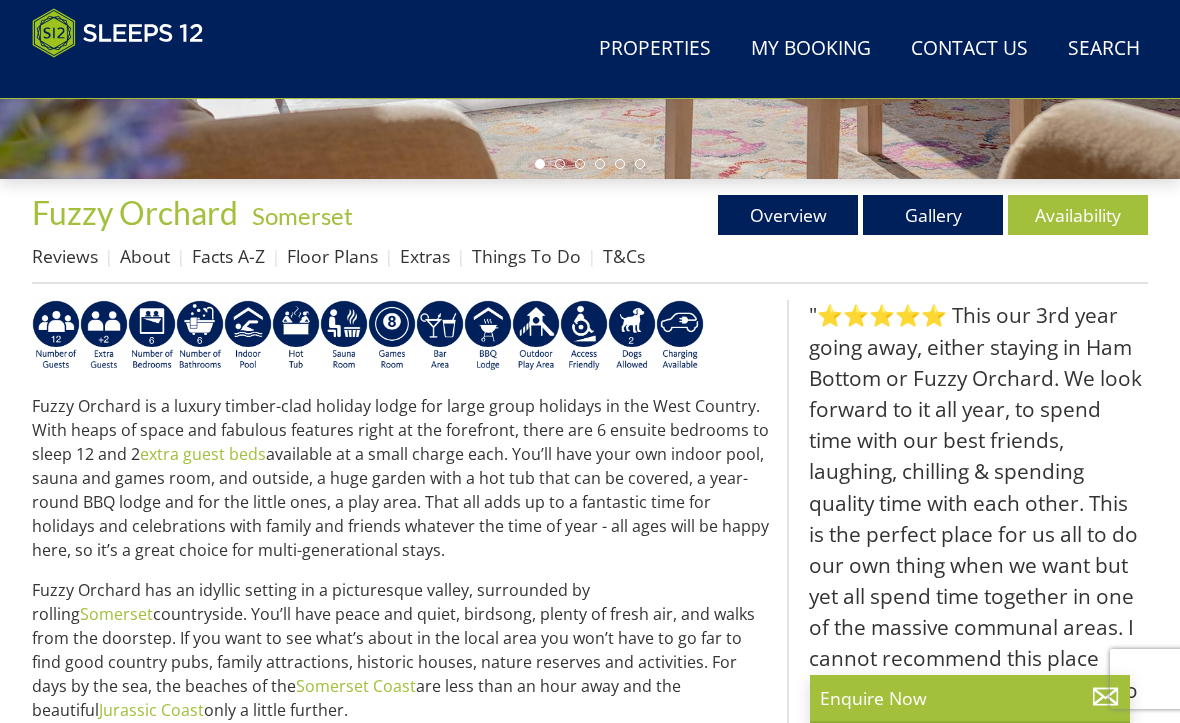 click on "Availability" at bounding box center (1078, 215) 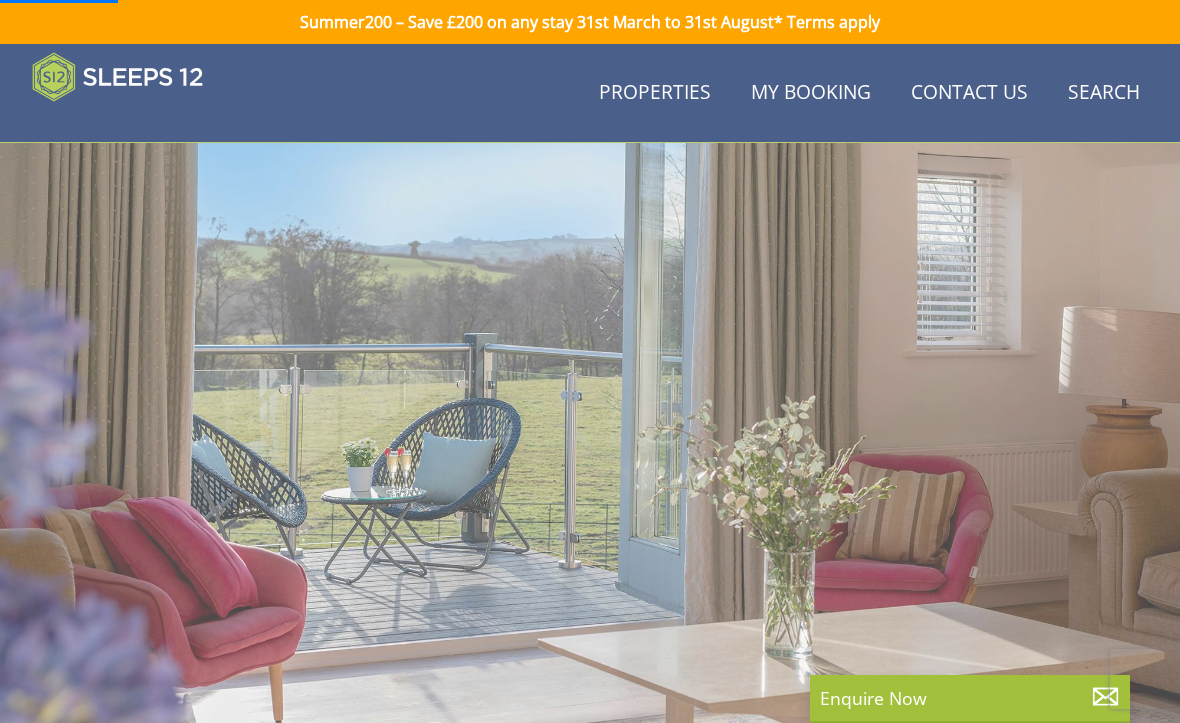 scroll, scrollTop: 625, scrollLeft: 0, axis: vertical 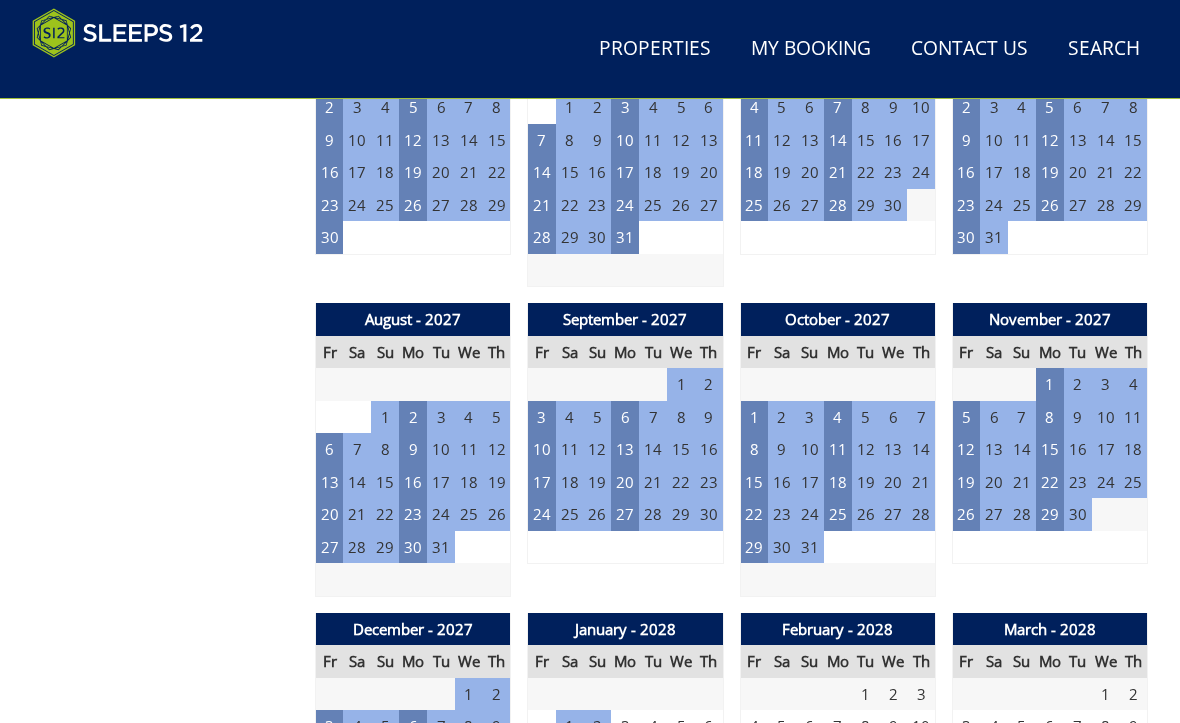 click on "6" at bounding box center [330, 449] 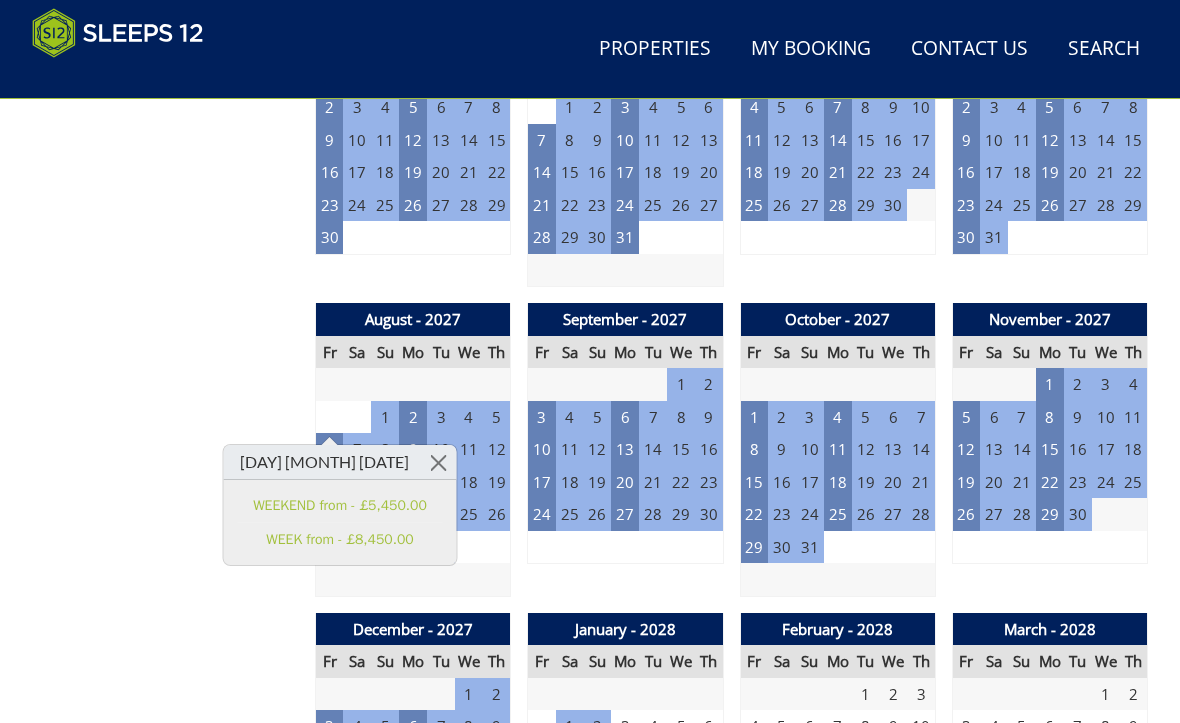 click on "Prices and Availability
You can browse the calendar to find an available start date for your stay by clicking on a start date or by entering your Arrival & Departure dates below.
Search for a Stay
[DATE]
Search
Check-In / Check-Out
[TIME] / [TIME]
Key
Available Start Date
Available
Booked" at bounding box center (165, -31) 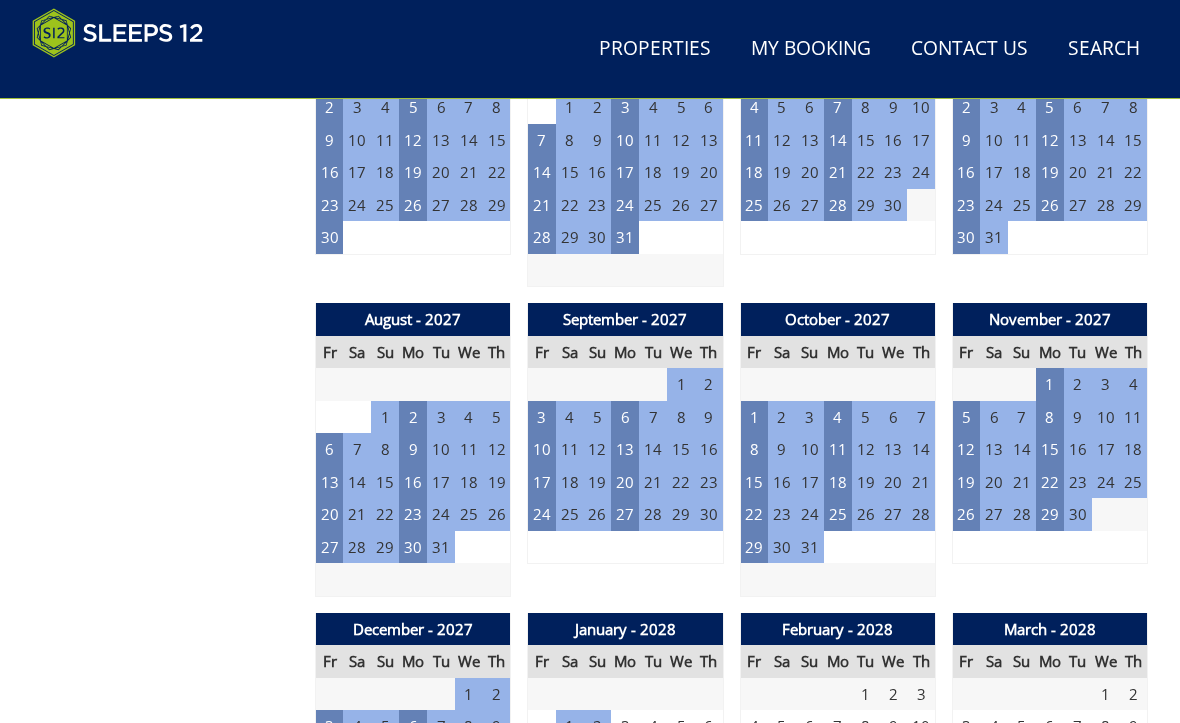 click on "10" at bounding box center [542, 449] 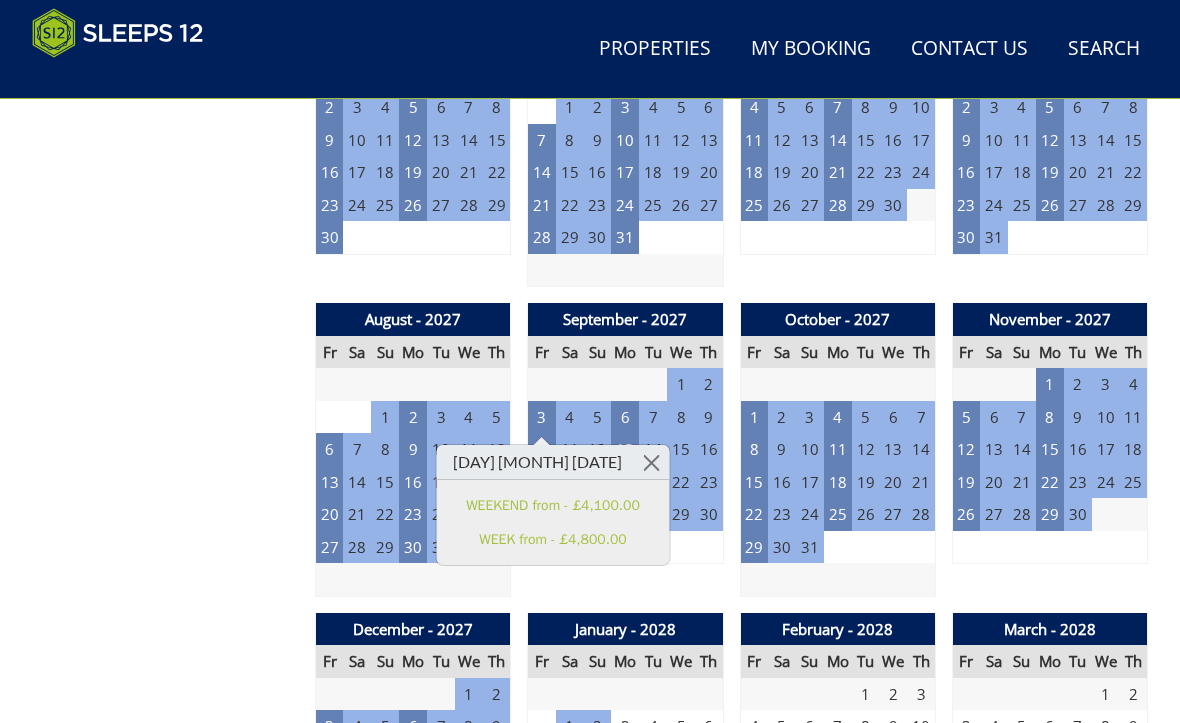 click on "Prices and Availability
You can browse the calendar to find an available start date for your stay by clicking on a start date or by entering your Arrival & Departure dates below.
Search for a Stay
[DATE]
Search
Check-In / Check-Out
[TIME] / [TIME]
Key
Available Start Date
Available
Booked" at bounding box center [165, -31] 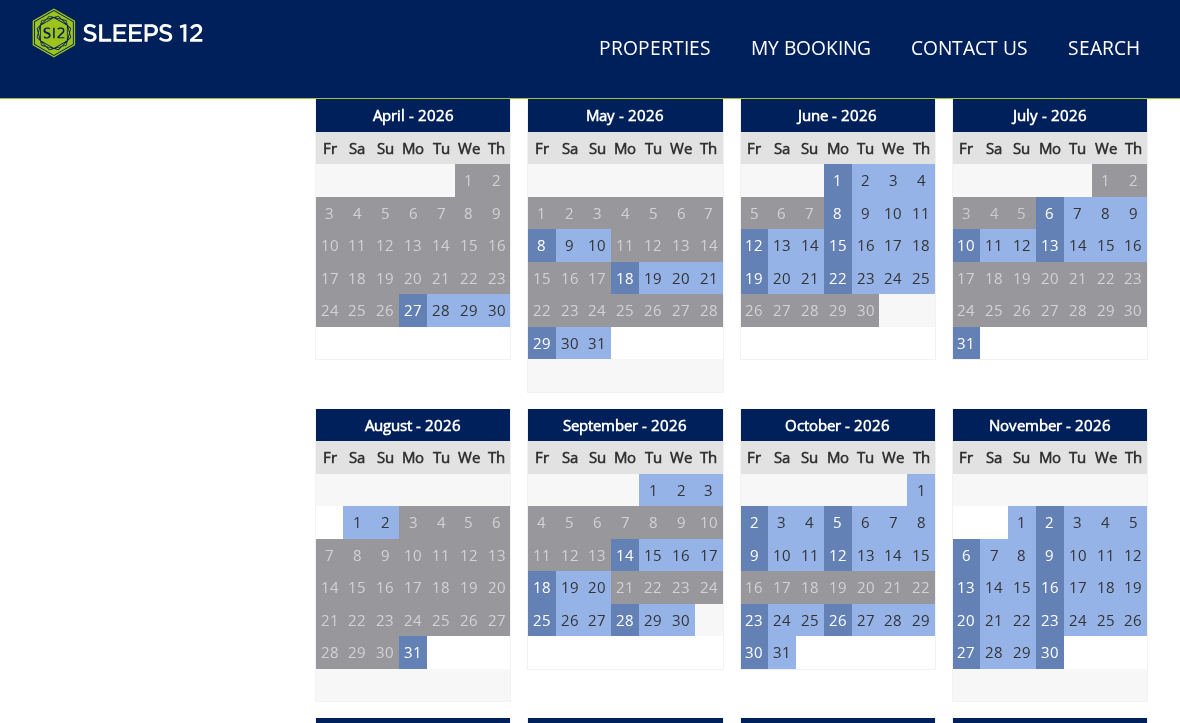 scroll, scrollTop: 1387, scrollLeft: 0, axis: vertical 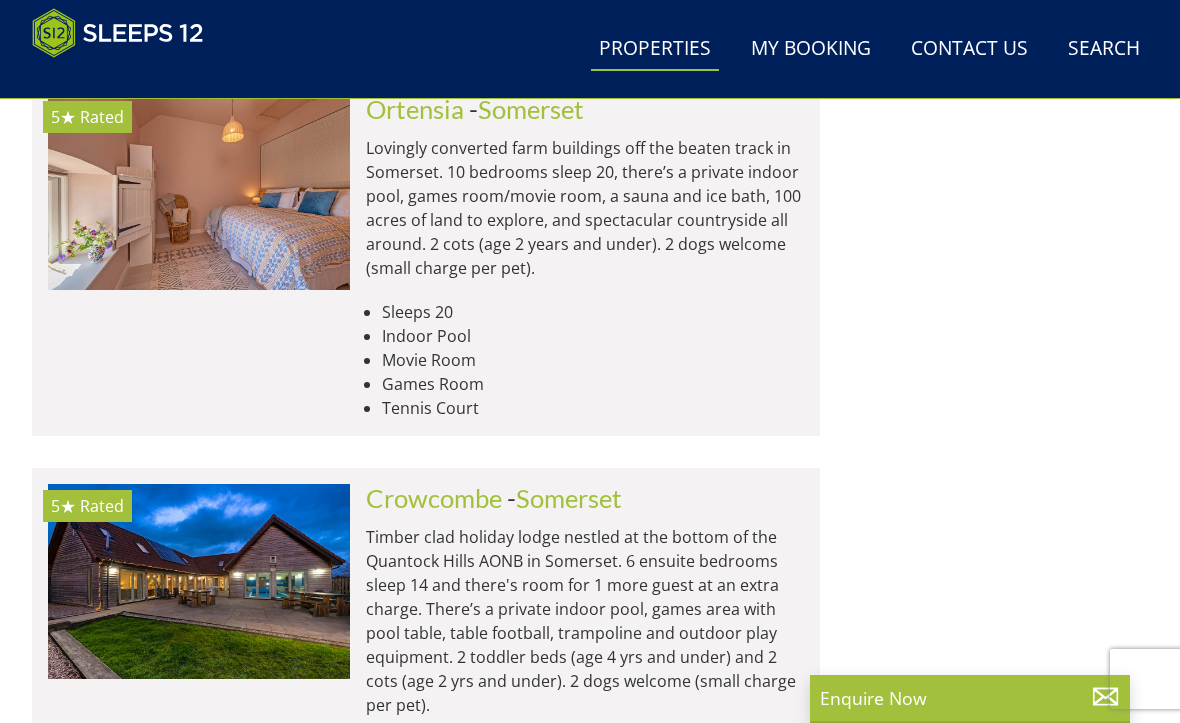 click at bounding box center [199, 581] 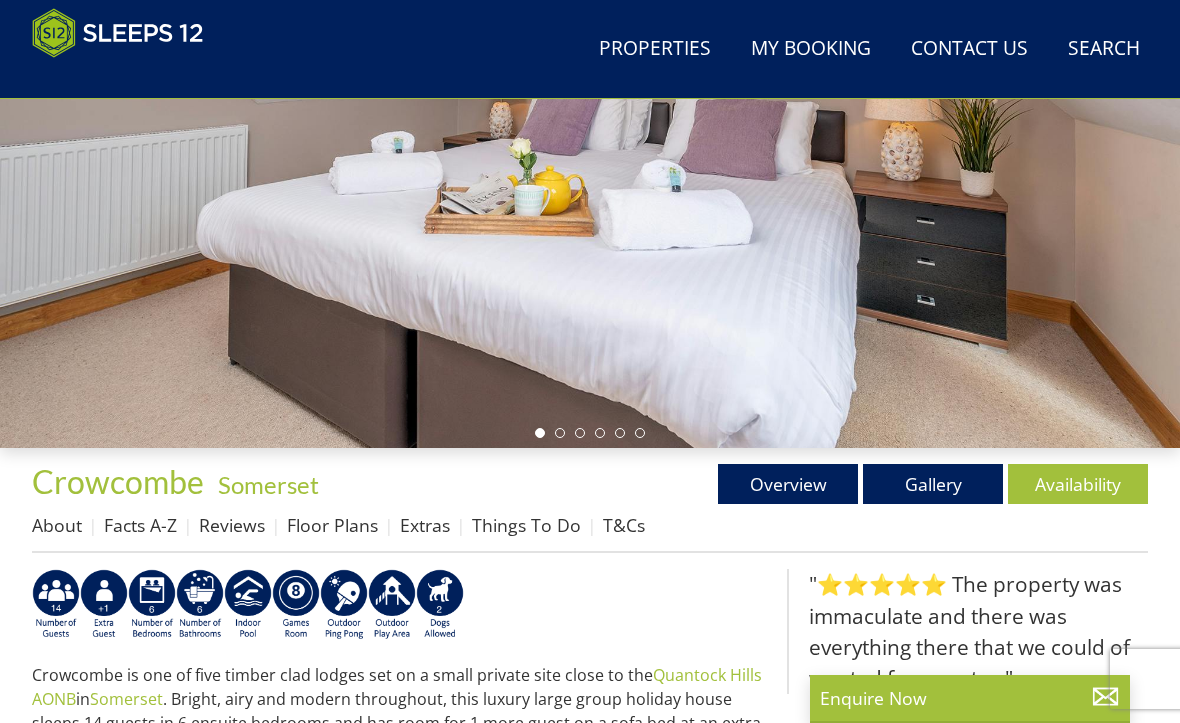 scroll, scrollTop: 366, scrollLeft: 0, axis: vertical 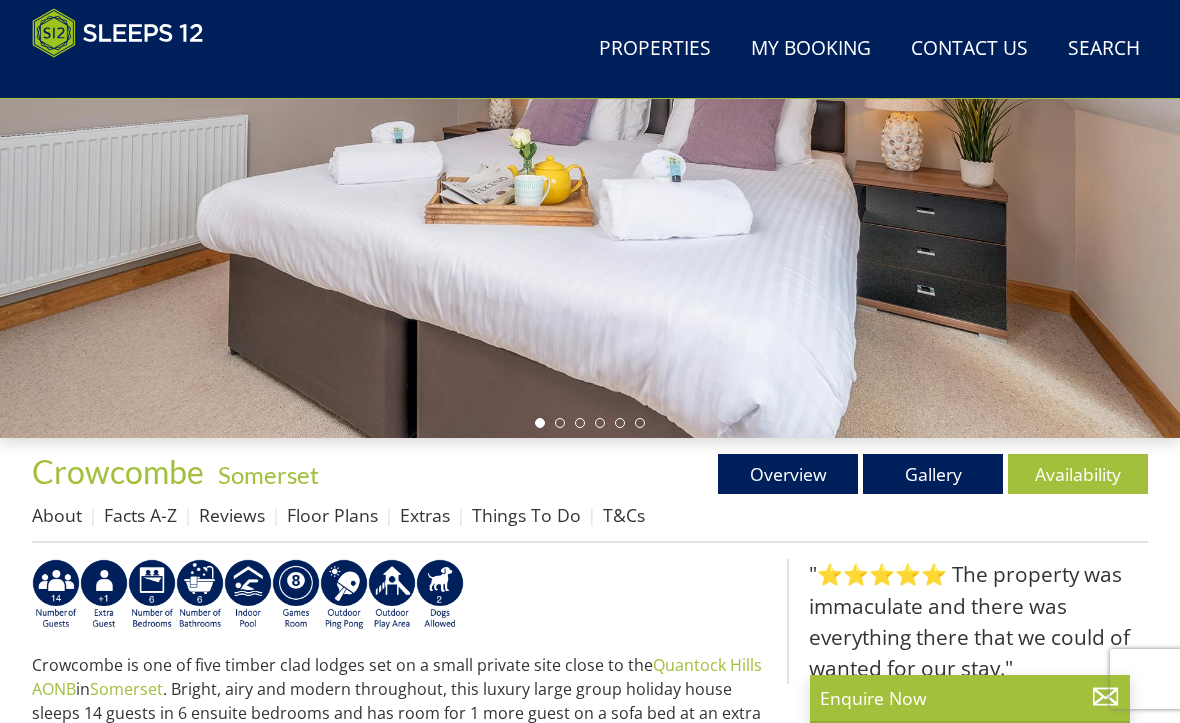 click on "Availability" at bounding box center [1078, 474] 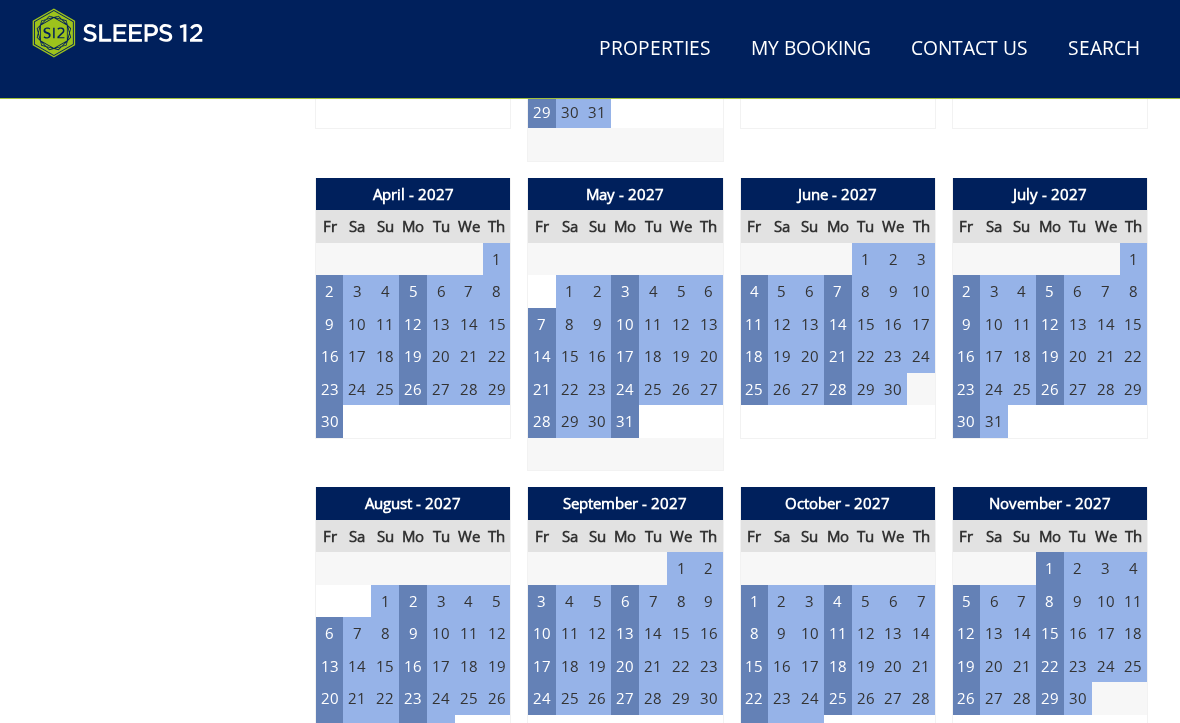 scroll, scrollTop: 2295, scrollLeft: 0, axis: vertical 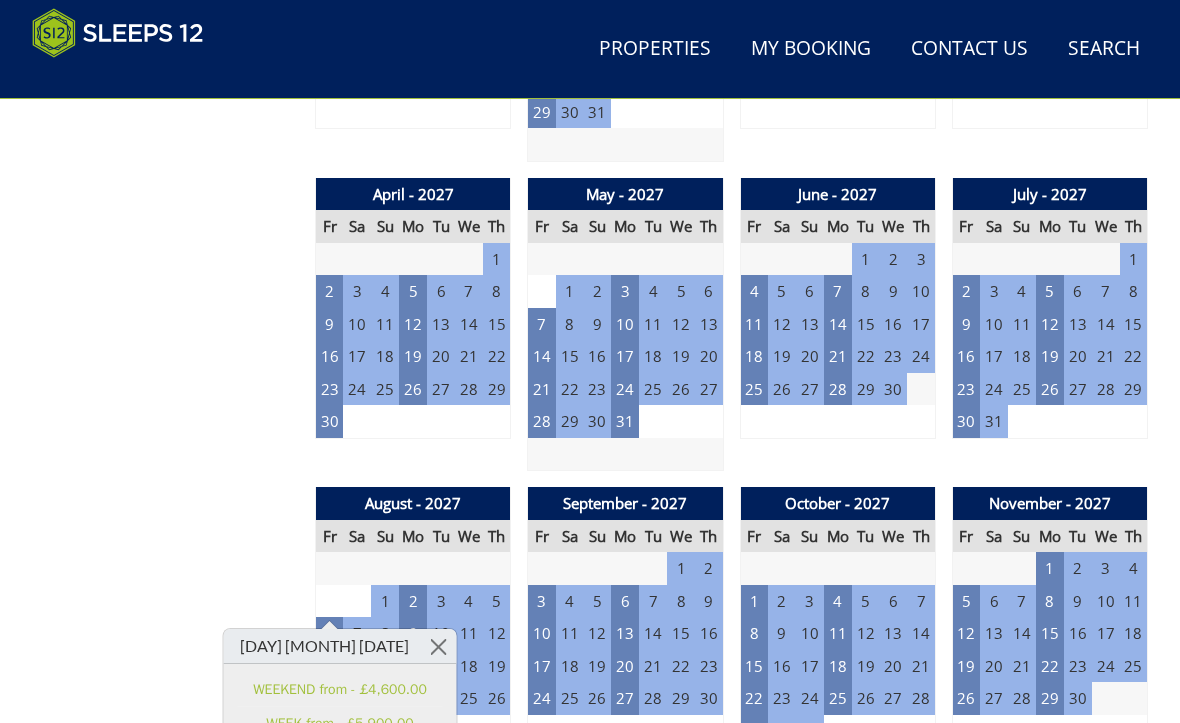 click on "Prices and Availability
You can browse the calendar to find an available start date for your stay by clicking on a start date or by entering your Arrival & Departure dates below.
Search for a Stay
[DATE]
Search
Check-In / Check-Out
16:00 / 10:00
Key
Available Start Date
Available
Booked" at bounding box center [165, 153] 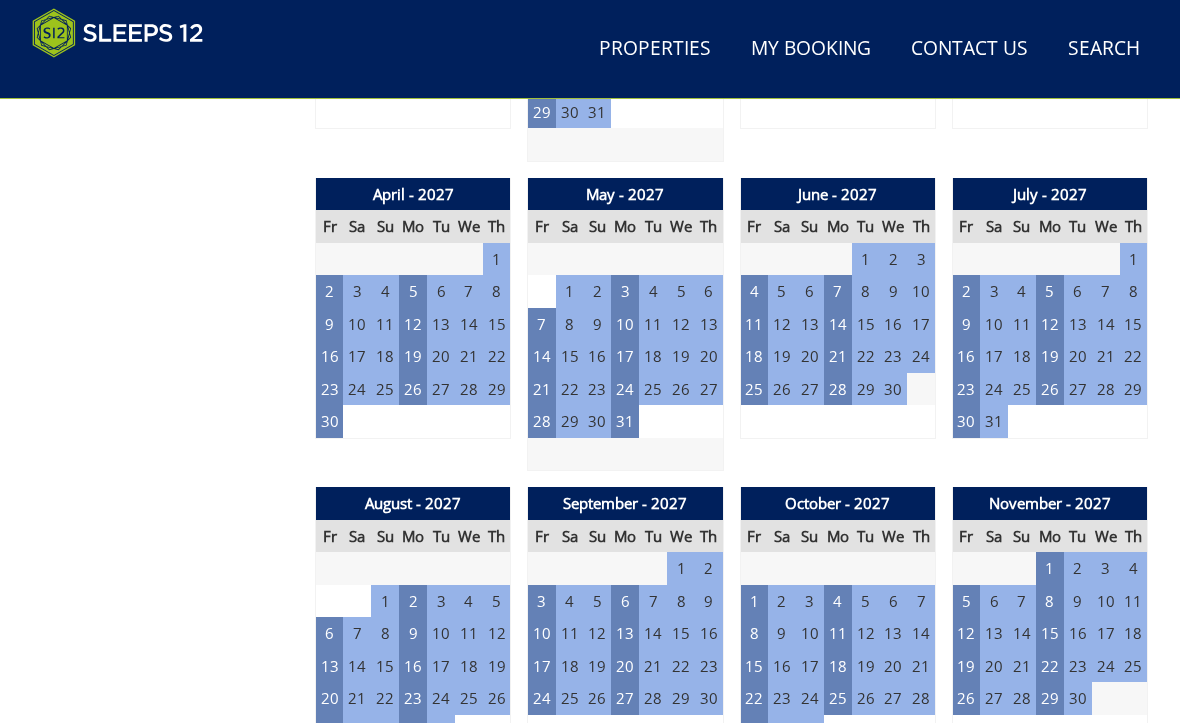 click on "10" at bounding box center (542, 633) 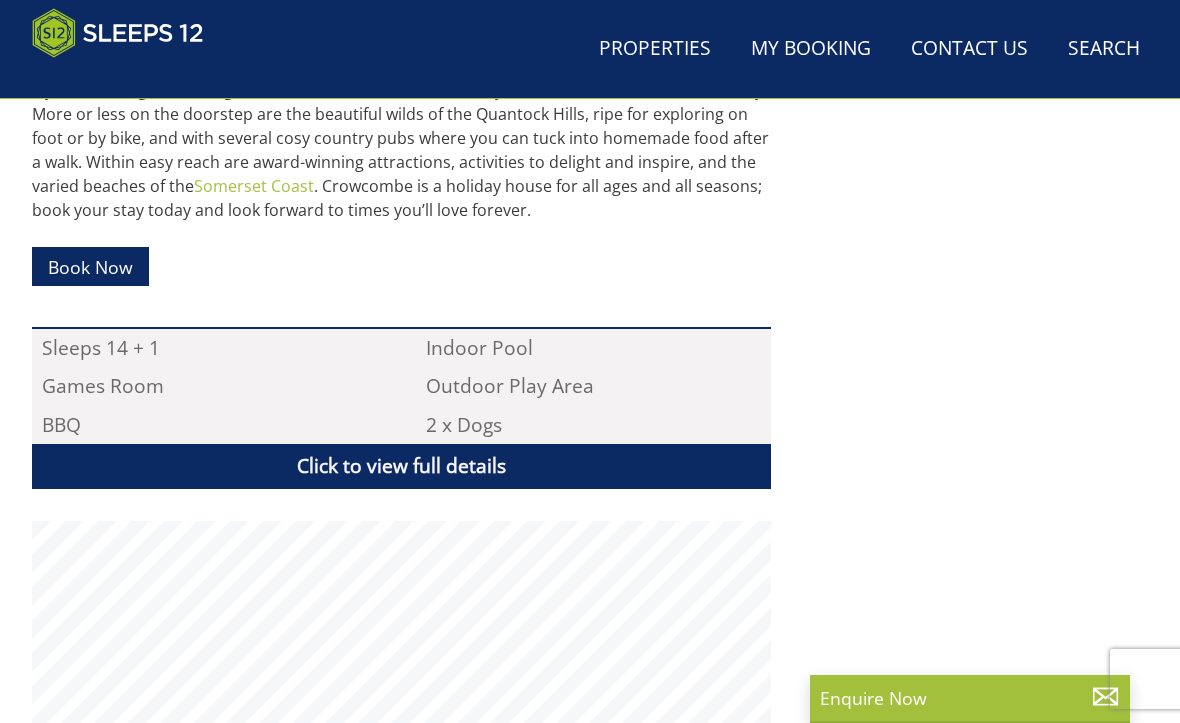 scroll, scrollTop: 1048, scrollLeft: 0, axis: vertical 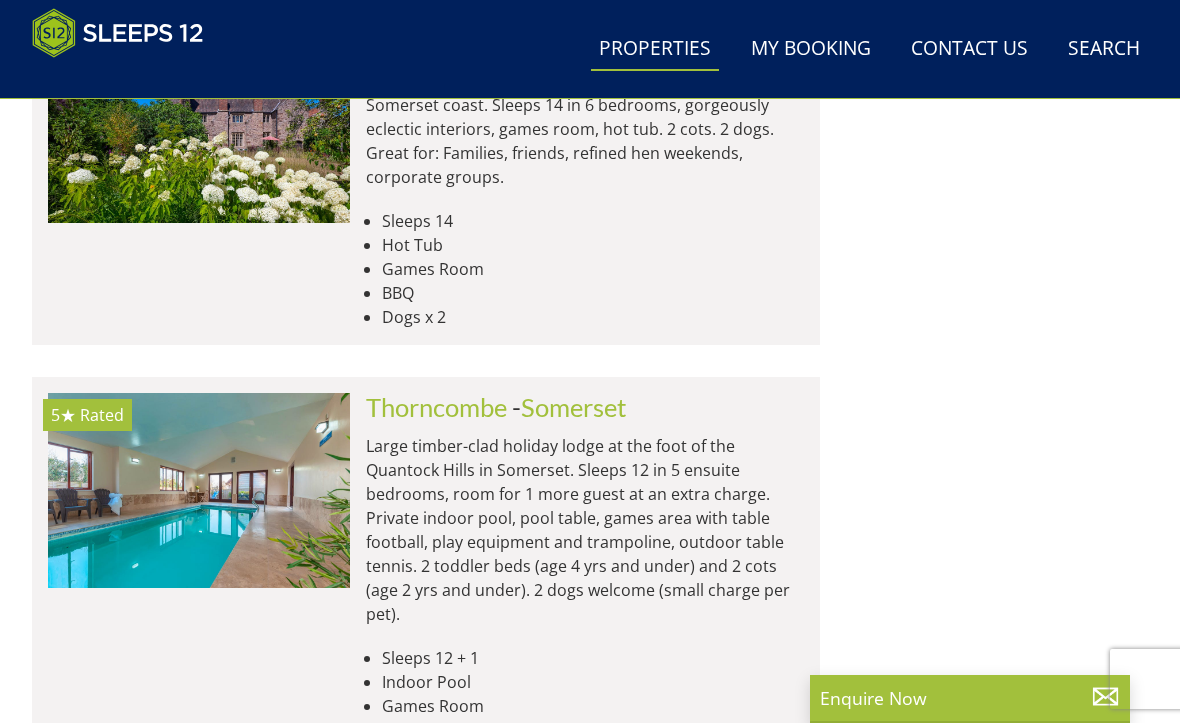click at bounding box center [199, 490] 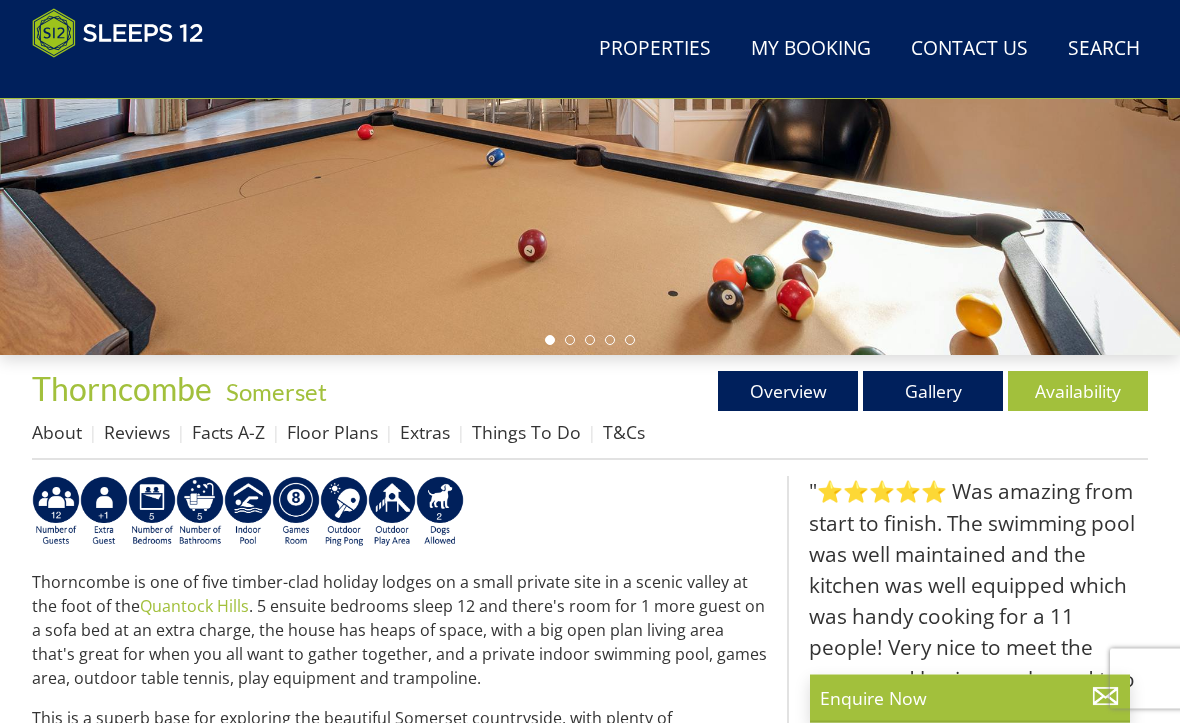scroll, scrollTop: 449, scrollLeft: 0, axis: vertical 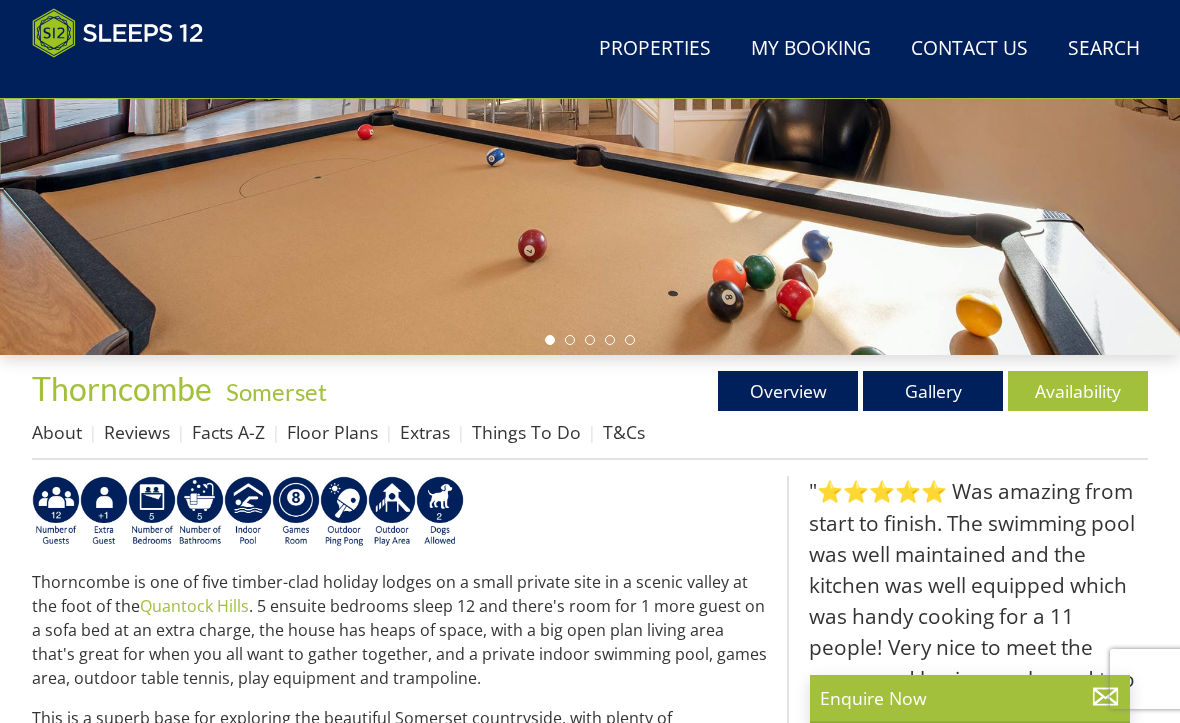 click on "Availability" at bounding box center [1078, 391] 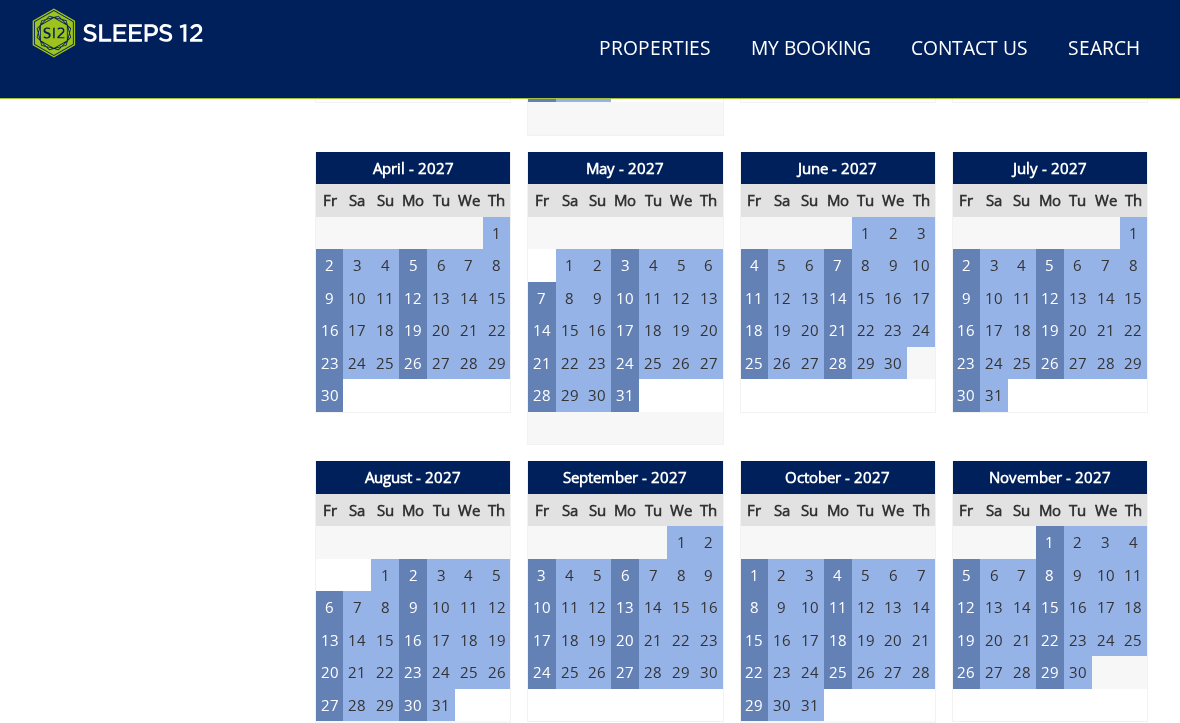 scroll, scrollTop: 2327, scrollLeft: 0, axis: vertical 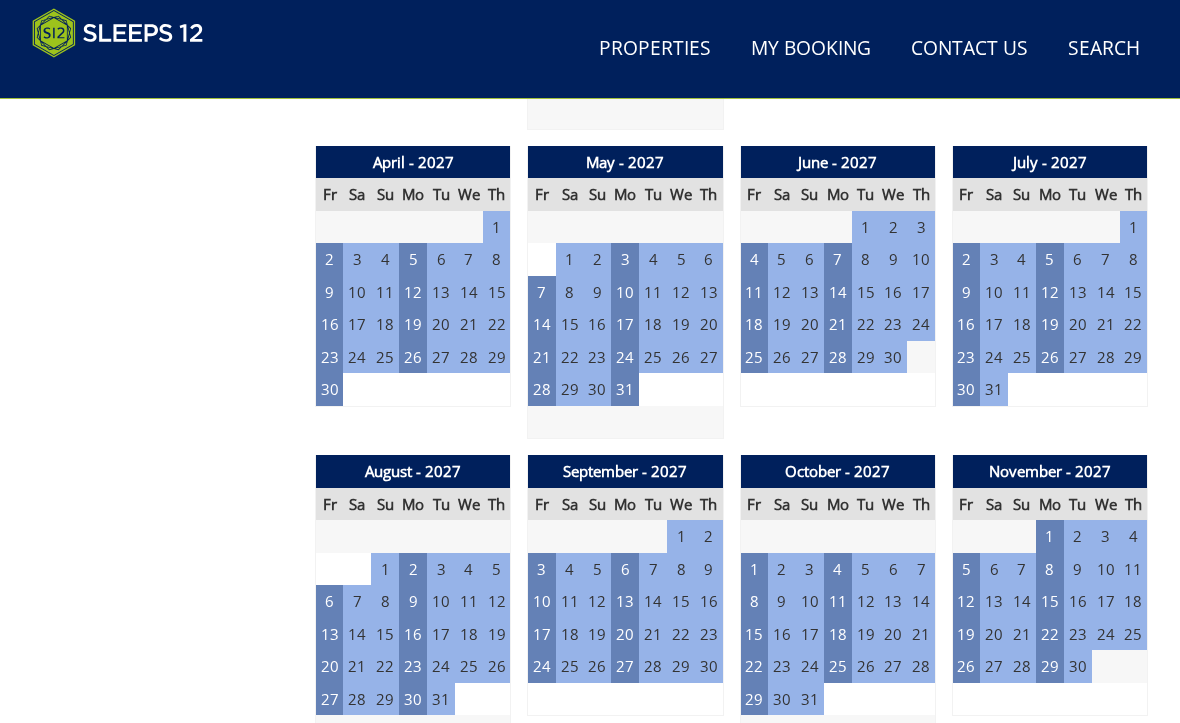 click on "6" at bounding box center (330, 601) 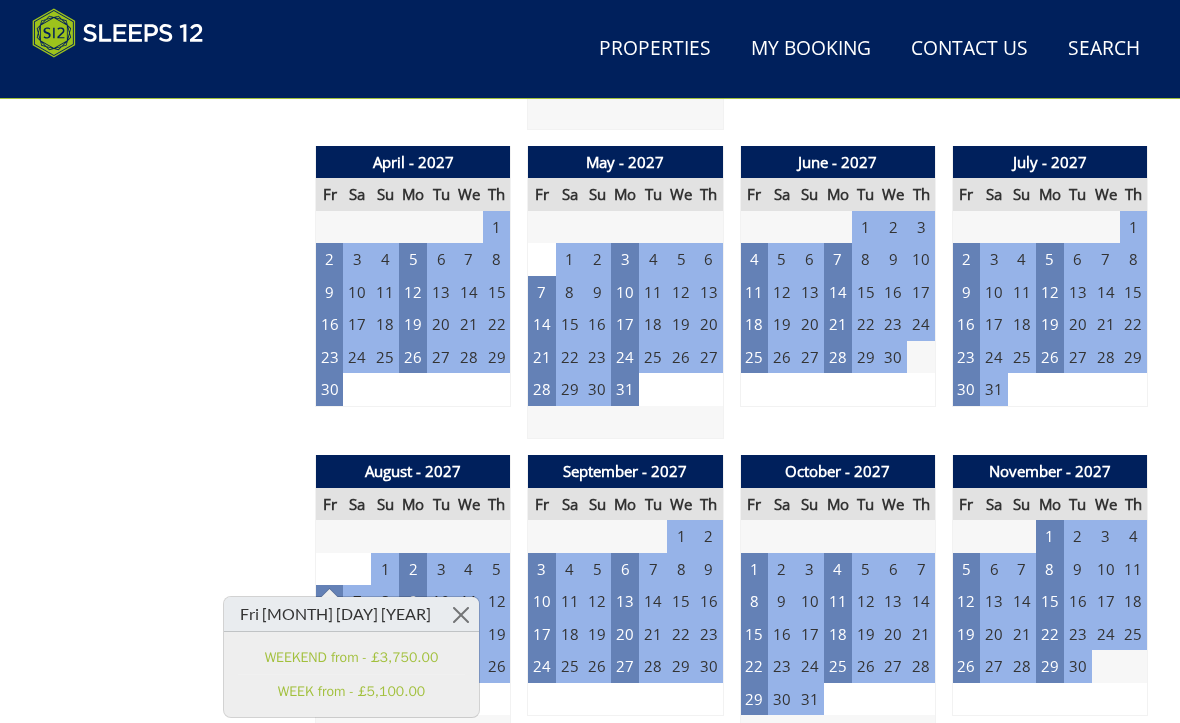 click on "Prices and Availability
You can browse the calendar to find an available start date for your stay by clicking on a start date or by entering your Arrival & Departure dates below.
Search for a Stay
[DATE]
Search
Check-In / Check-Out
16:00 / 10:00
Key
Available Start Date
Available
Booked" at bounding box center (165, 121) 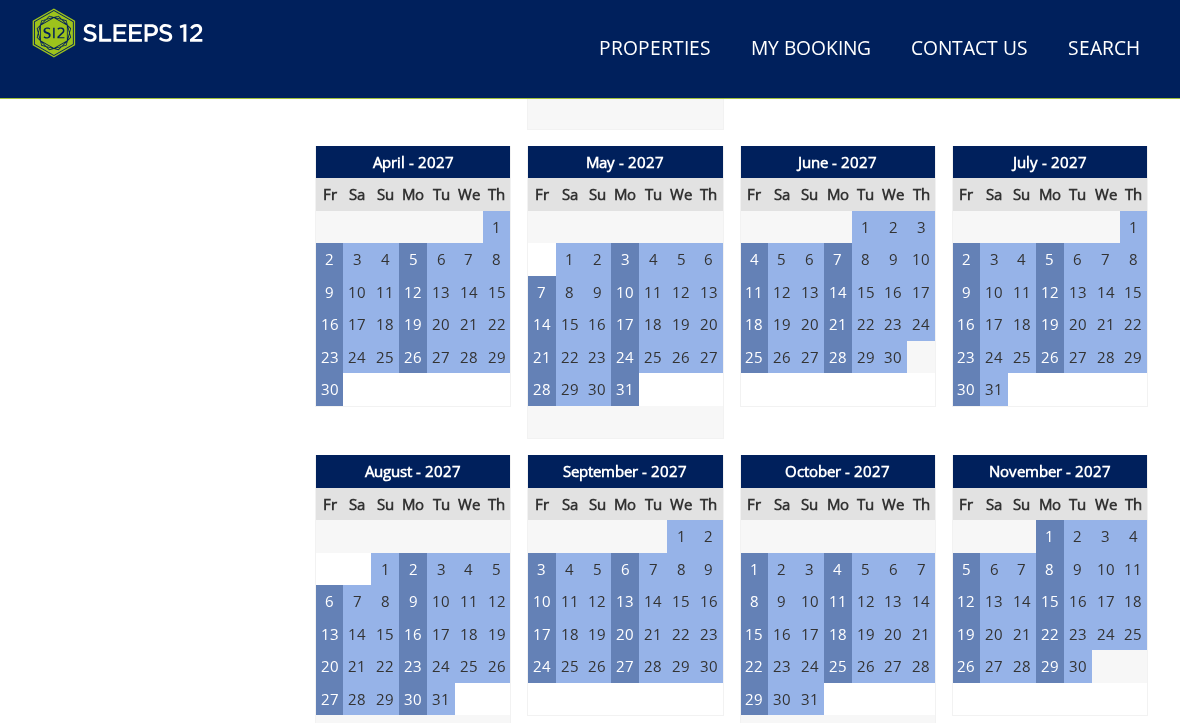 click on "27" at bounding box center (330, 699) 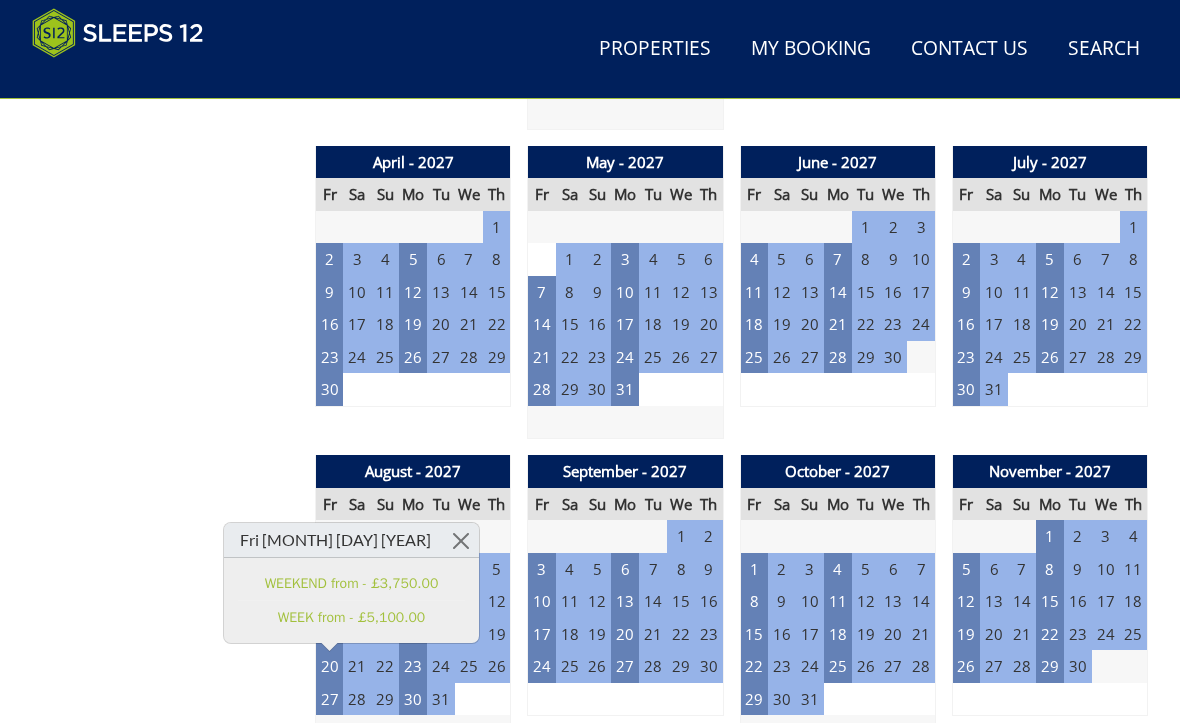 click on "Prices and Availability
You can browse the calendar to find an available start date for your stay by clicking on a start date or by entering your Arrival & Departure dates below.
Search for a Stay
[DATE]
Search
Check-In / Check-Out
16:00 / 10:00
Key
Available Start Date
Available
Booked" at bounding box center [165, 121] 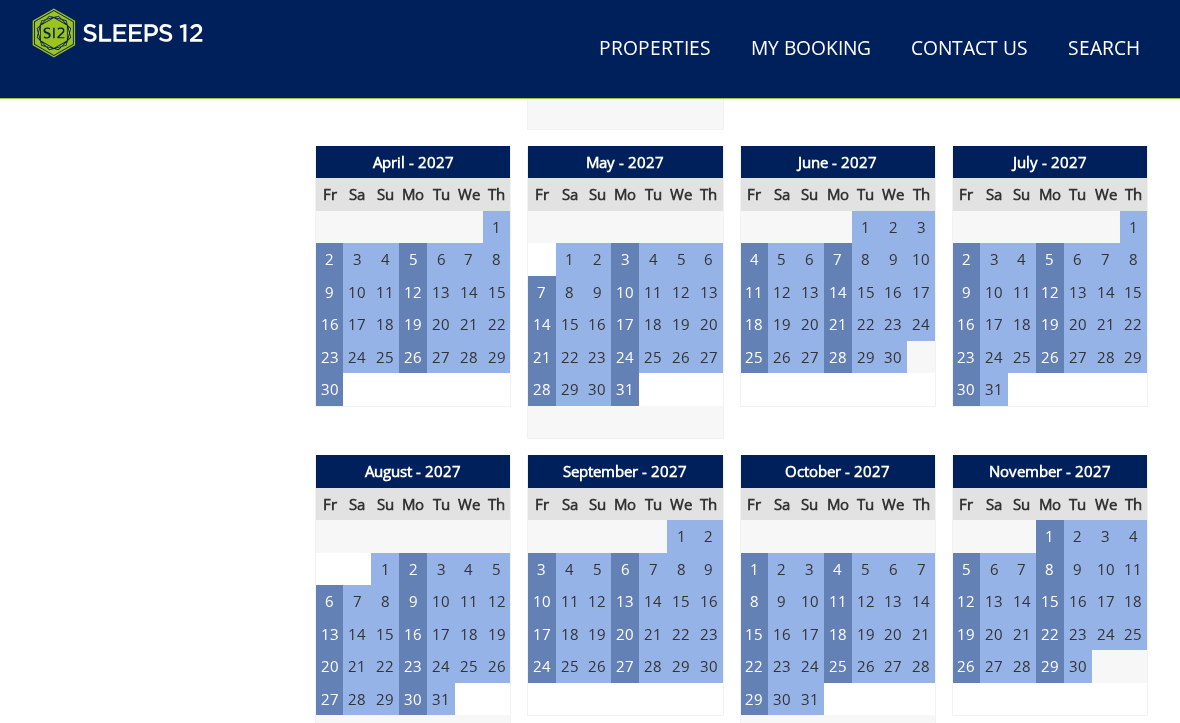 click on "3" at bounding box center (542, 569) 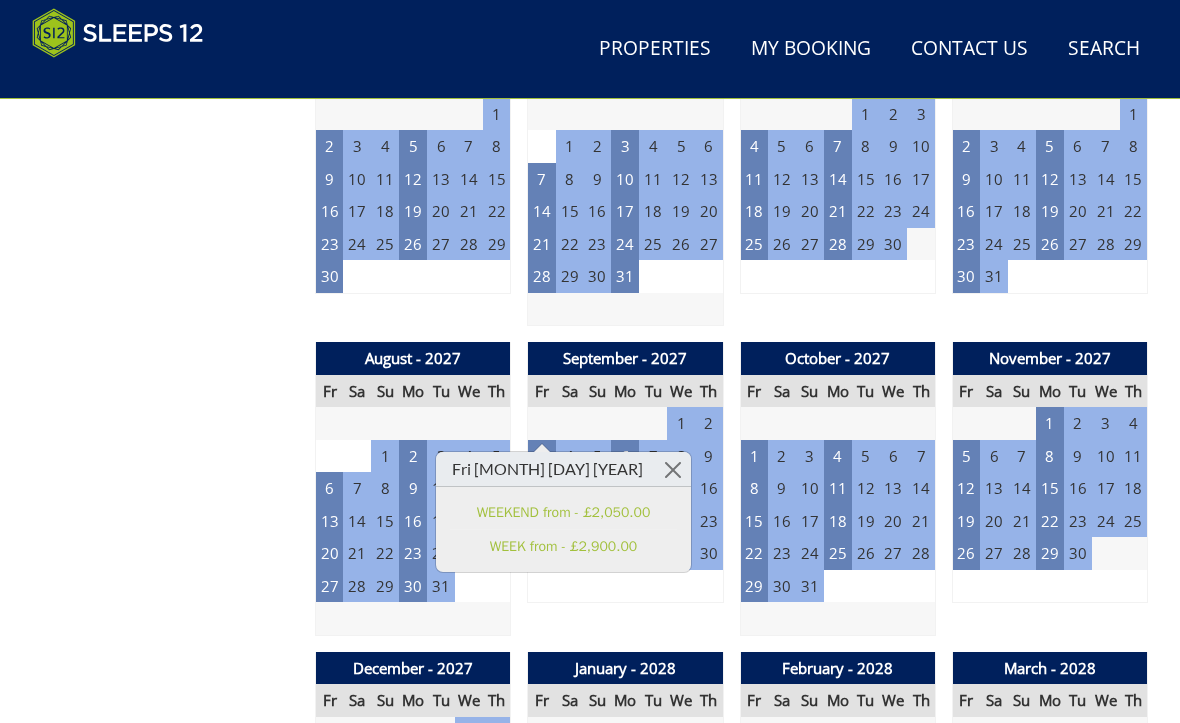 scroll, scrollTop: 2440, scrollLeft: 0, axis: vertical 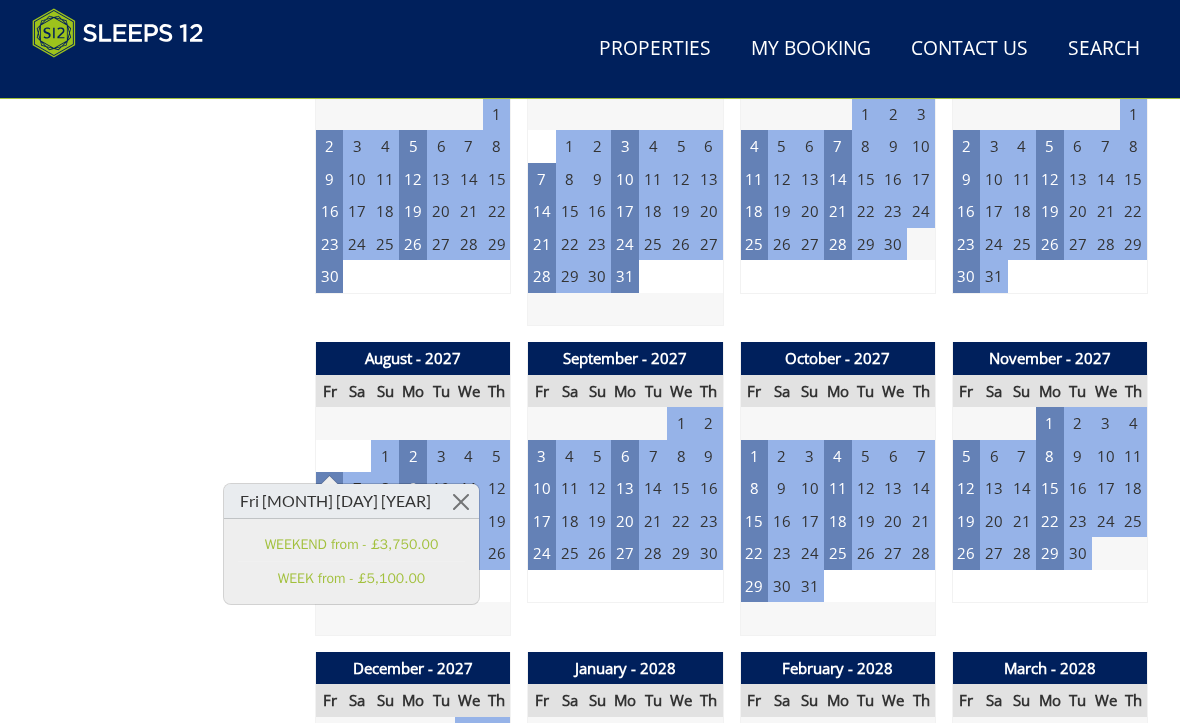 click on "3" at bounding box center (542, 456) 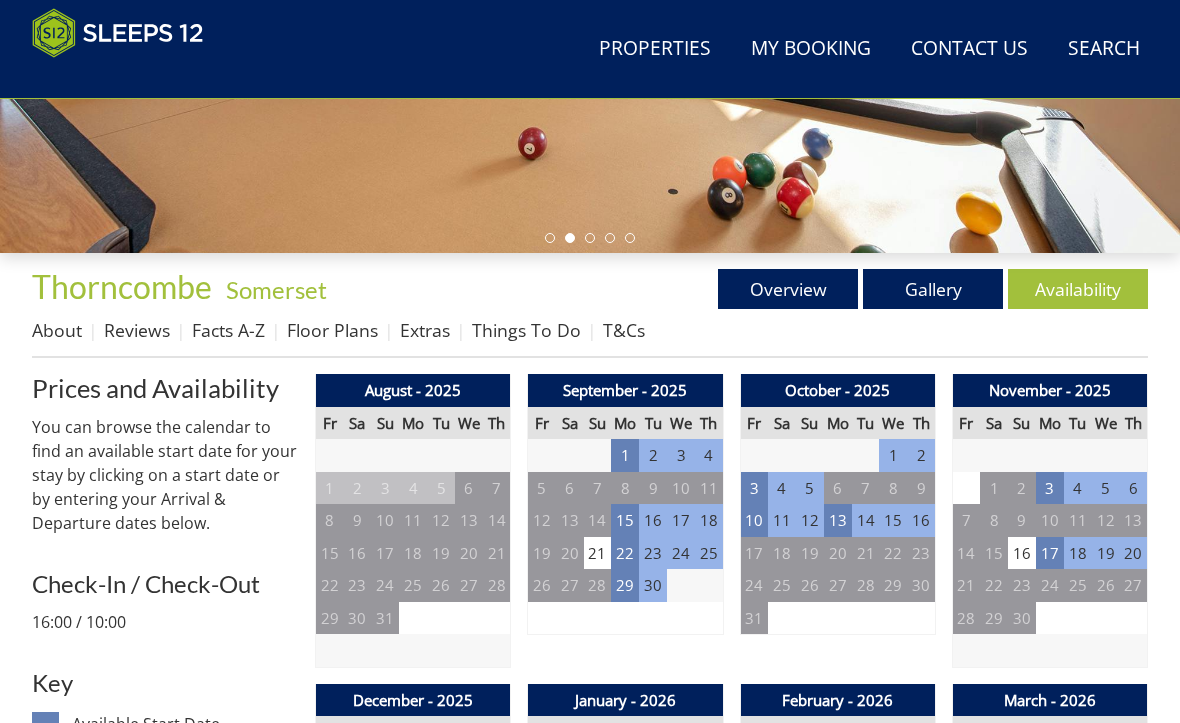 scroll, scrollTop: 550, scrollLeft: 0, axis: vertical 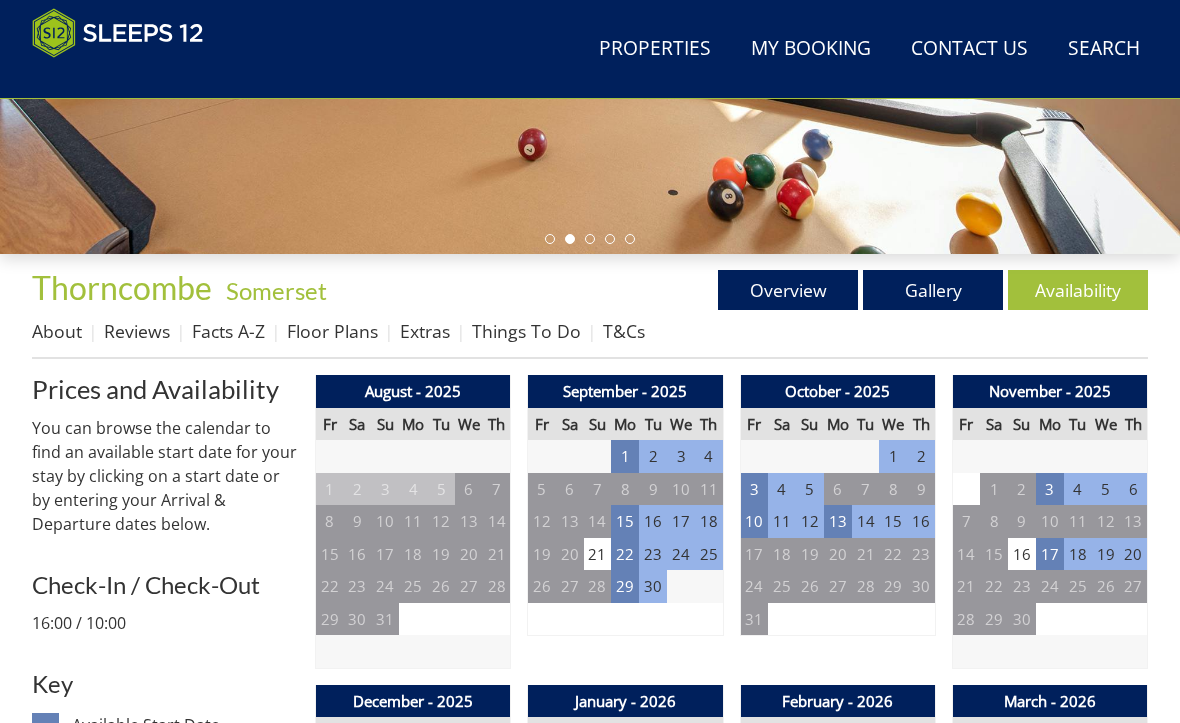 click on "Gallery" at bounding box center (933, 290) 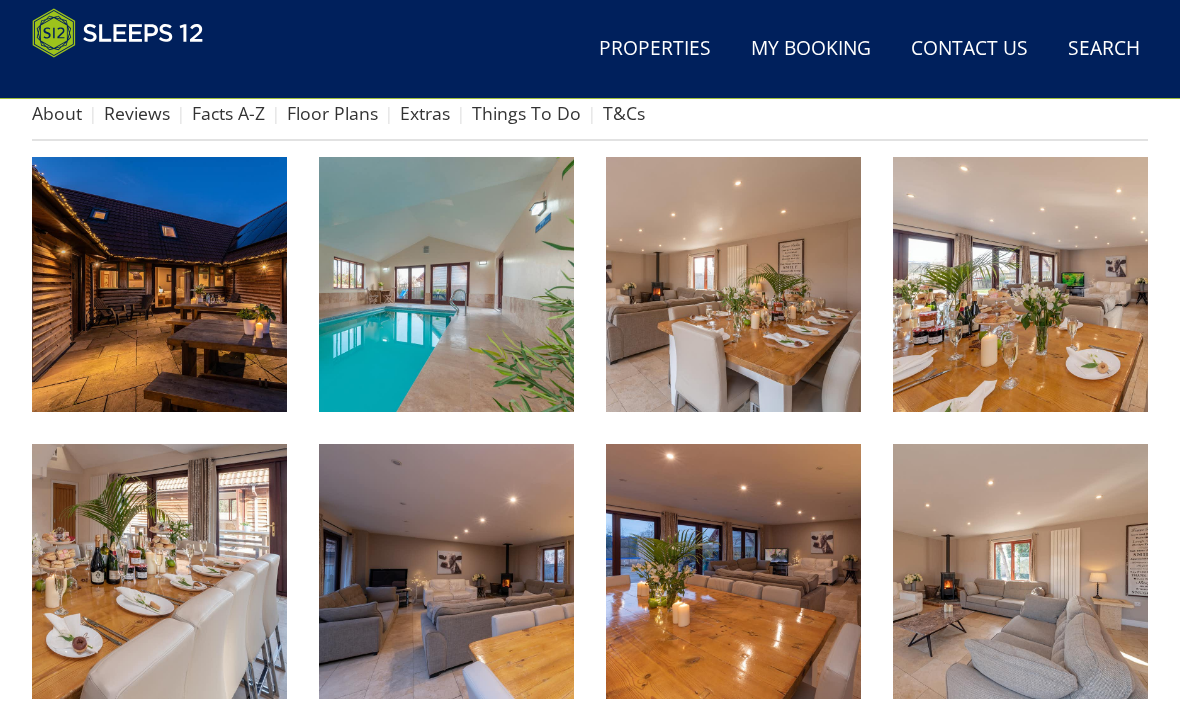 scroll, scrollTop: 731, scrollLeft: 0, axis: vertical 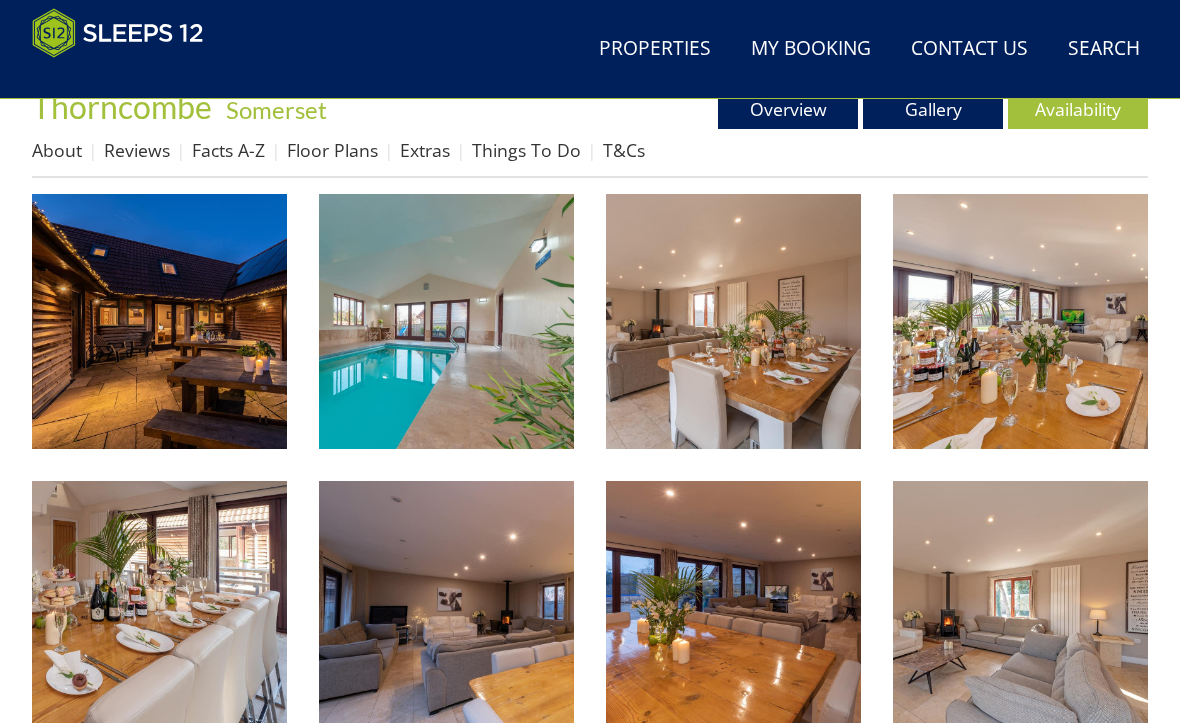 click at bounding box center [159, 321] 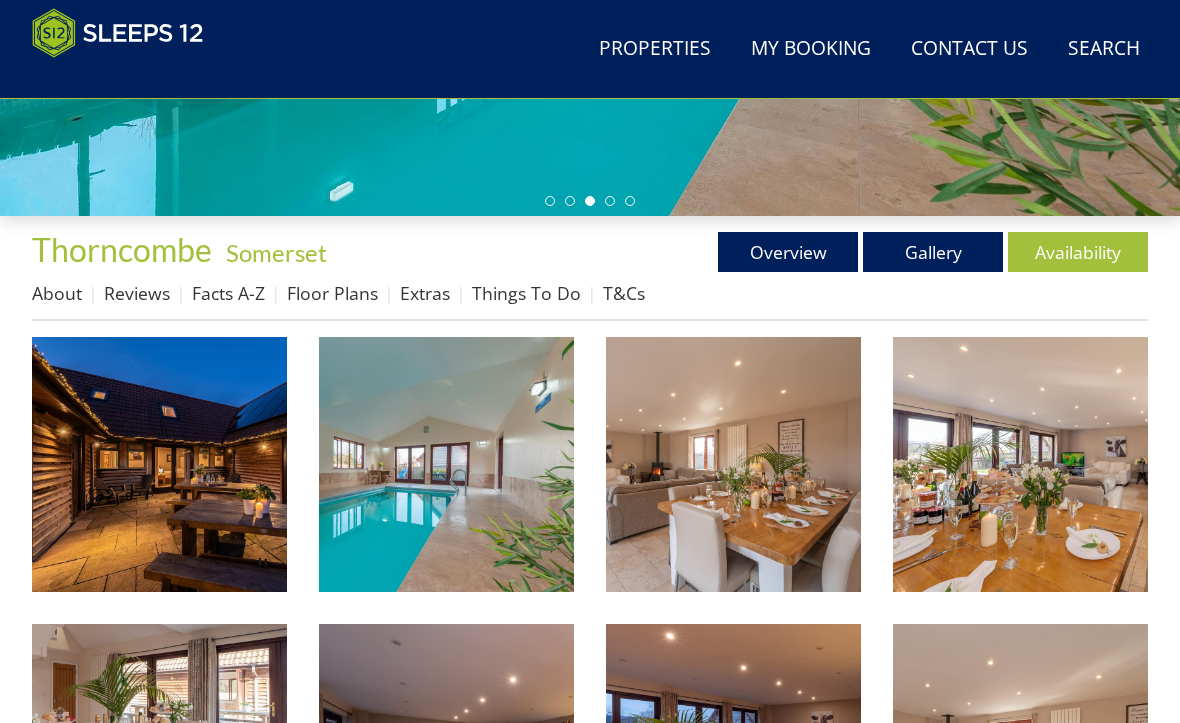 scroll, scrollTop: 588, scrollLeft: 0, axis: vertical 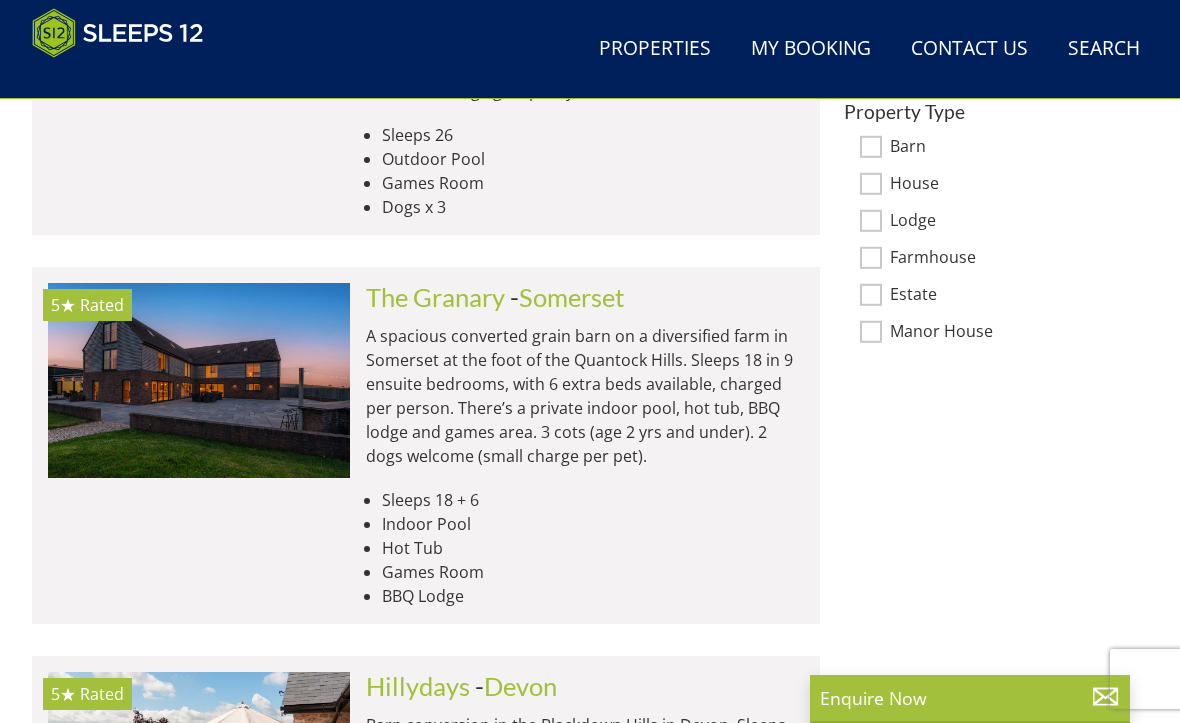click on "A spacious converted grain barn on a diversified farm in Somerset at the foot of the Quantock Hills. Sleeps 18 in 9 ensuite bedrooms, with 6 extra beds available, charged per person. There’s a private indoor pool, hot tub, BBQ lodge and games area. 3 cots (age 2 yrs and under).  2 dogs welcome (small charge per pet)." at bounding box center (585, 396) 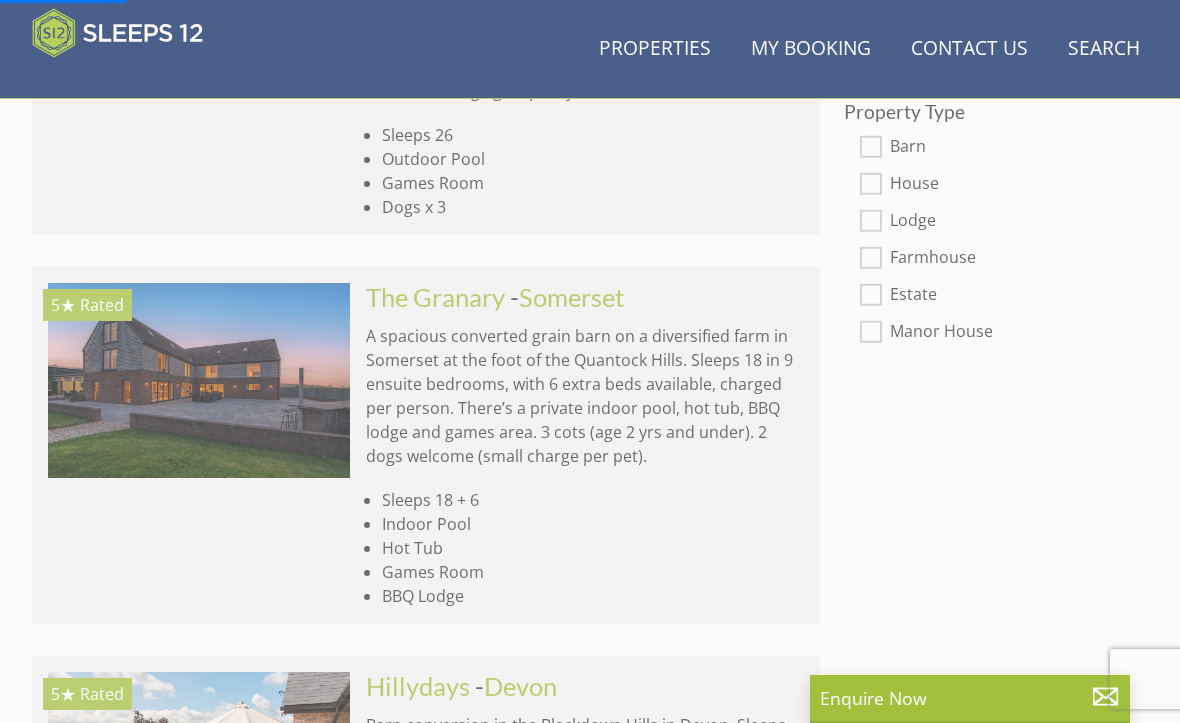 click on "The Granary" at bounding box center (435, 297) 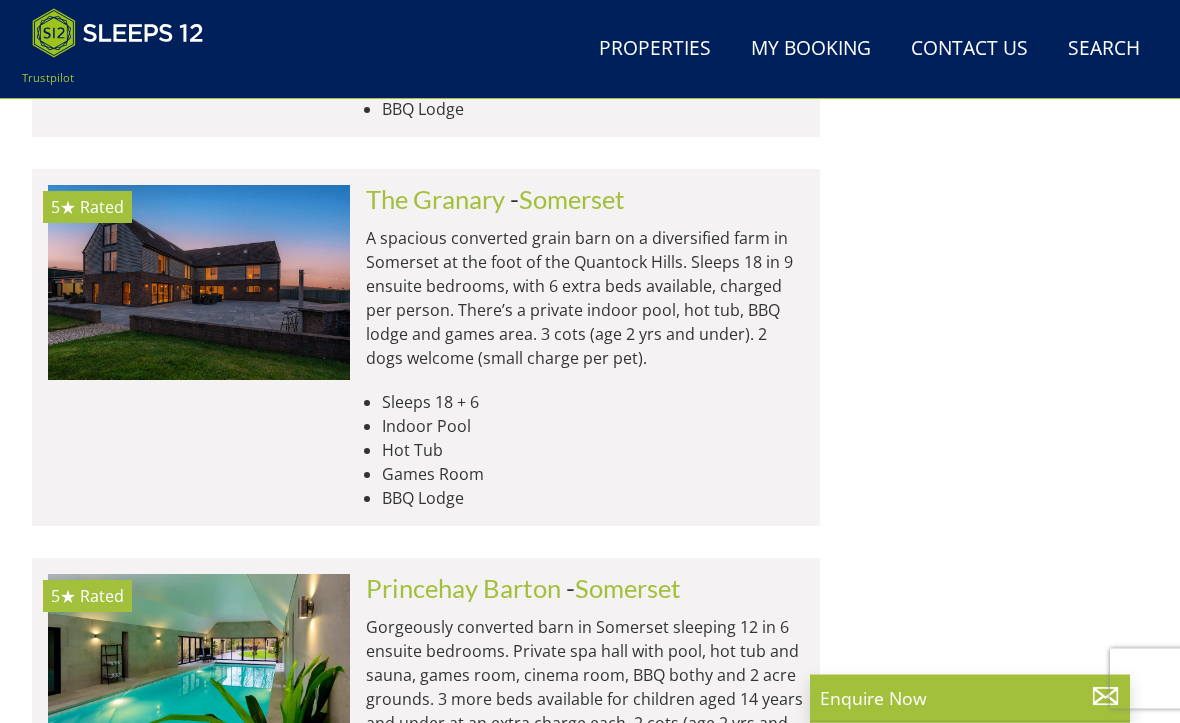 scroll, scrollTop: 2637, scrollLeft: 0, axis: vertical 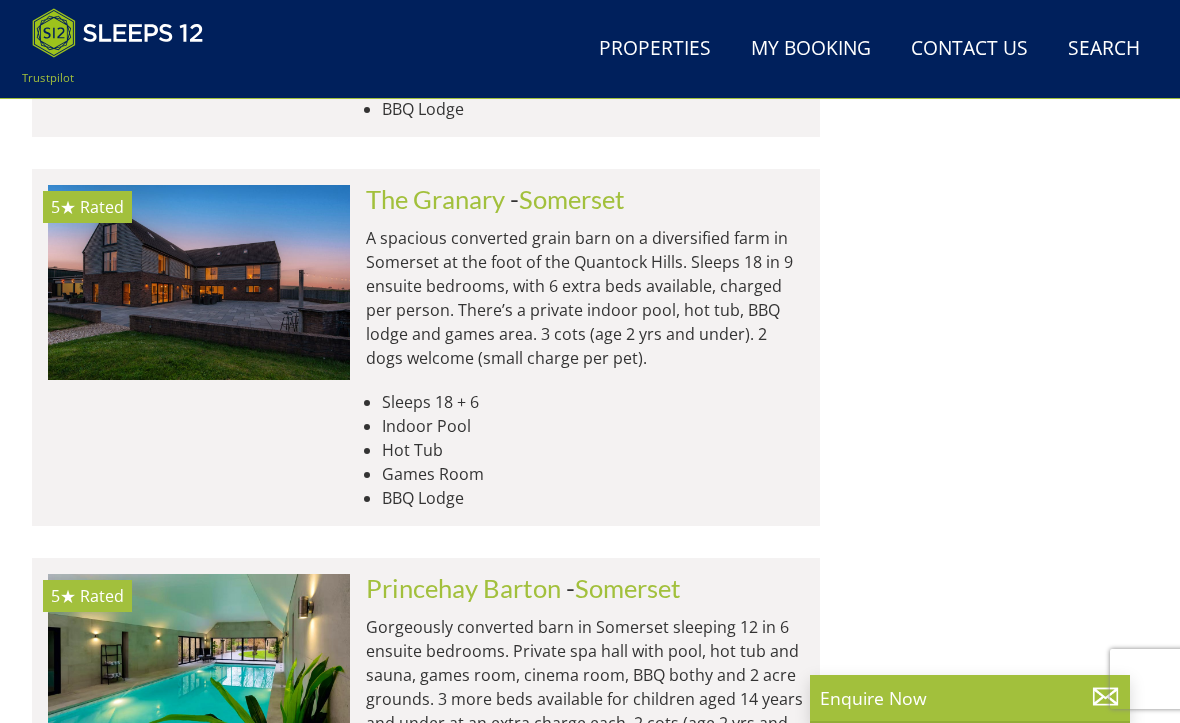 click at bounding box center [199, 282] 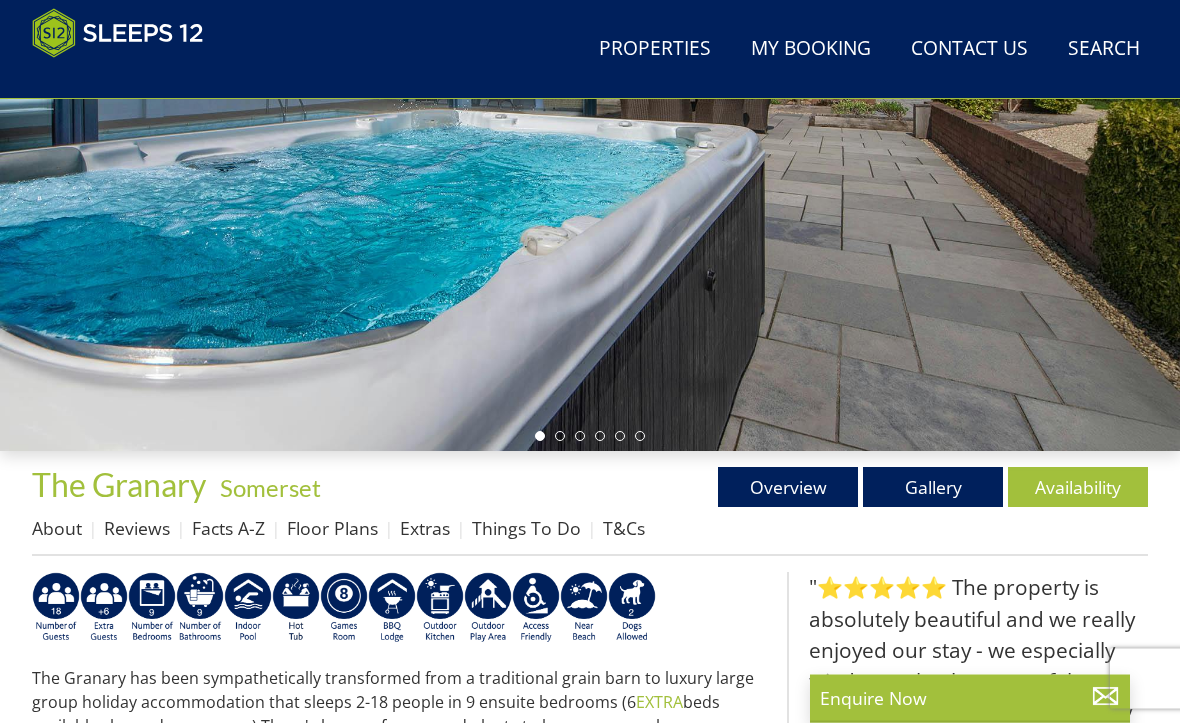 scroll, scrollTop: 422, scrollLeft: 0, axis: vertical 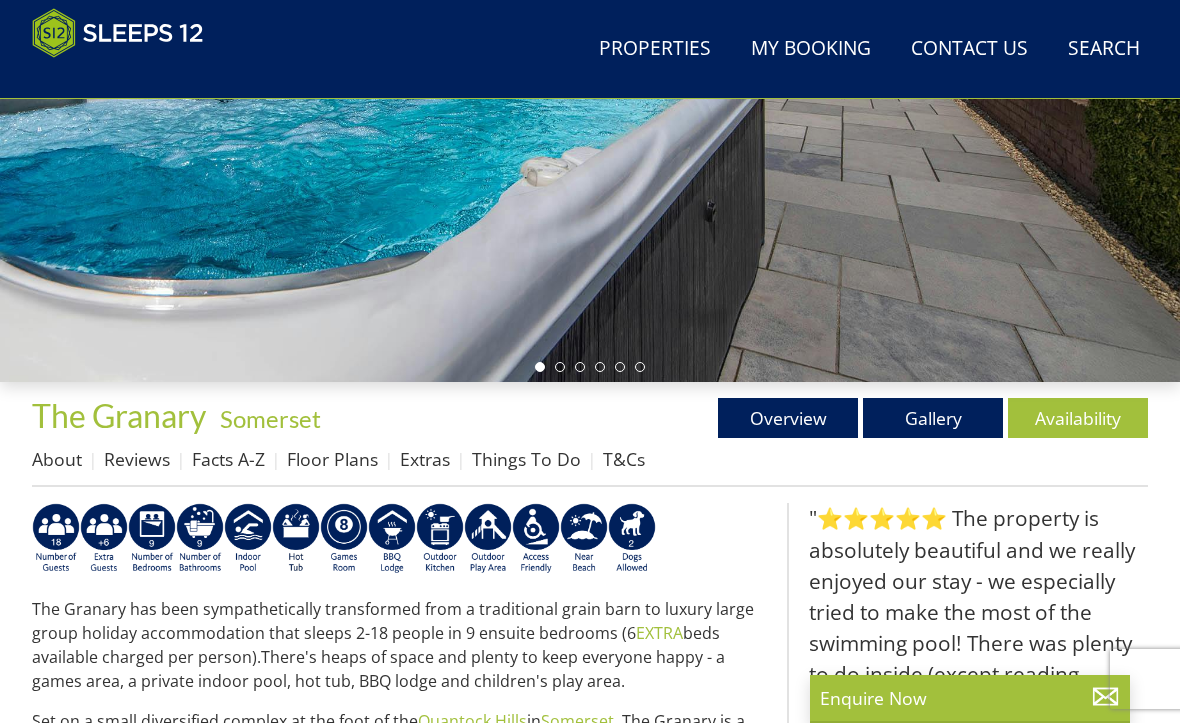 click on "Availability" at bounding box center (1078, 418) 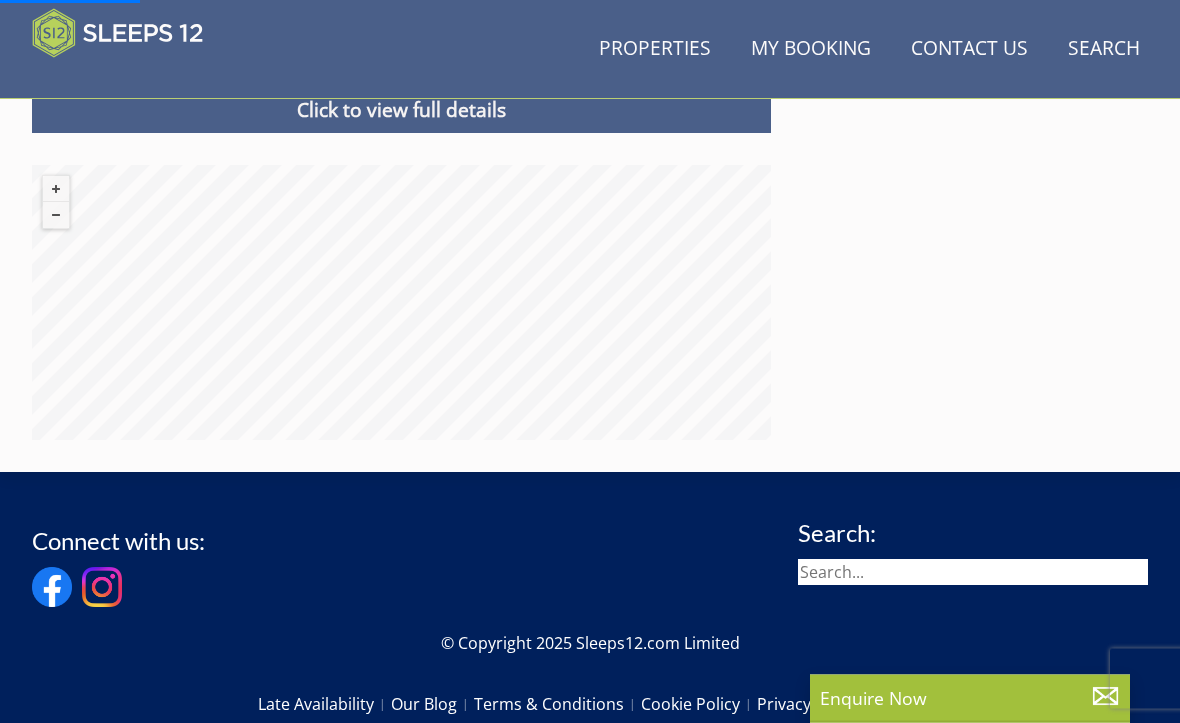 scroll, scrollTop: 1486, scrollLeft: 0, axis: vertical 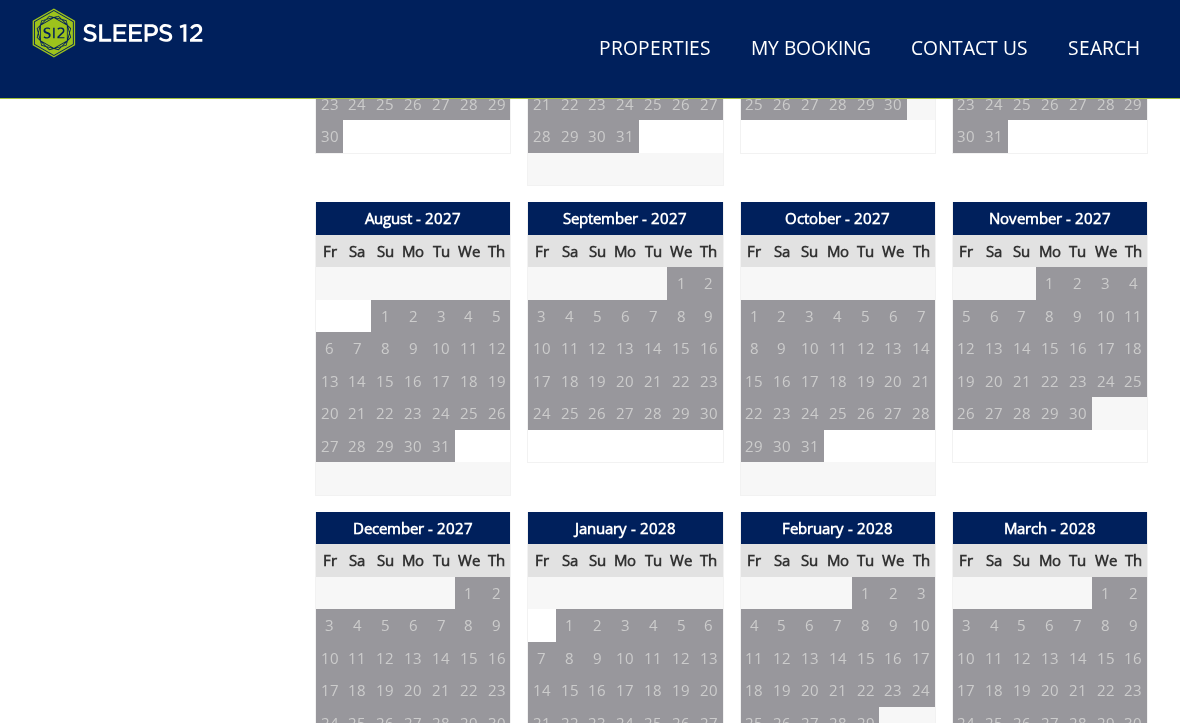 click on "3" at bounding box center (542, 316) 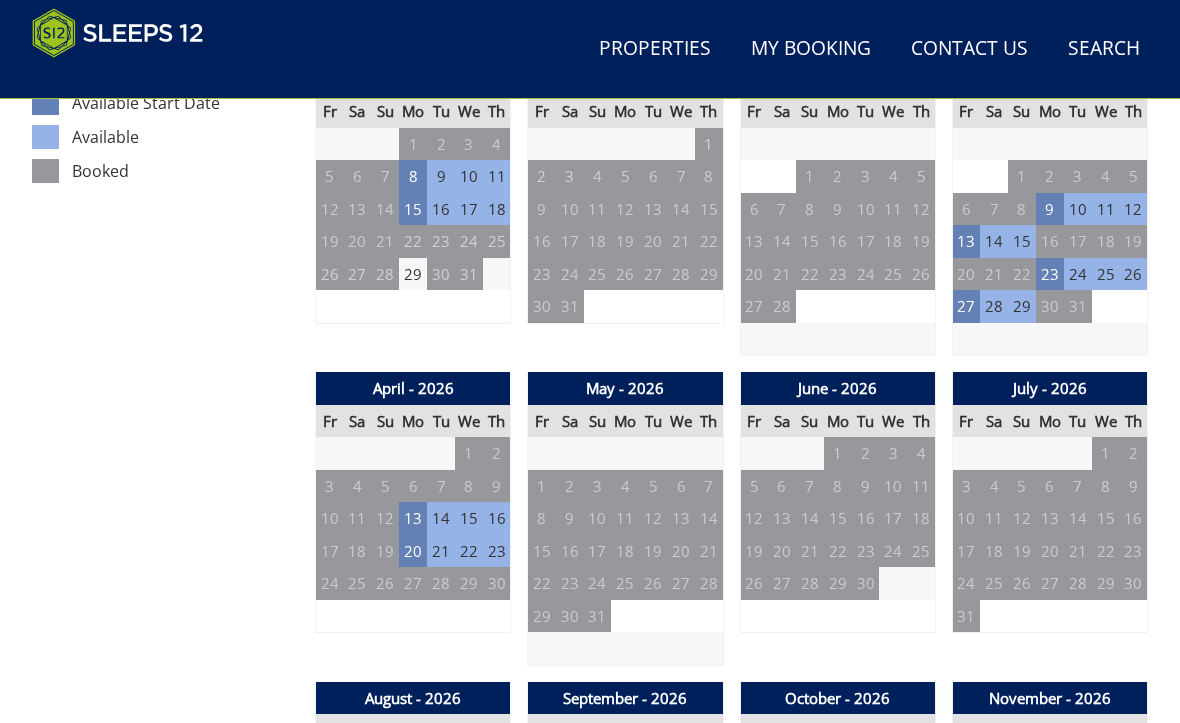 scroll, scrollTop: 1170, scrollLeft: 0, axis: vertical 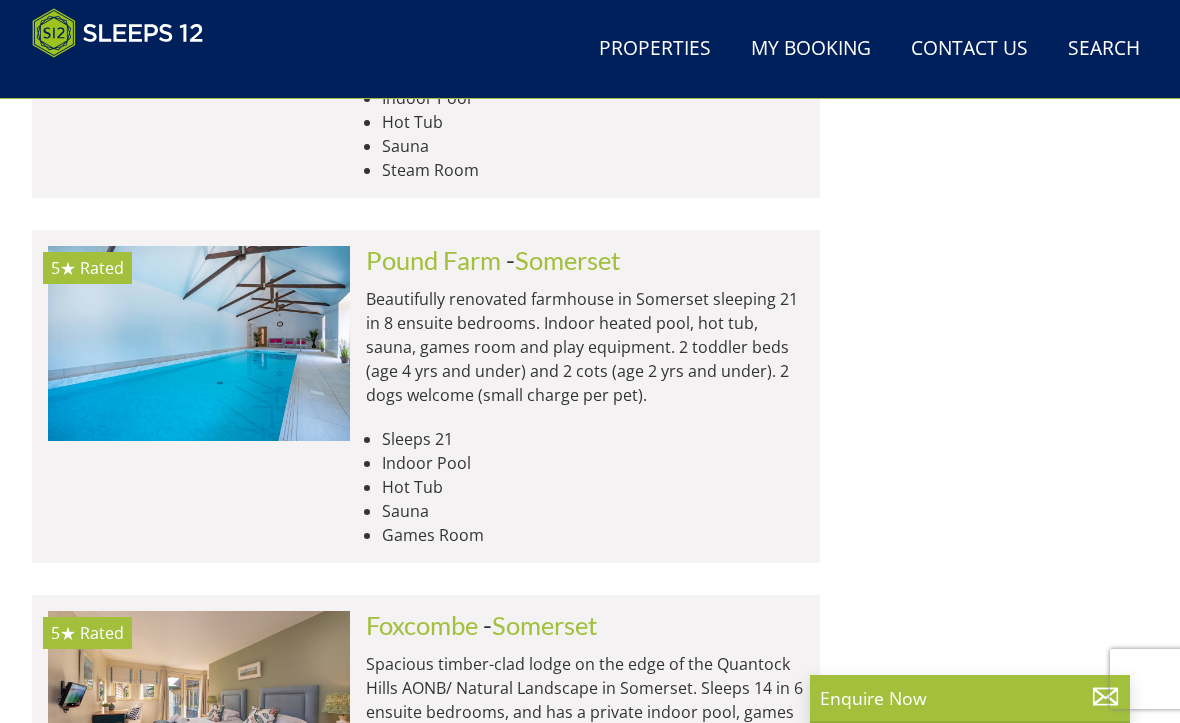 click on "Beautifully renovated farmhouse in Somerset sleeping 21 in 8 ensuite bedrooms. Indoor heated pool, hot tub, sauna, games room and play equipment. 2 toddler beds (age 4 yrs and under) and 2 cots (age 2 yrs and under). 2 dogs welcome (small charge per pet)." at bounding box center [585, 347] 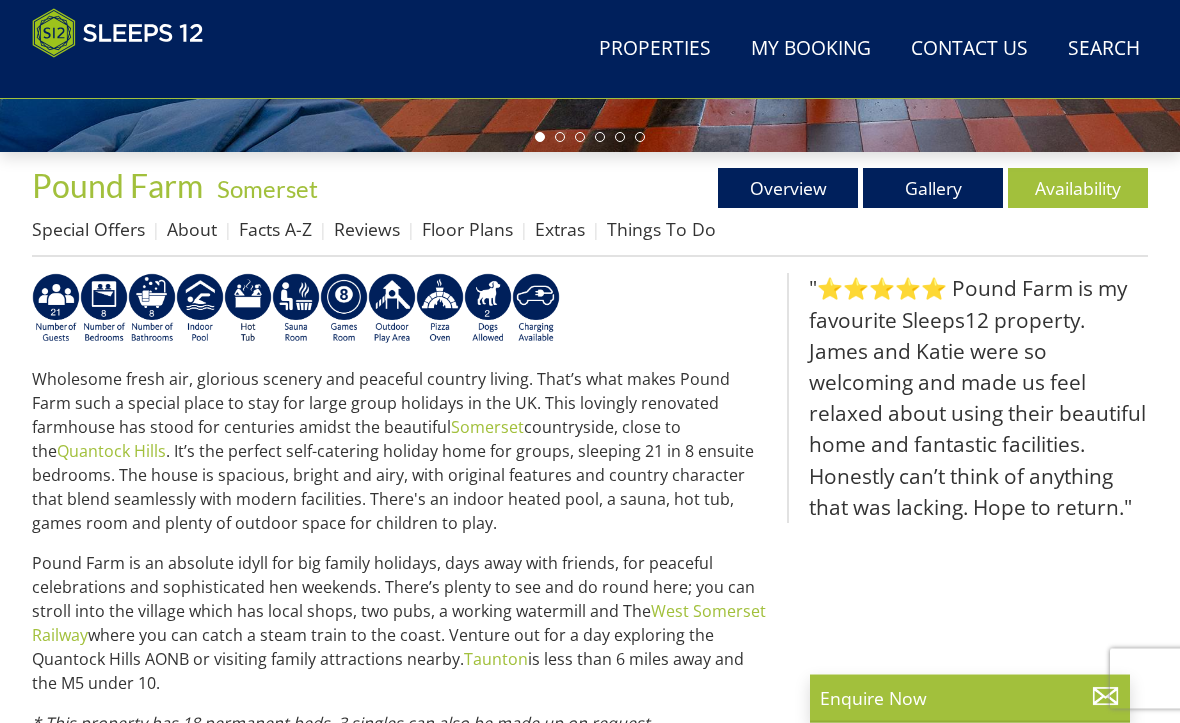scroll, scrollTop: 652, scrollLeft: 0, axis: vertical 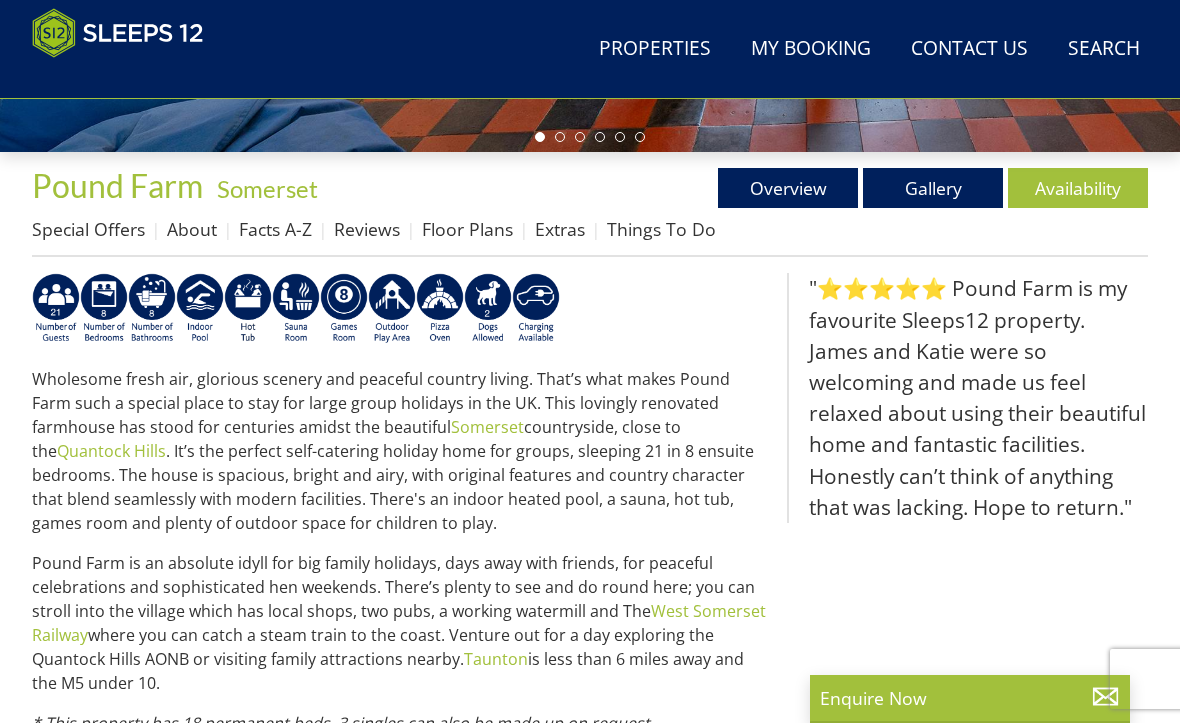 click on "Availability" at bounding box center (1078, 188) 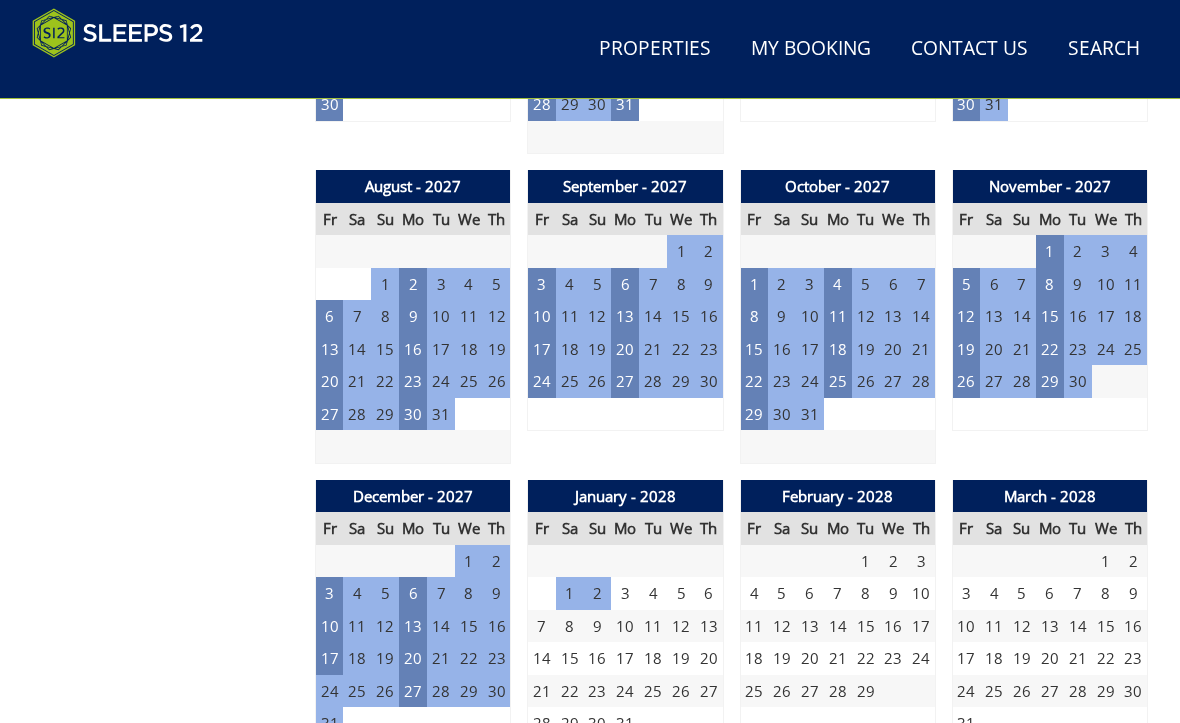 scroll, scrollTop: 2612, scrollLeft: 0, axis: vertical 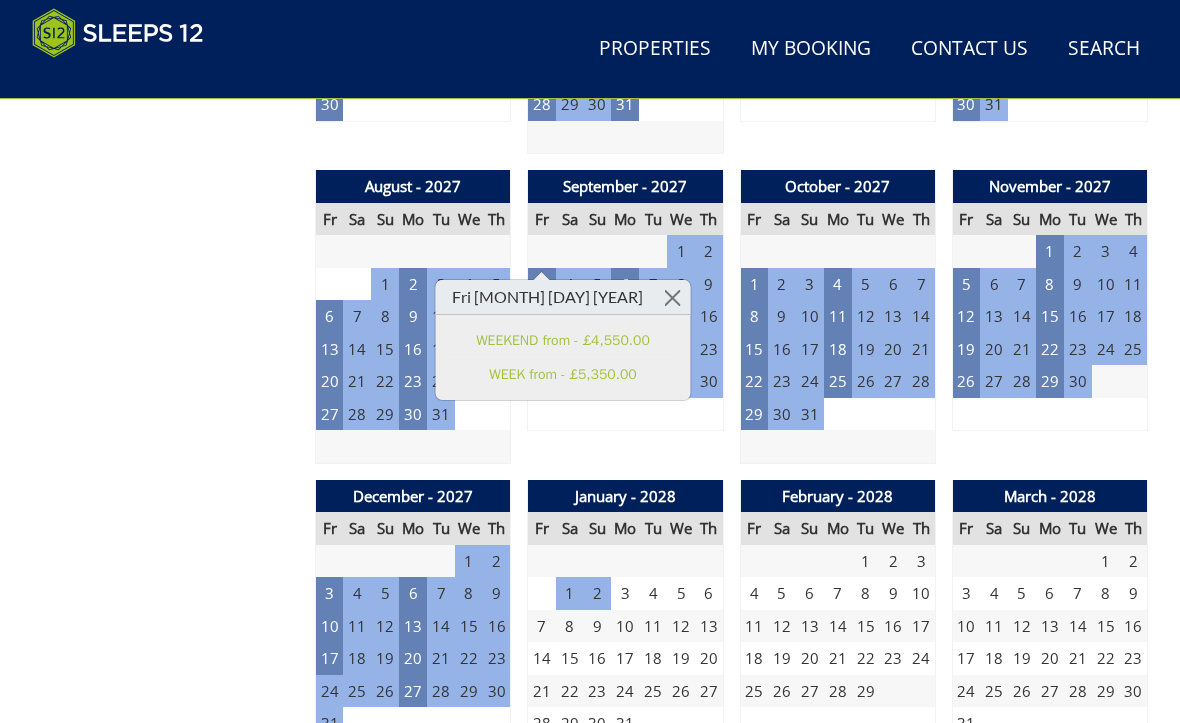 click on "Prices and Availability
You can browse the calendar to find an available start date for your stay by clicking on a start date or by entering your Arrival & Departure dates below.
Search for a Stay
Search
Check-In / Check-Out
16:00 / 10:00
Key
Available Start Date
Special Offer
Available
Booked" at bounding box center [165, -164] 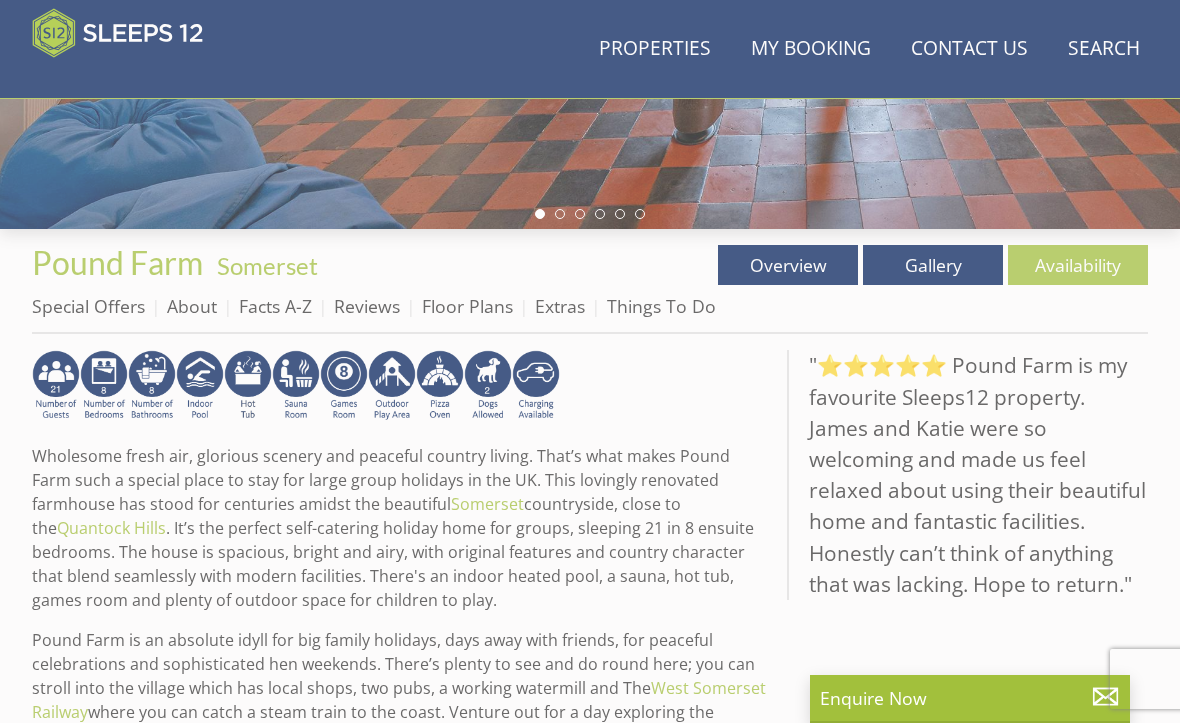 scroll, scrollTop: 544, scrollLeft: 0, axis: vertical 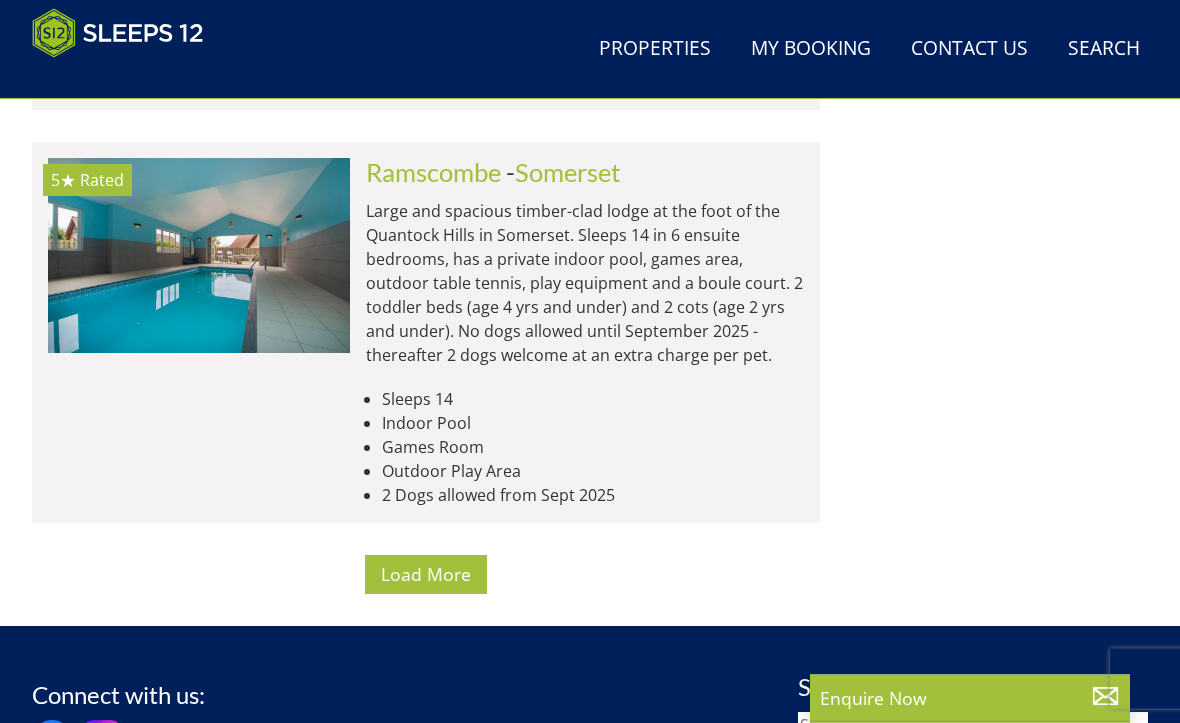 click on "Load More" at bounding box center (426, 575) 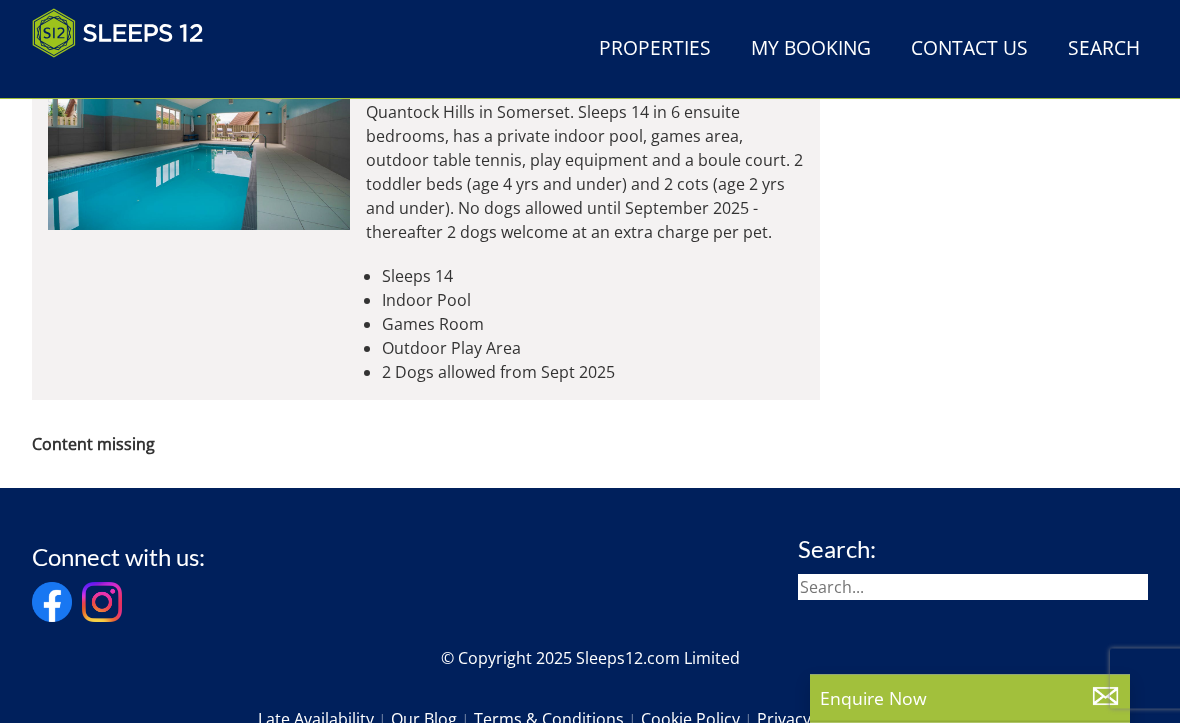 scroll, scrollTop: 9178, scrollLeft: 0, axis: vertical 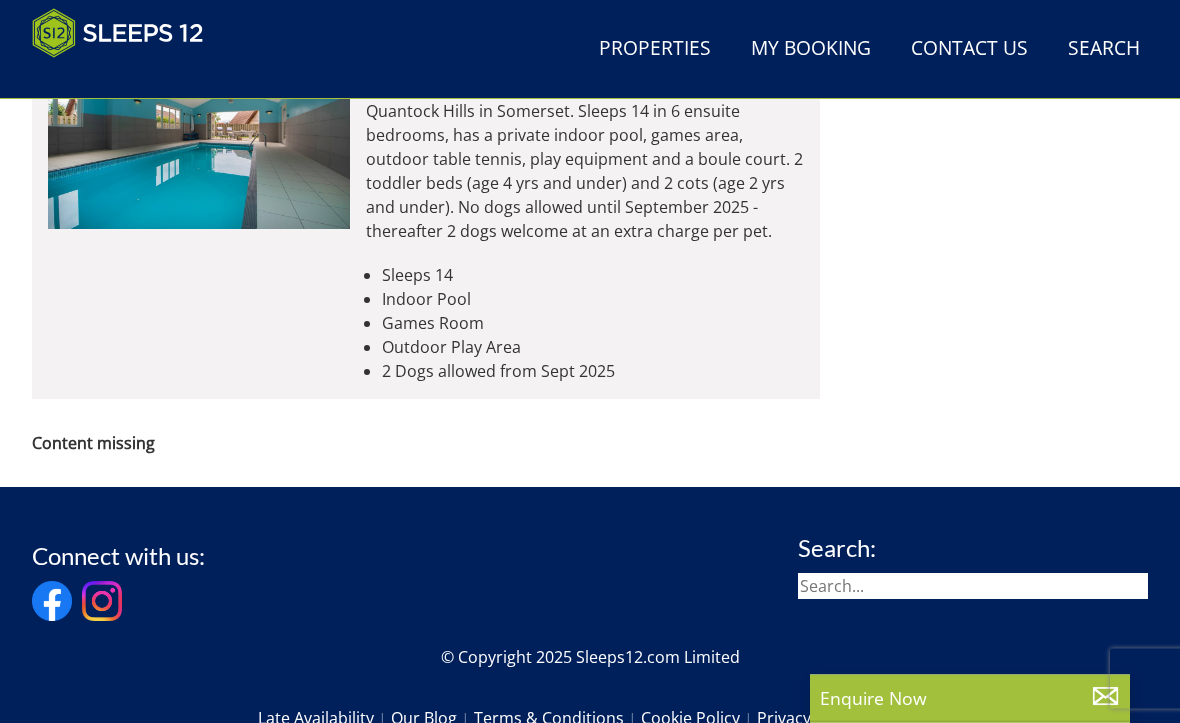 click on "Properties" at bounding box center [655, 49] 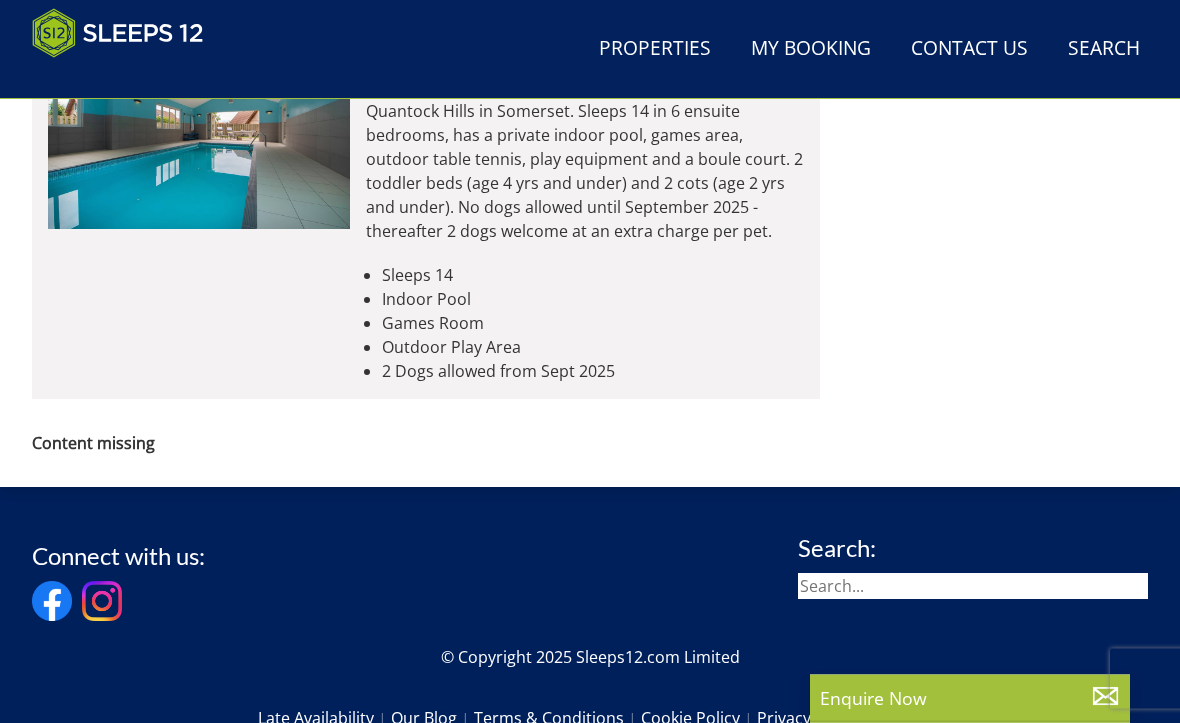 scroll, scrollTop: 9179, scrollLeft: 0, axis: vertical 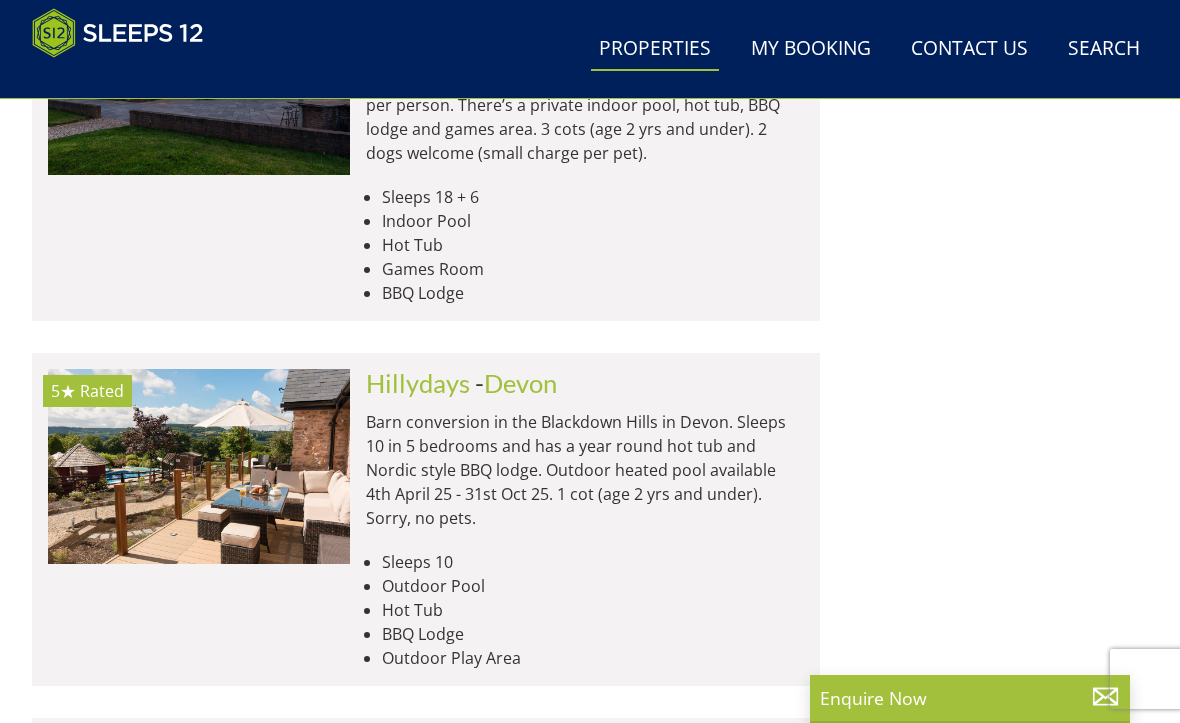 click on "Barn conversion in the Blackdown Hills in Devon. Sleeps 10 in 5 bedrooms and has a year round hot tub and Nordic style BBQ lodge. Outdoor heated pool available 4th April 25 - 31st Oct 25. 1 cot (age 2 yrs and under). Sorry, no pets." at bounding box center (585, 470) 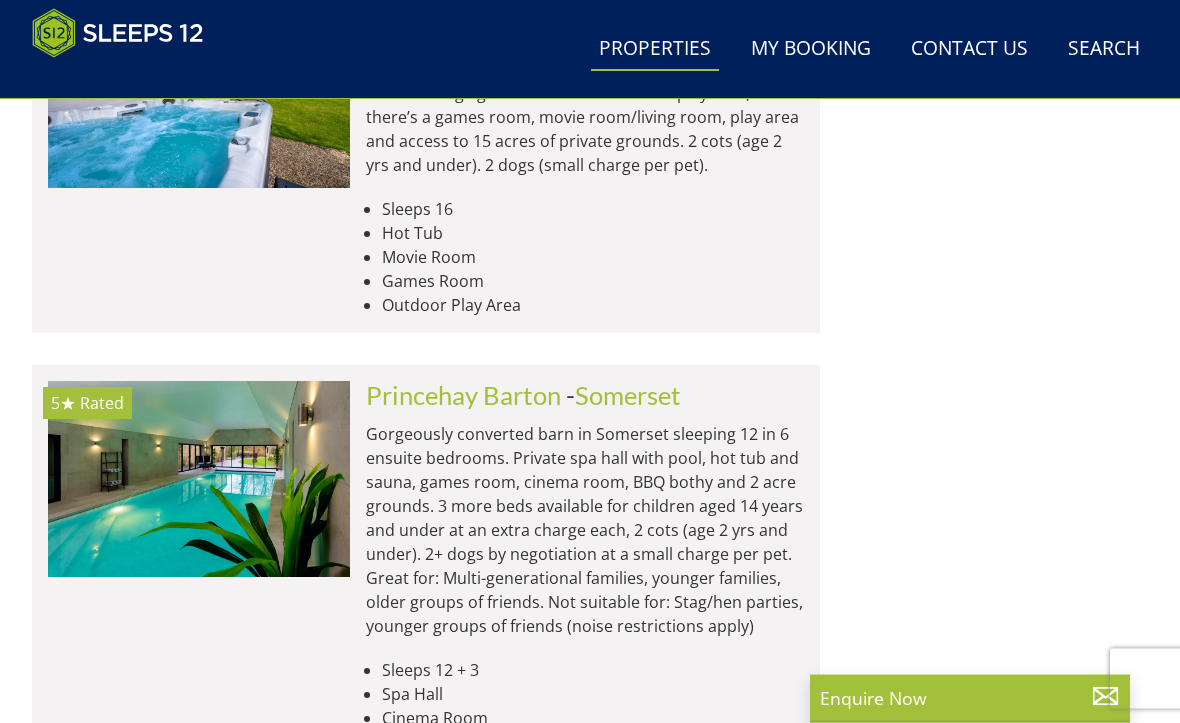 scroll, scrollTop: 4957, scrollLeft: 0, axis: vertical 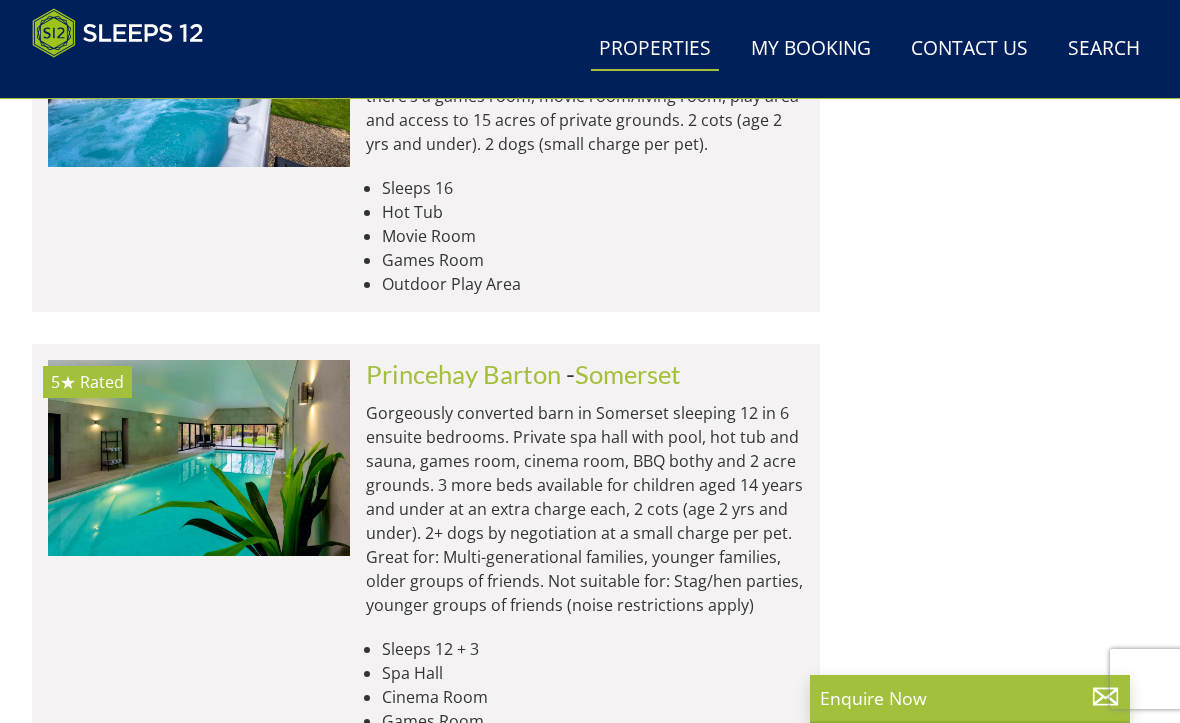 click on "Gorgeously converted barn in Somerset sleeping 12 in 6 ensuite bedrooms. Private spa hall with pool, hot tub and sauna, games room, cinema room, BBQ bothy and 2 acre grounds. 3 more beds available for children aged 14 years and under at an extra charge each, 2 cots (age 2 yrs and under). 2+ dogs by negotiation at a small charge per pet.
Great for: Multi-generational families, younger families, older groups of friends.
Not suitable for: Stag/hen parties, younger groups of friends (noise restrictions apply)" at bounding box center [585, 509] 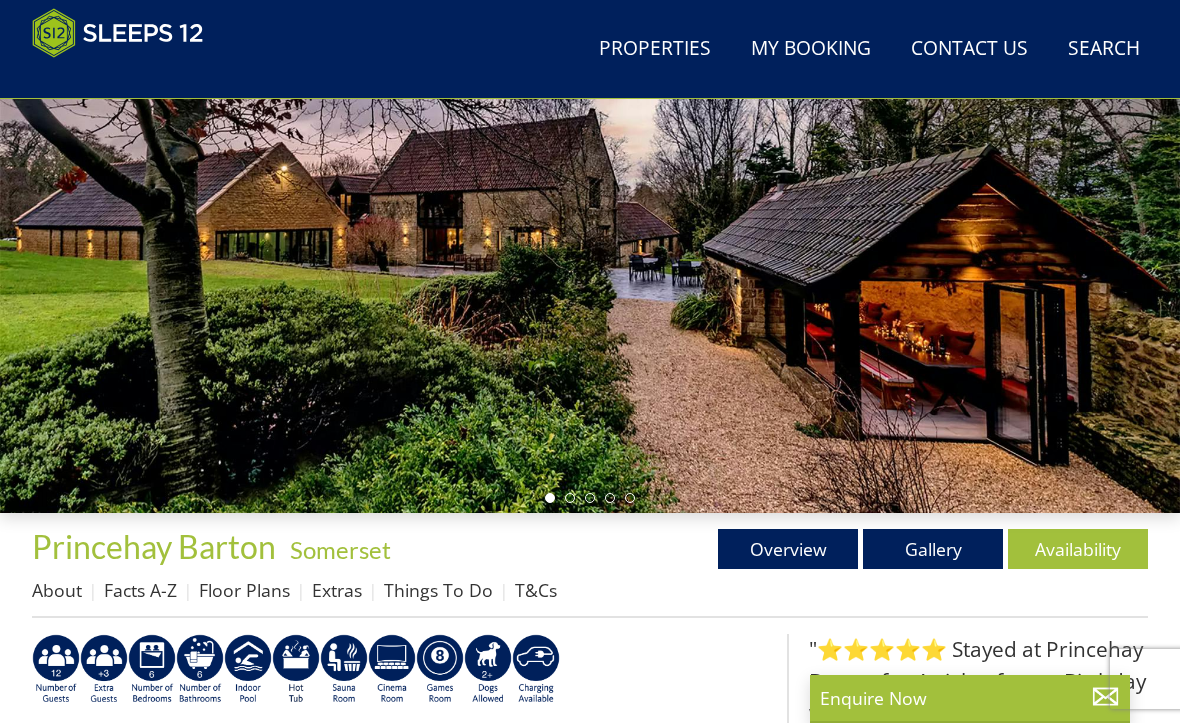 scroll, scrollTop: 348, scrollLeft: 0, axis: vertical 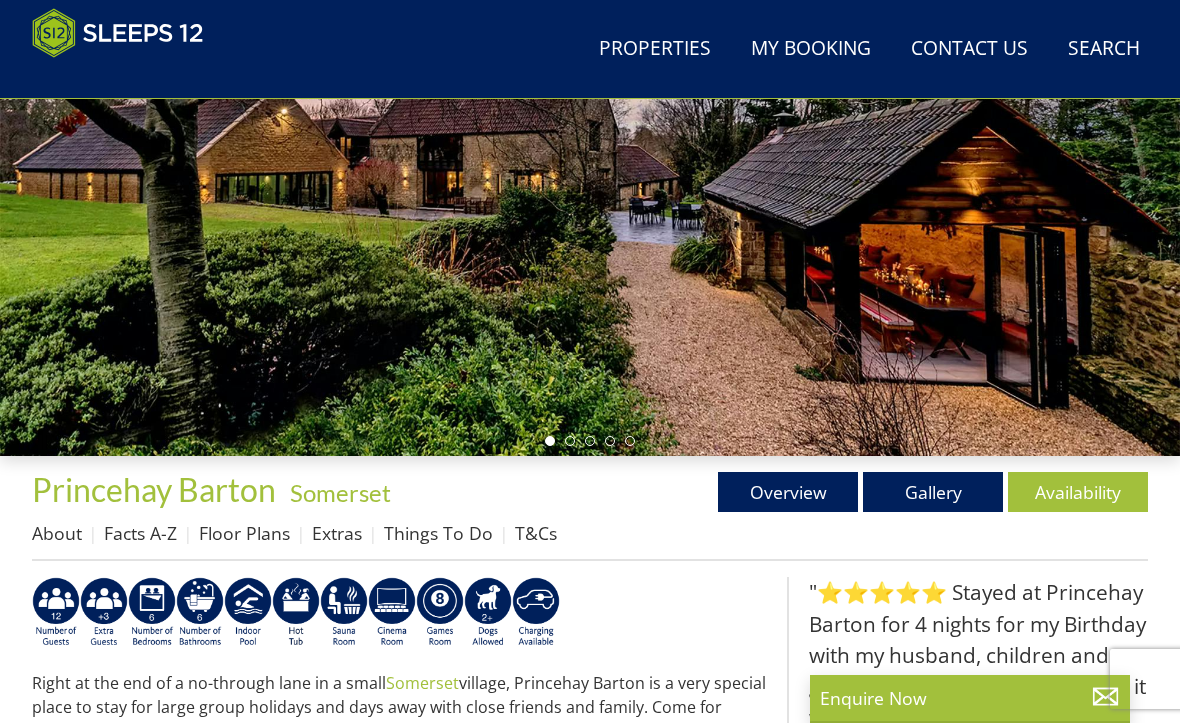 click on "Availability" at bounding box center [1078, 492] 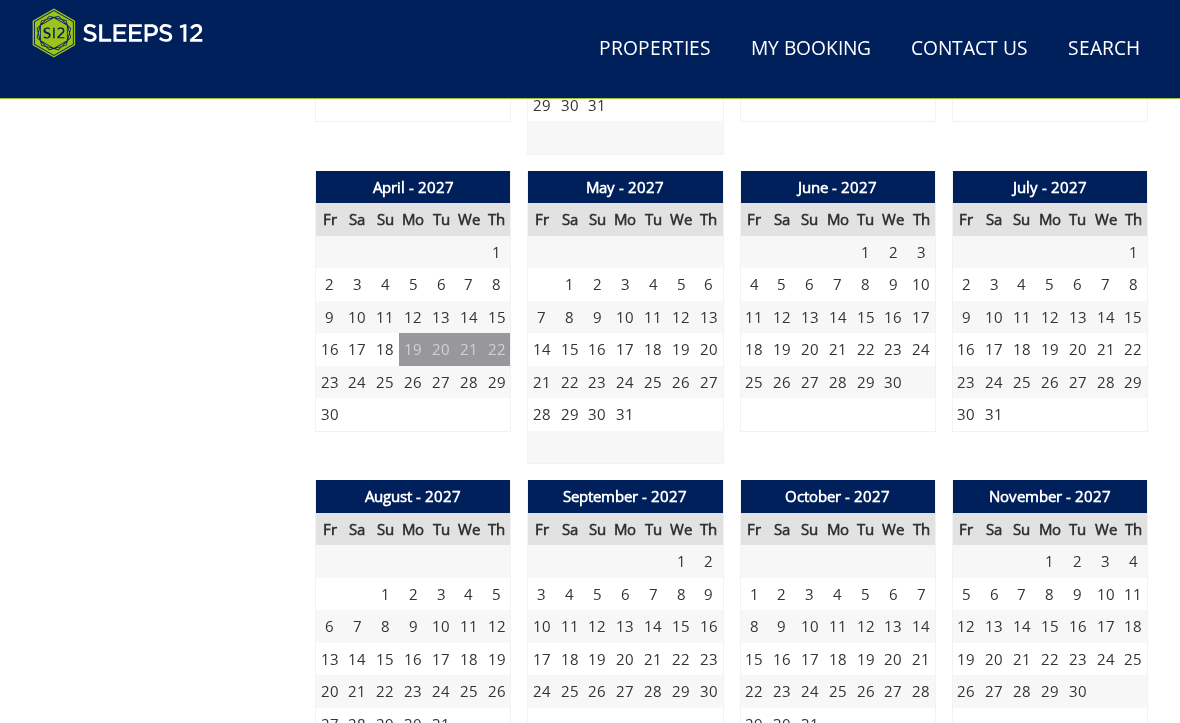 scroll, scrollTop: 2332, scrollLeft: 0, axis: vertical 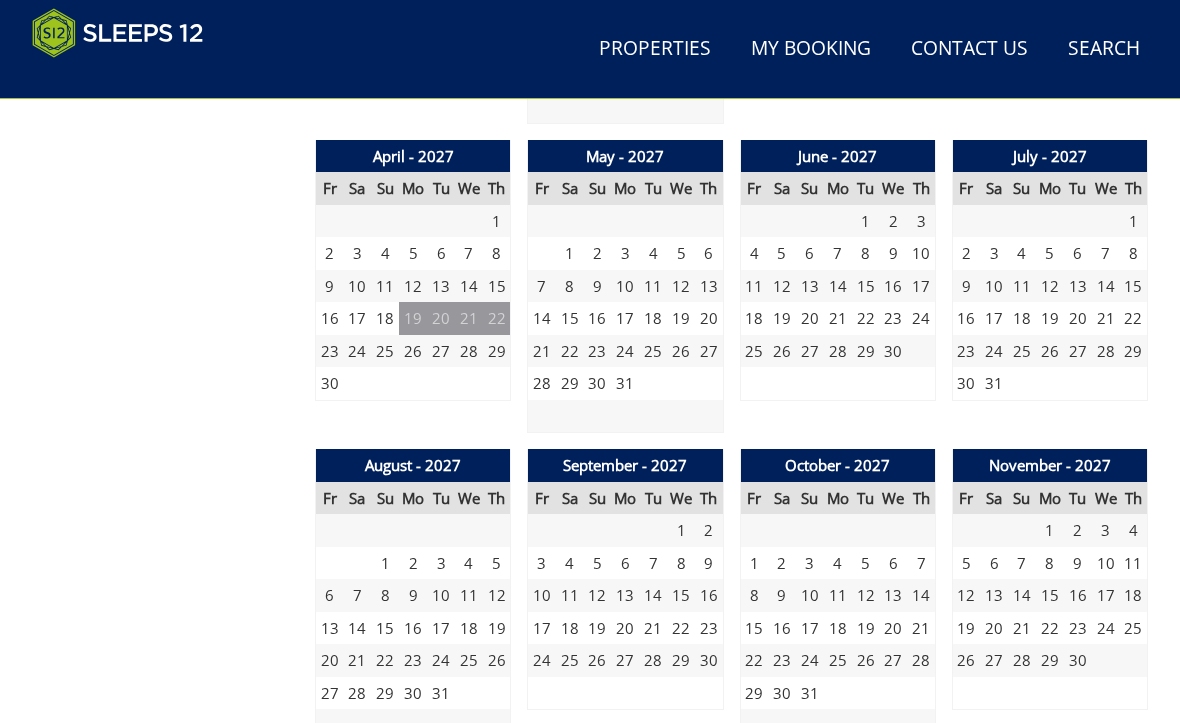 click on "6" at bounding box center [330, 596] 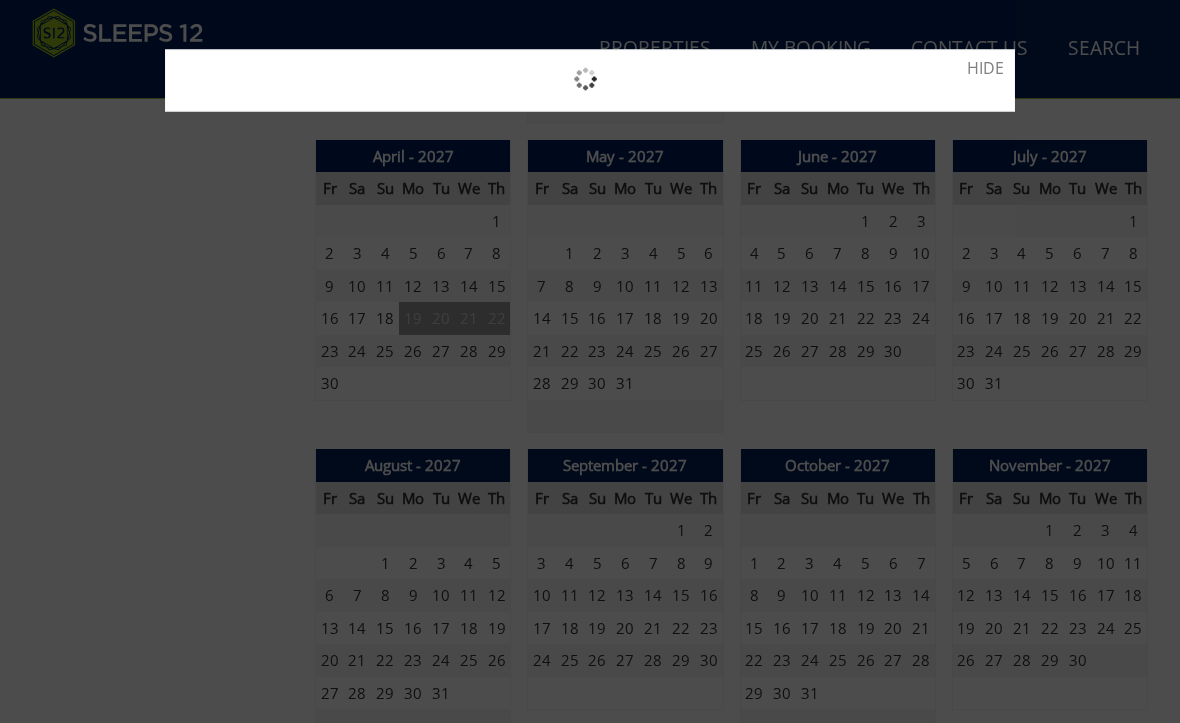scroll, scrollTop: 2333, scrollLeft: 0, axis: vertical 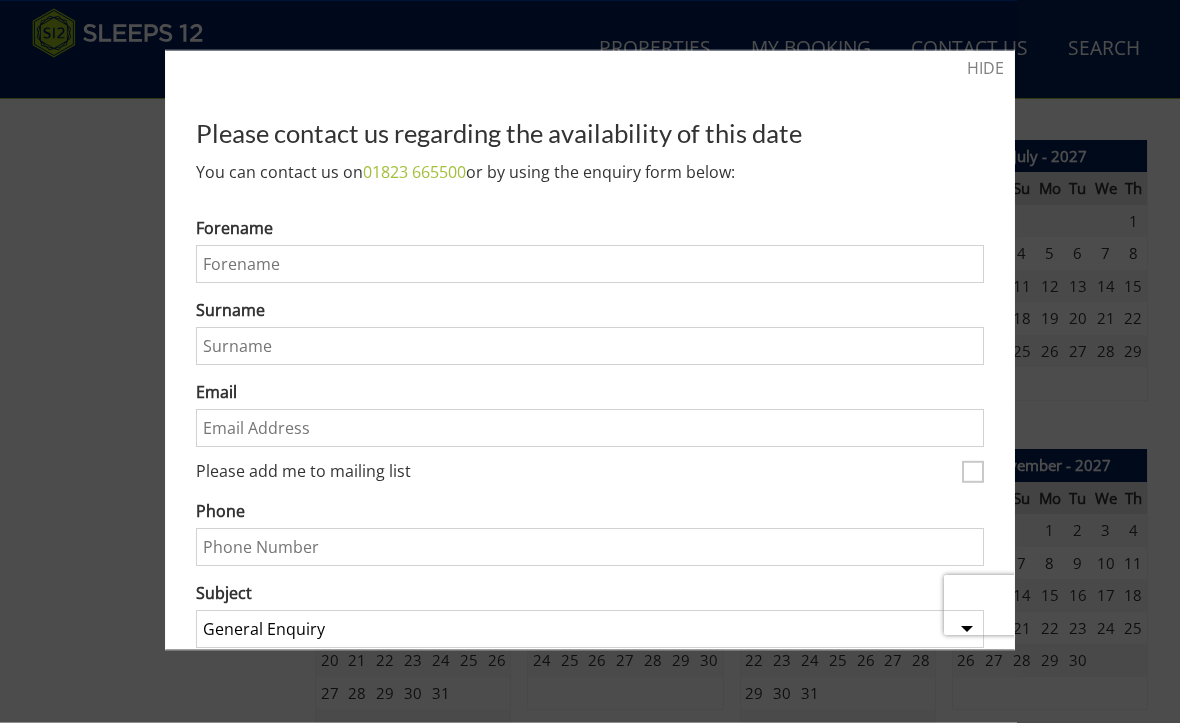 click on "HIDE" at bounding box center (985, 68) 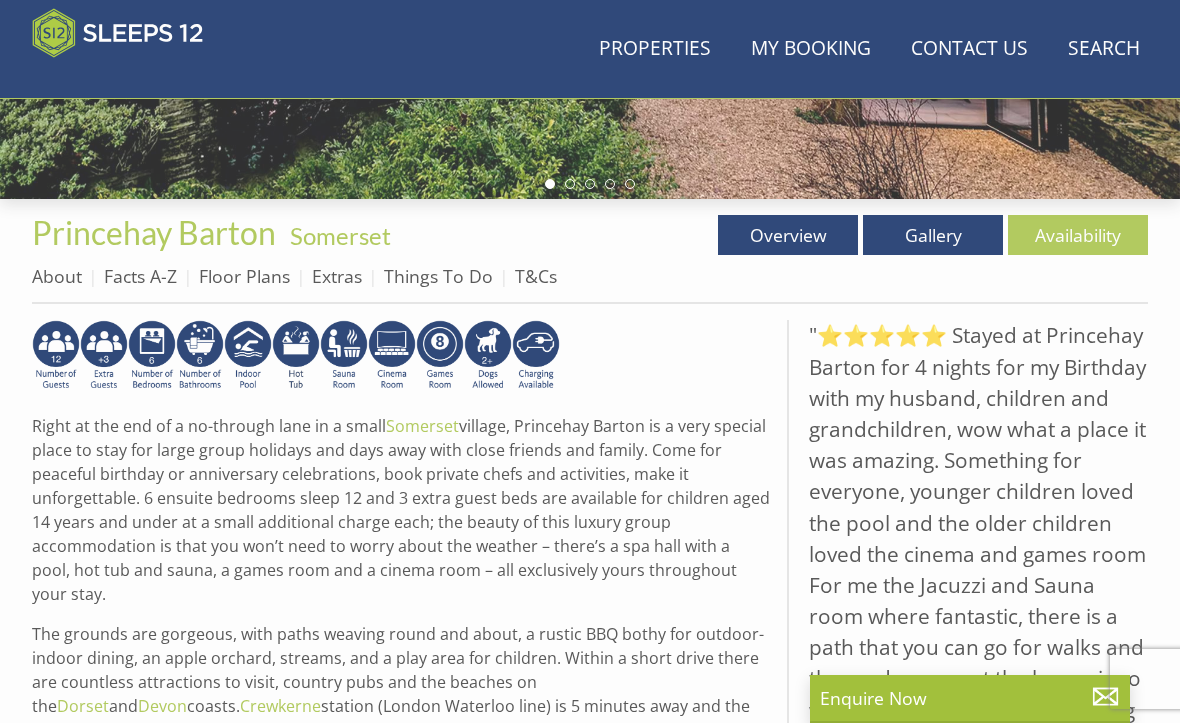 scroll, scrollTop: 599, scrollLeft: 0, axis: vertical 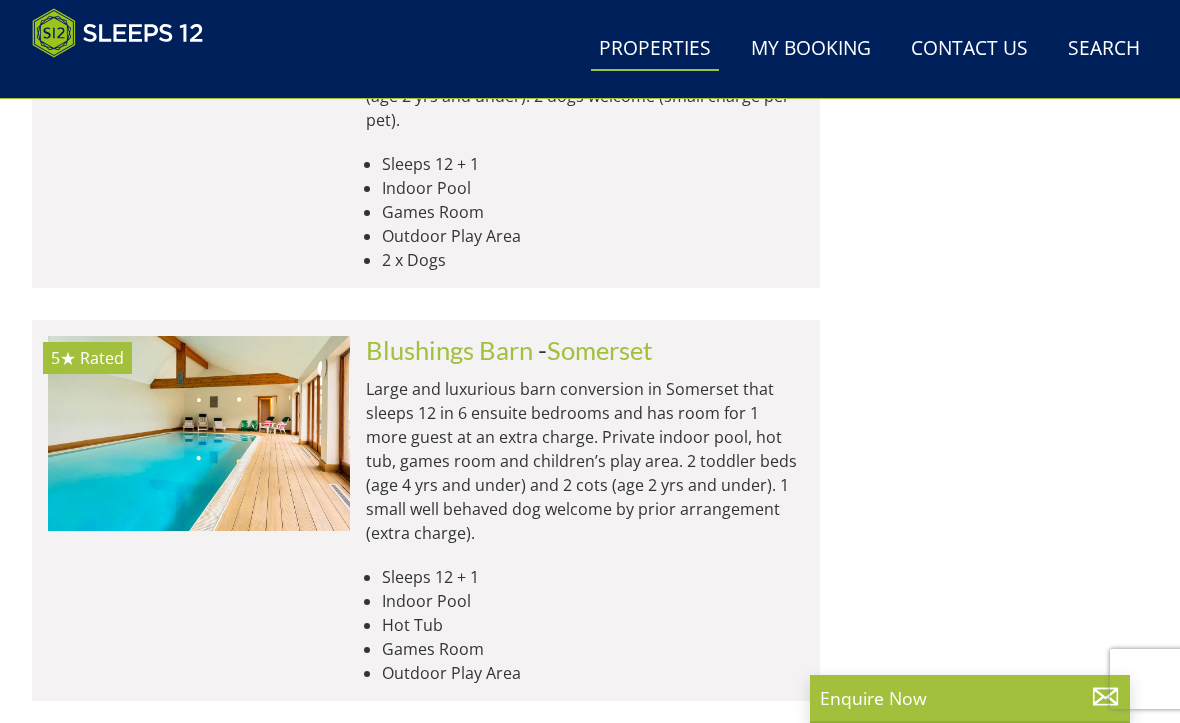 click on "Load More" at bounding box center [426, 752] 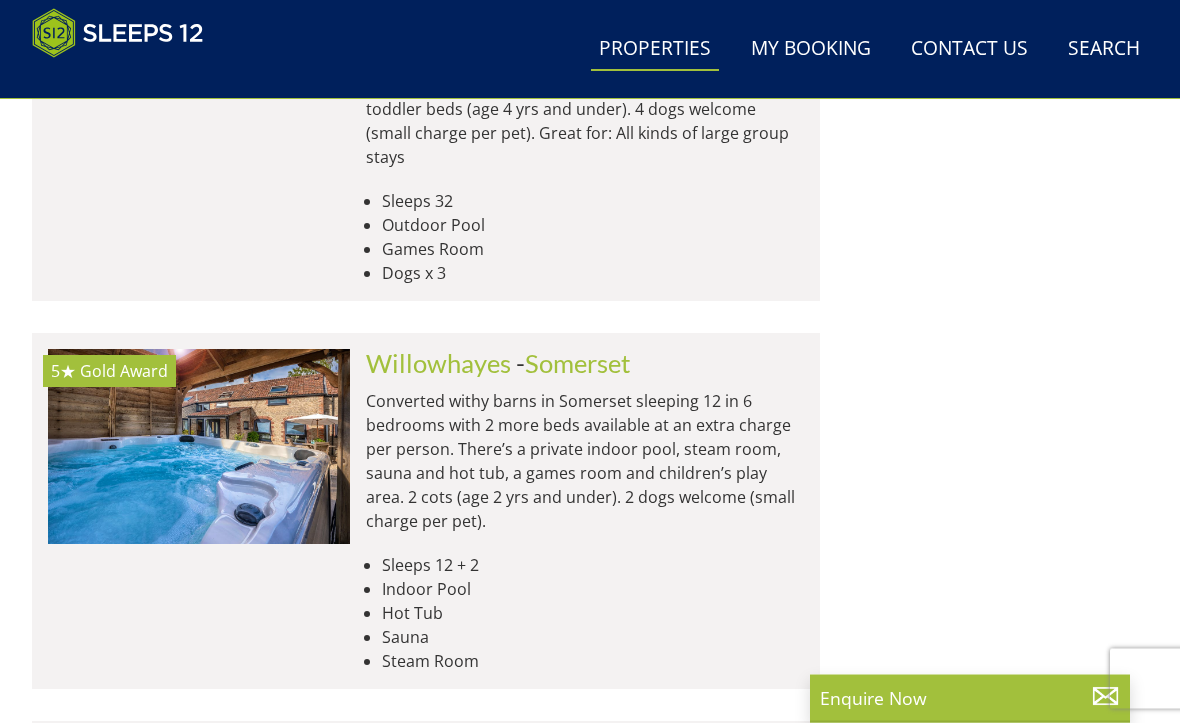 scroll, scrollTop: 11047, scrollLeft: 0, axis: vertical 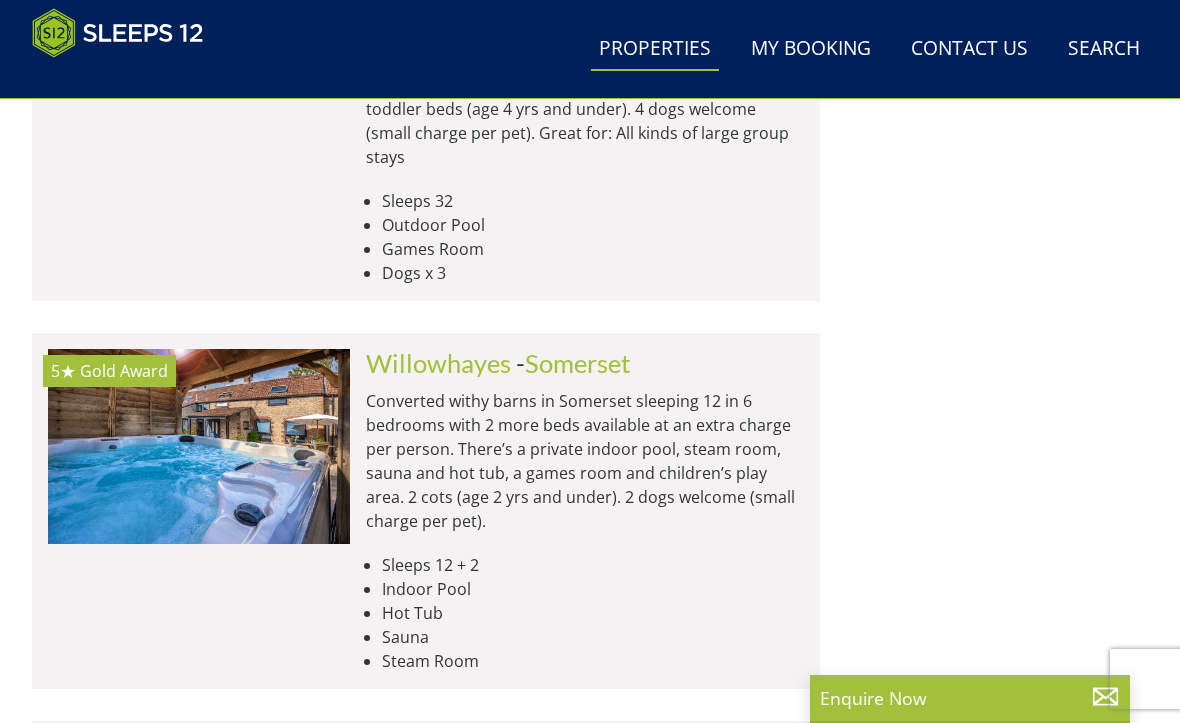 click at bounding box center (199, 446) 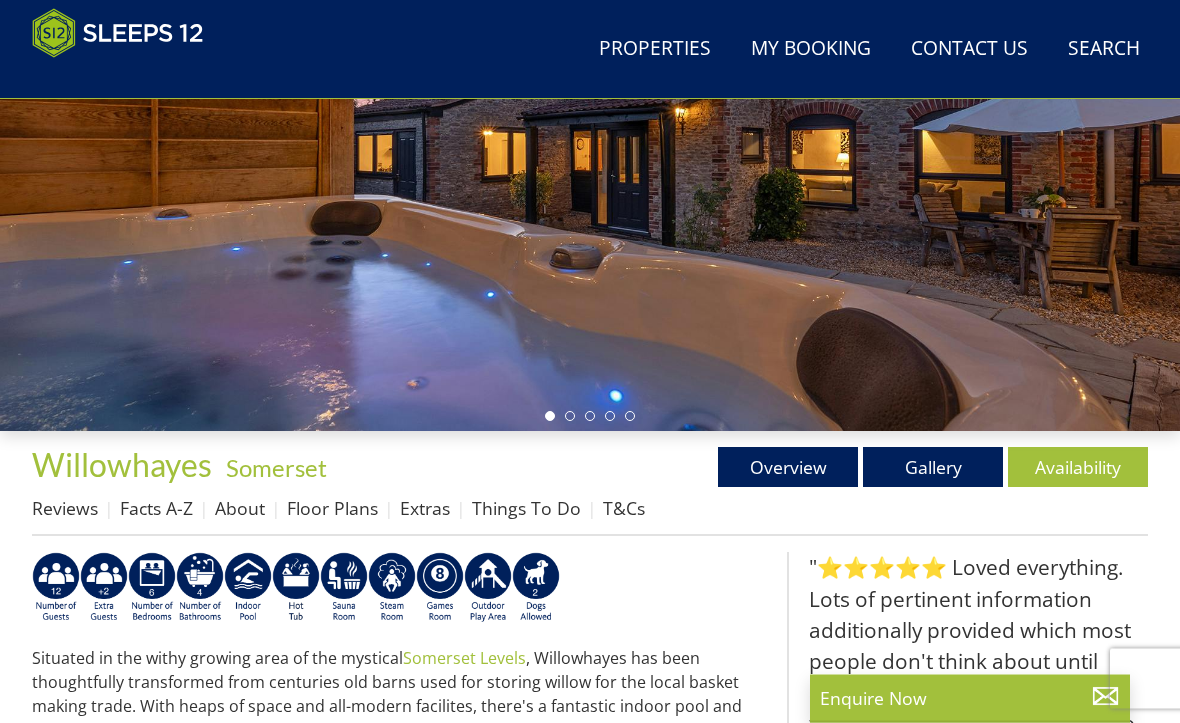 scroll, scrollTop: 432, scrollLeft: 0, axis: vertical 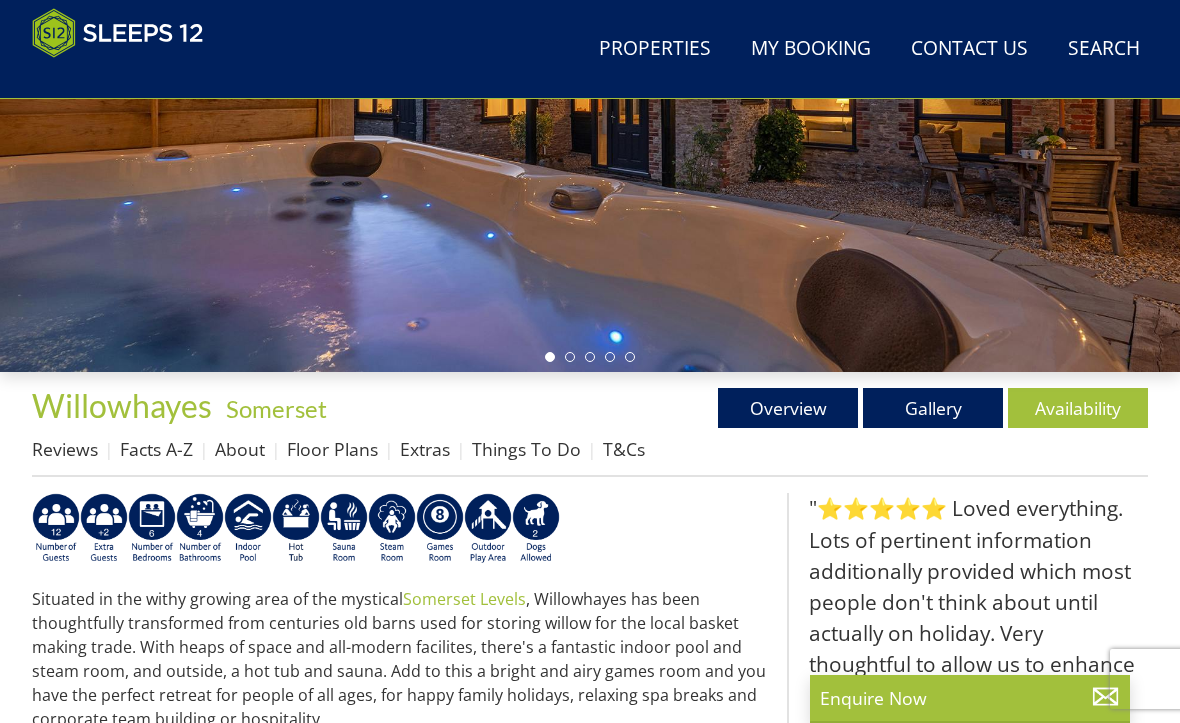 click on "Availability" at bounding box center (1078, 408) 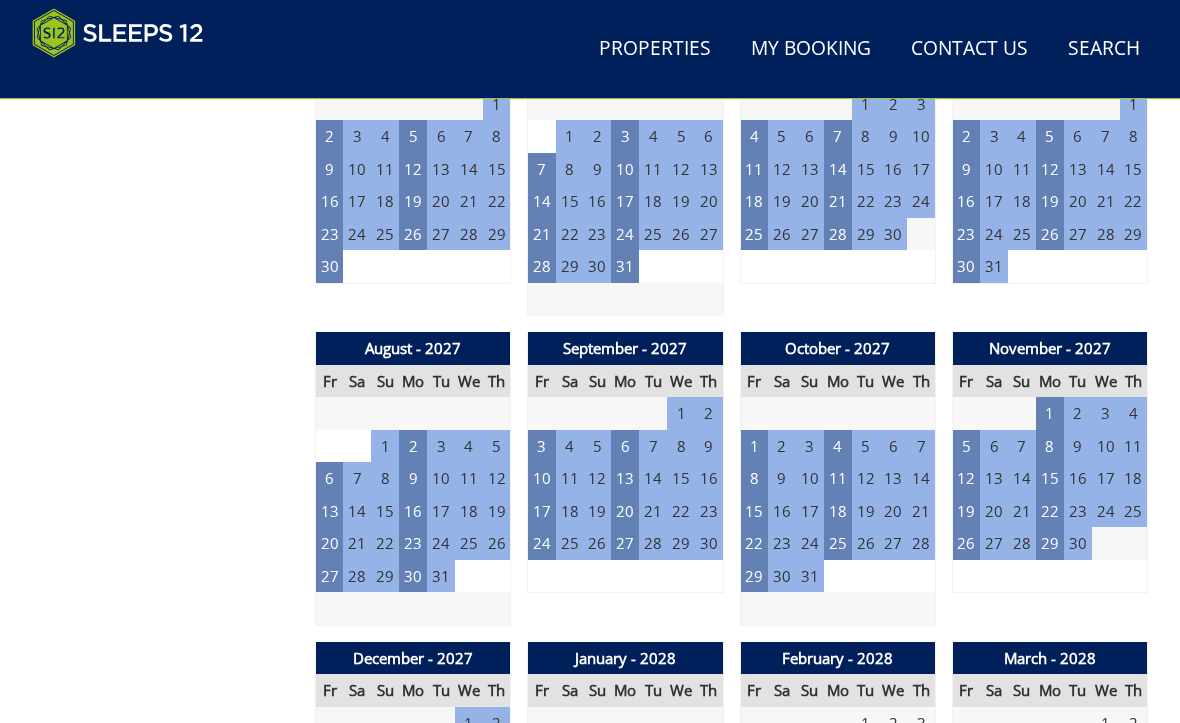scroll, scrollTop: 2451, scrollLeft: 0, axis: vertical 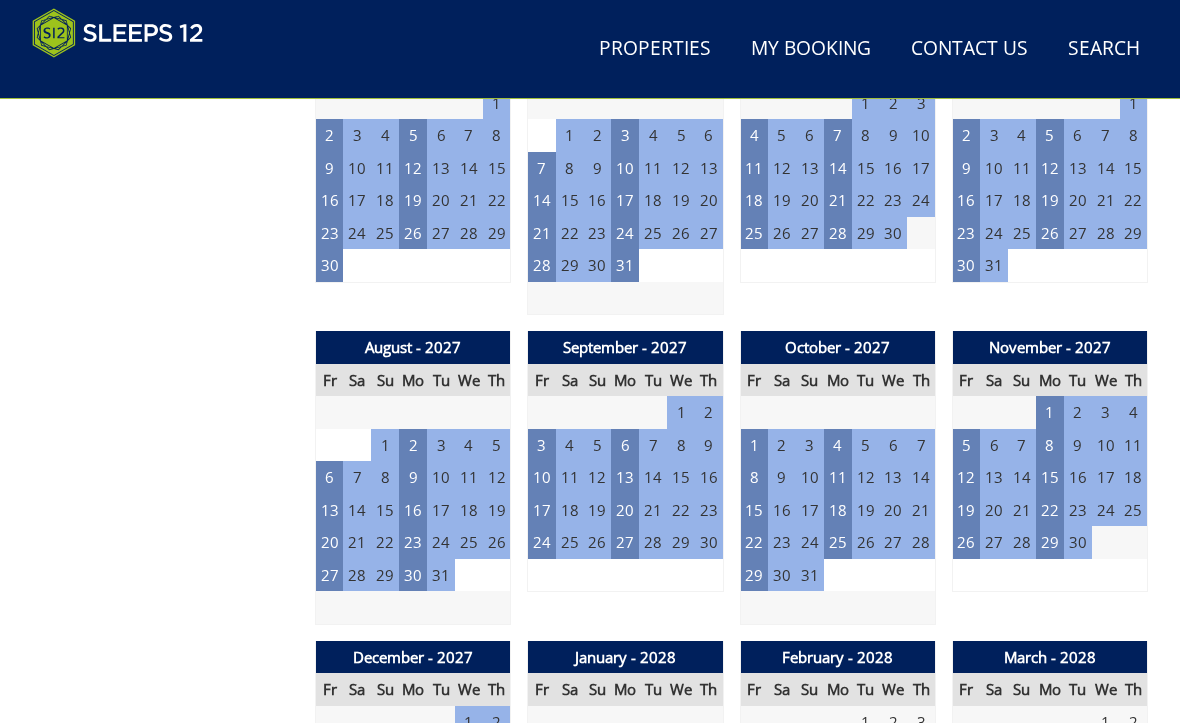 click on "3" at bounding box center [542, 445] 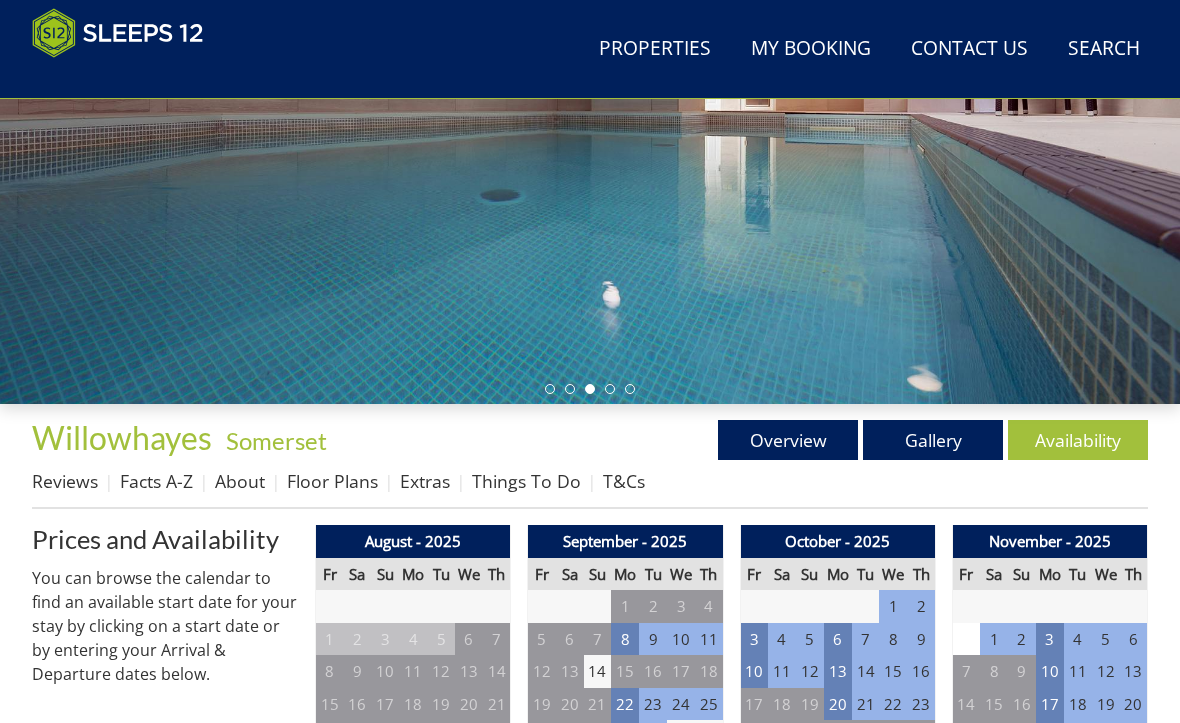 scroll, scrollTop: 428, scrollLeft: 0, axis: vertical 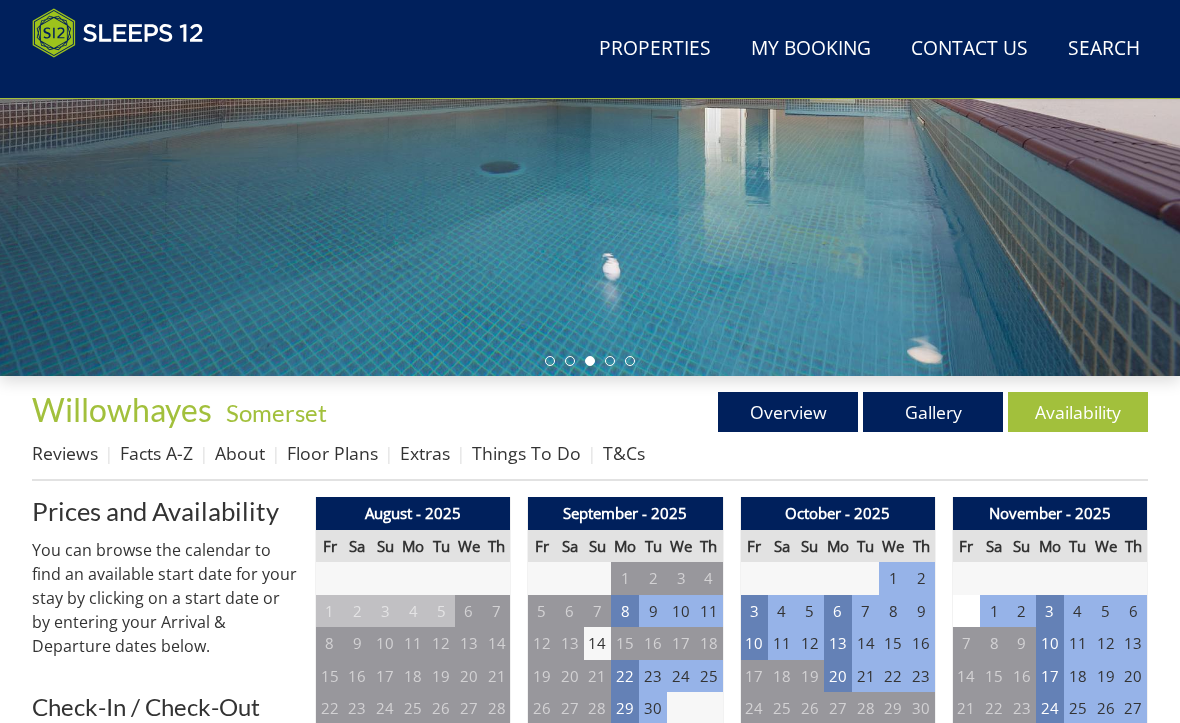 click on "Gallery" at bounding box center [933, 412] 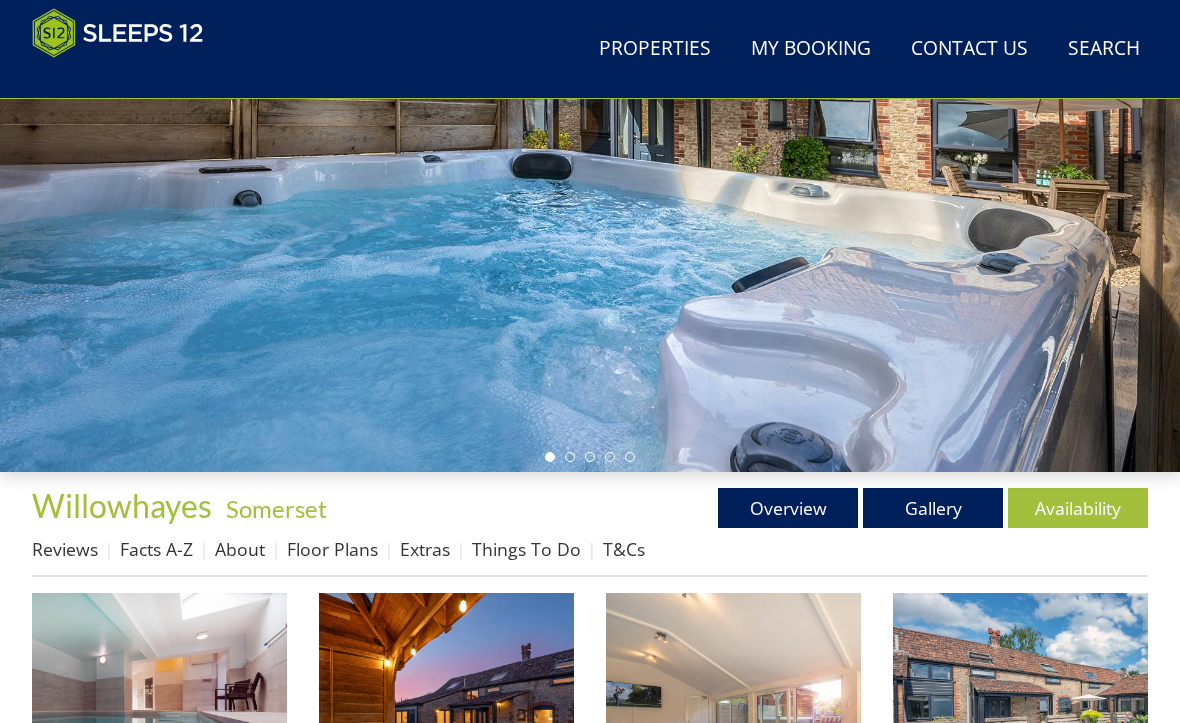 scroll, scrollTop: 350, scrollLeft: 0, axis: vertical 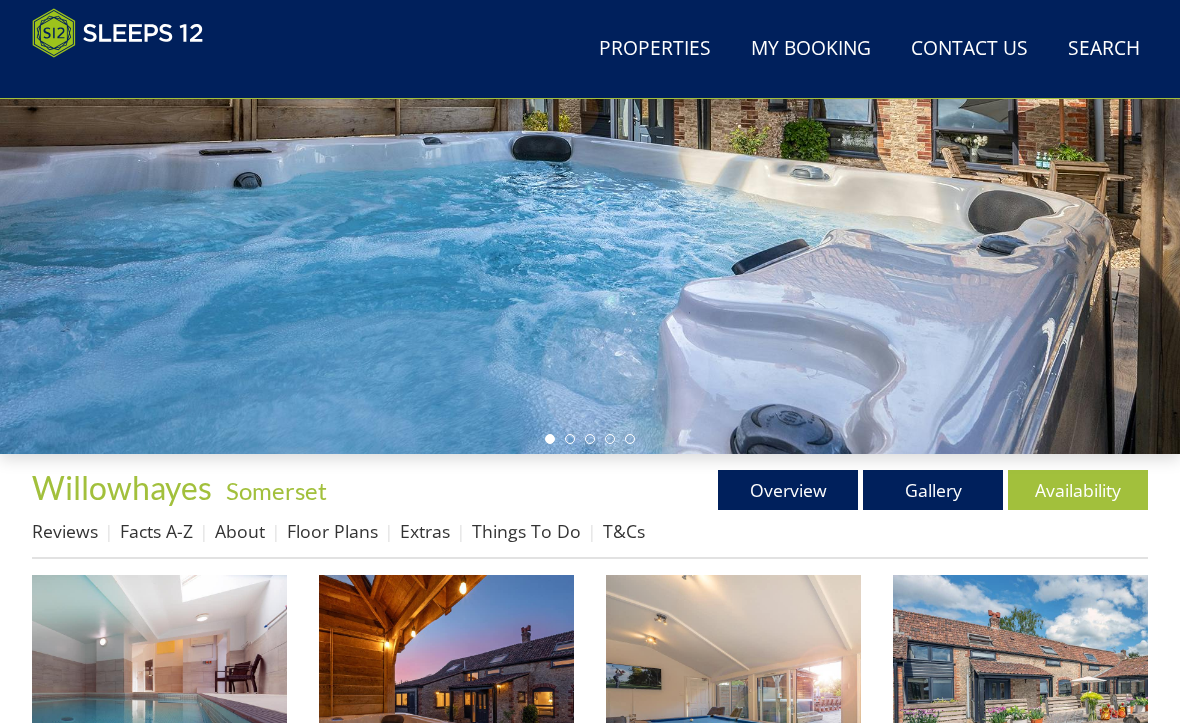 click at bounding box center (159, 702) 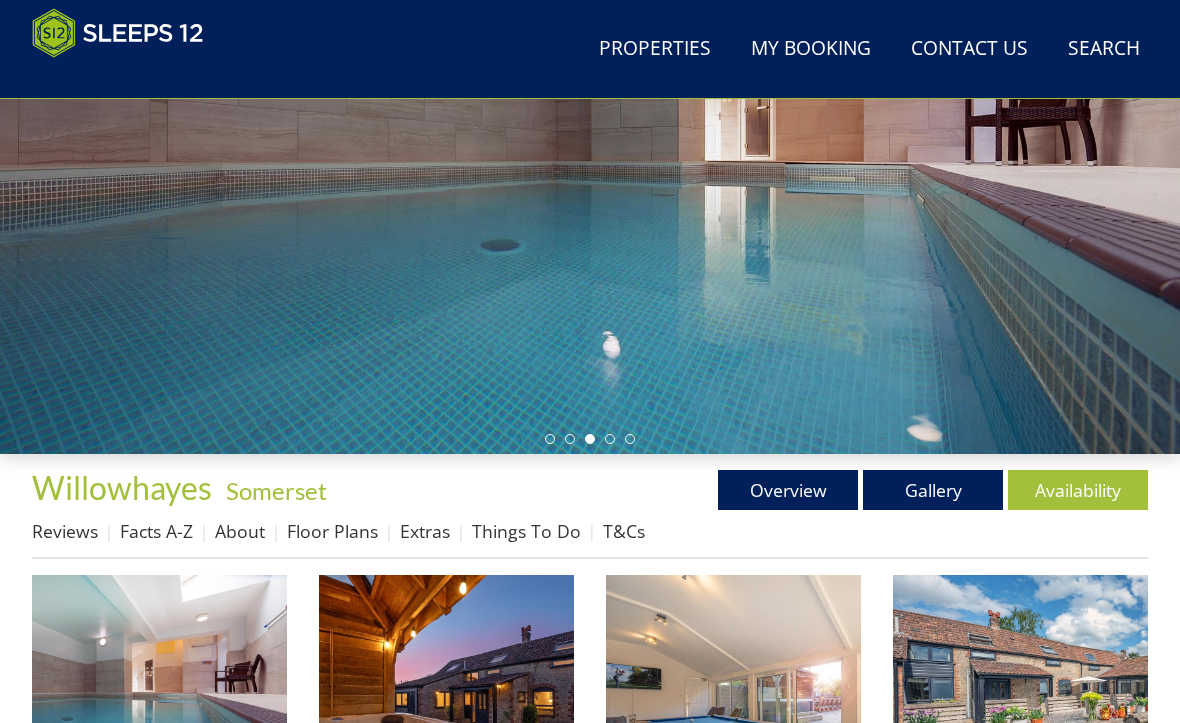 click on "Availability" at bounding box center (1078, 490) 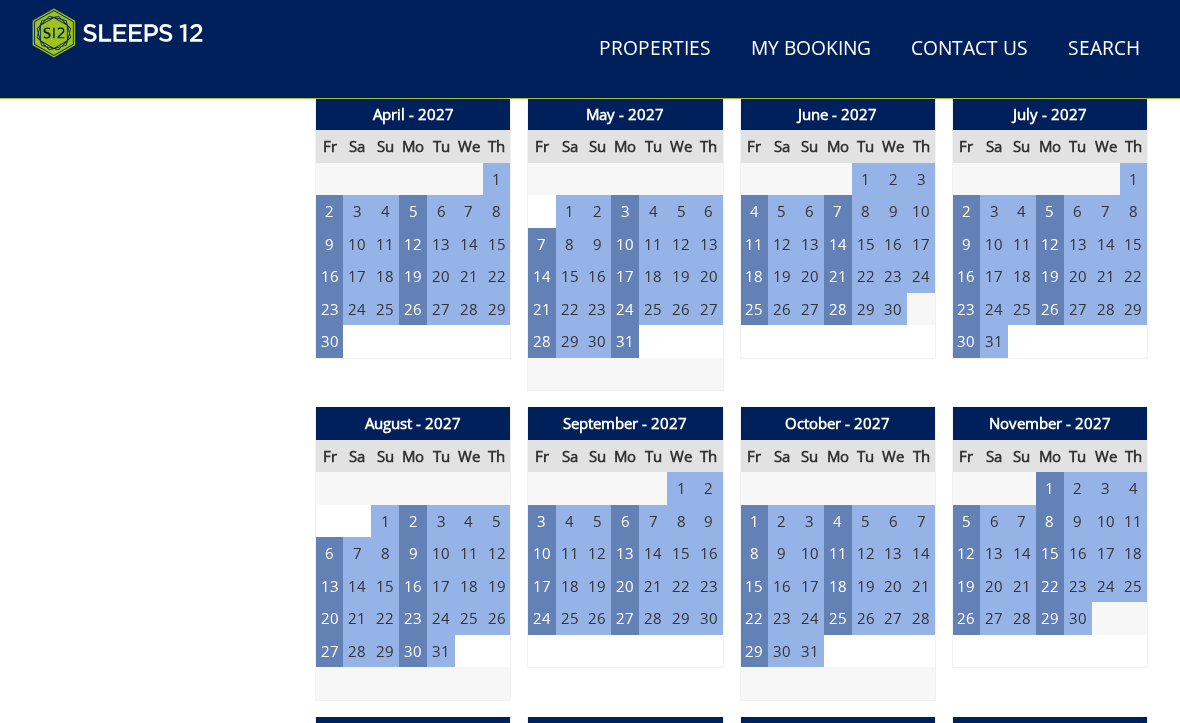 scroll, scrollTop: 2375, scrollLeft: 0, axis: vertical 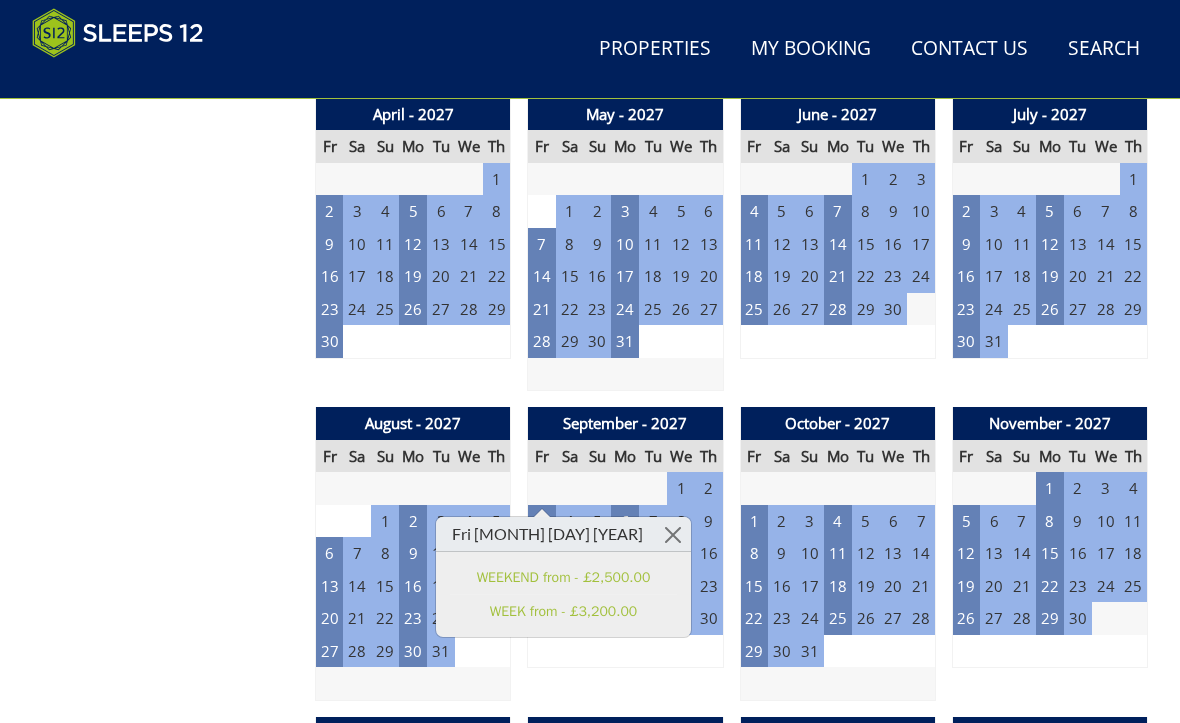click on "WEEK from  - £3,200.00" at bounding box center [563, 611] 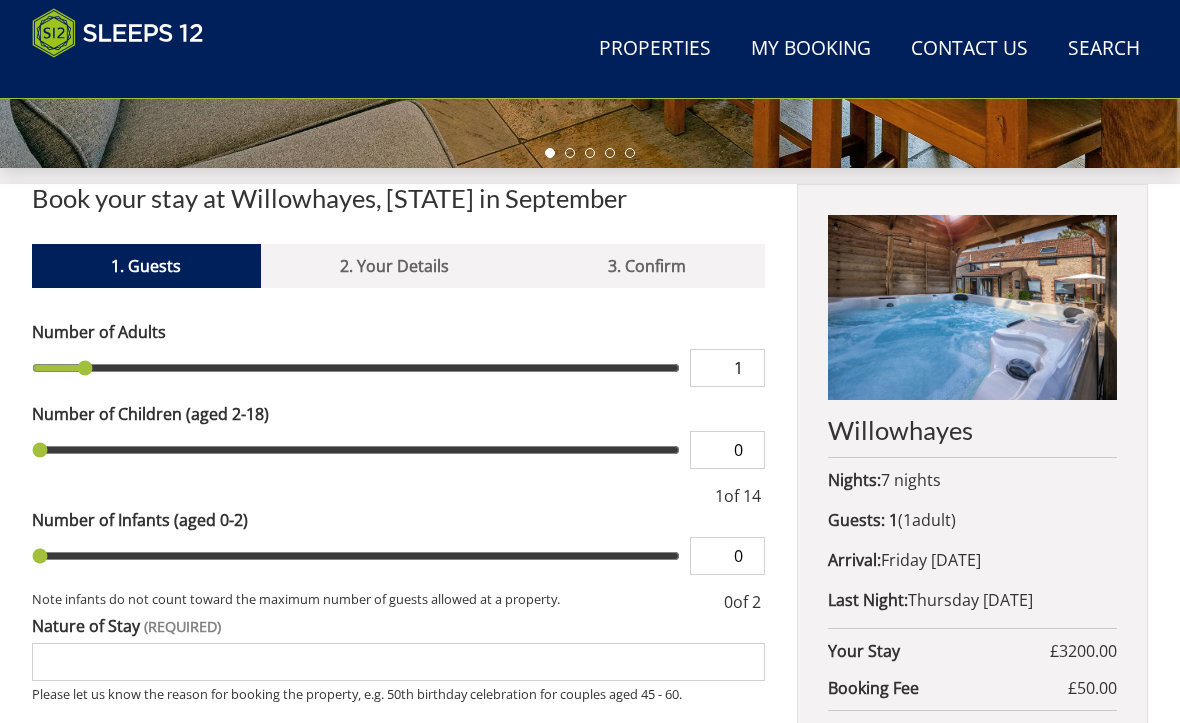 scroll, scrollTop: 634, scrollLeft: 0, axis: vertical 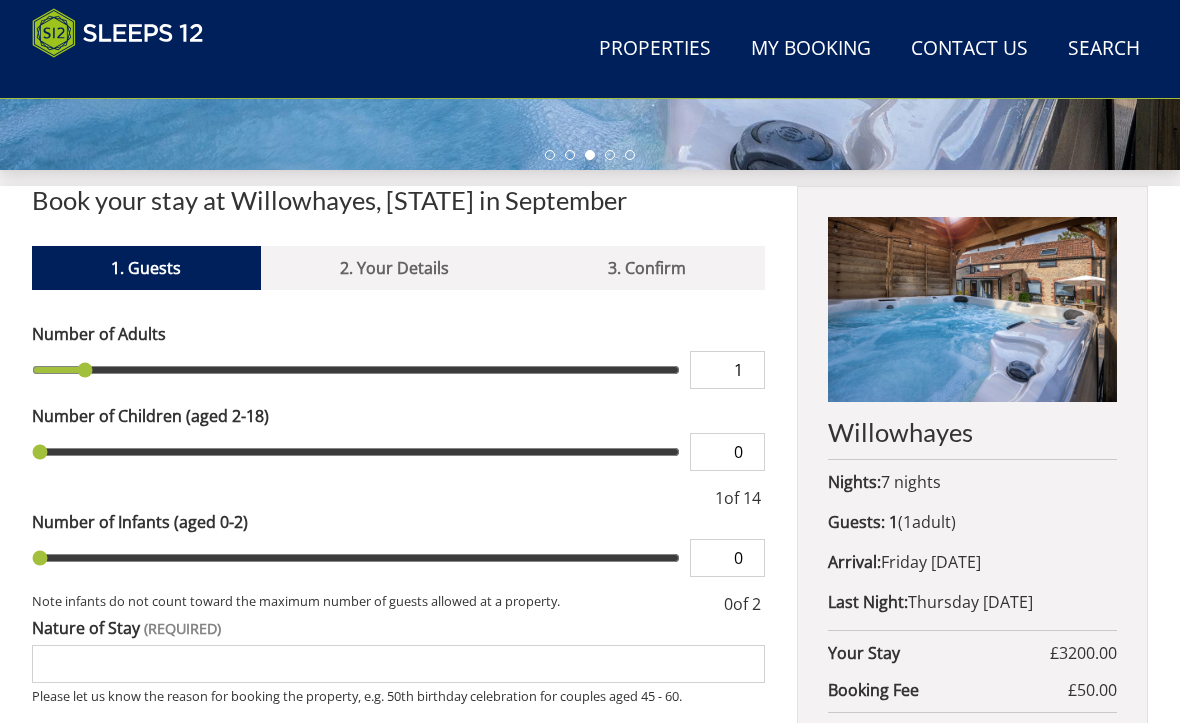 click on "1" at bounding box center [727, 370] 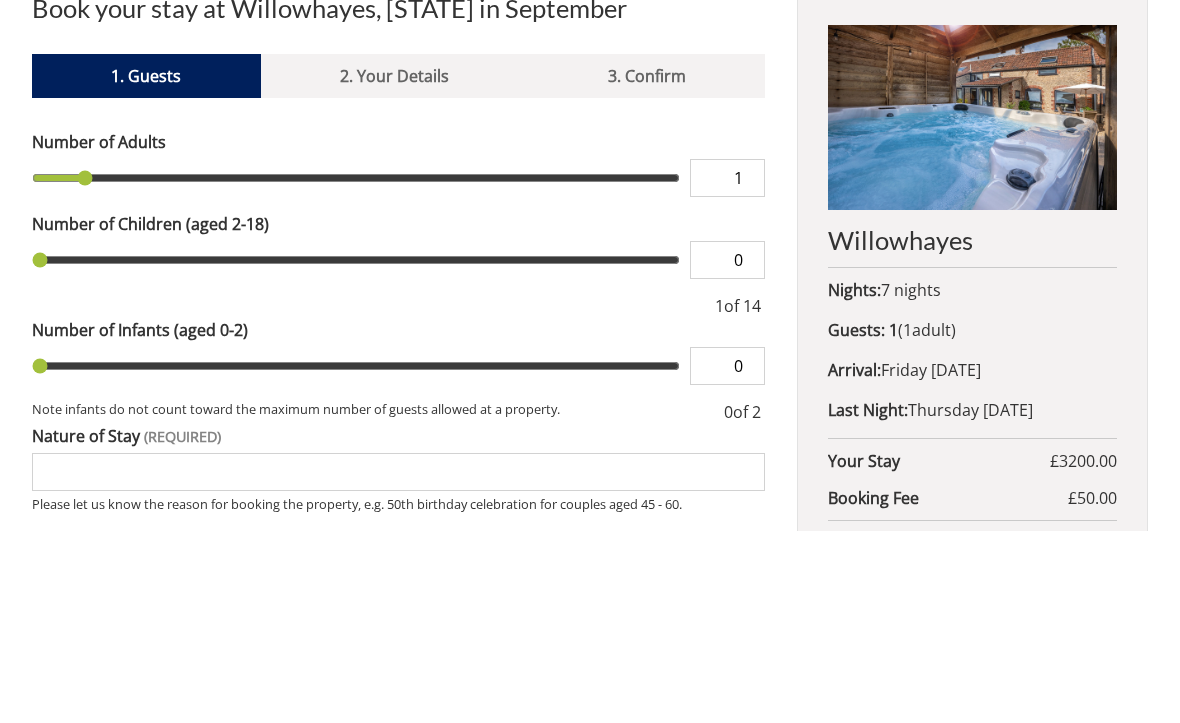 click on "Book your stay at Willowhayes, [STATE] in September
If this message persists you have have Internet Connectivity problems or we may be experiencing issues
1. Guests
2. Your Details
3. Confirm
Please Note:
You have added
0  guest s
above the base occupancy which incurs a fee of
£ 0.00
Number of Adults
1
Number of Children (aged 2-18)
0
1  of 14
Number of Infants (aged 0-2)
0
0  of 2
Nature of Stay" at bounding box center [590, 674] 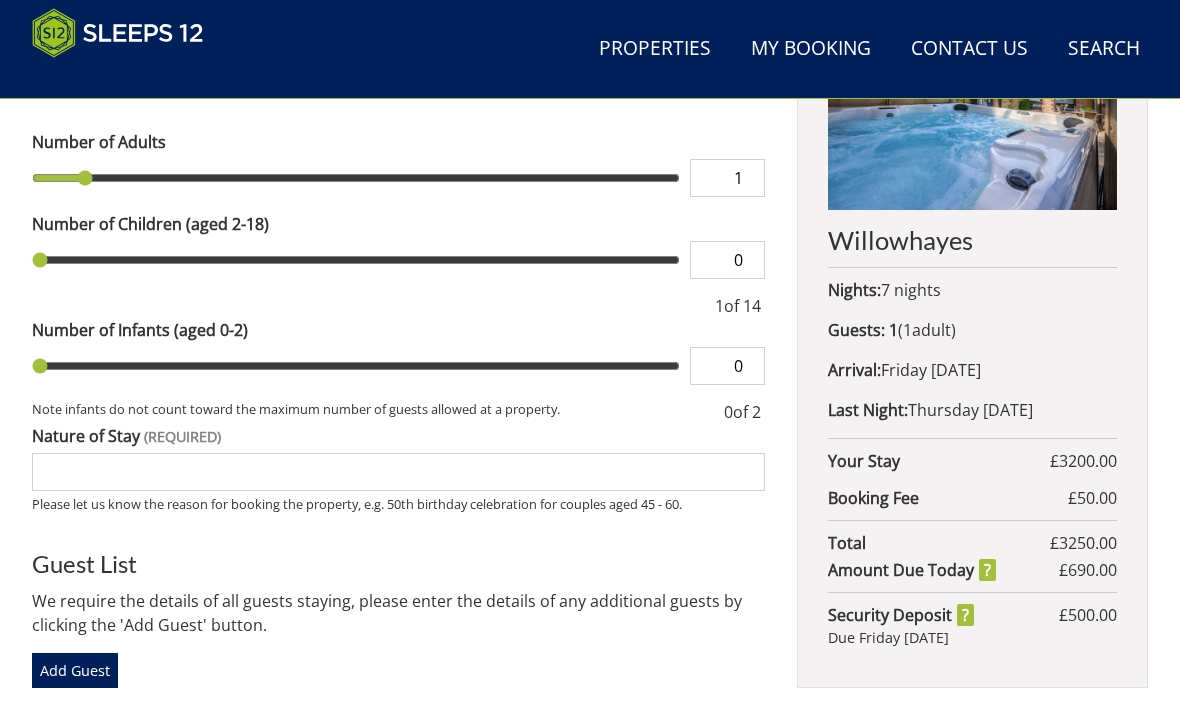 click on "1" at bounding box center [727, 178] 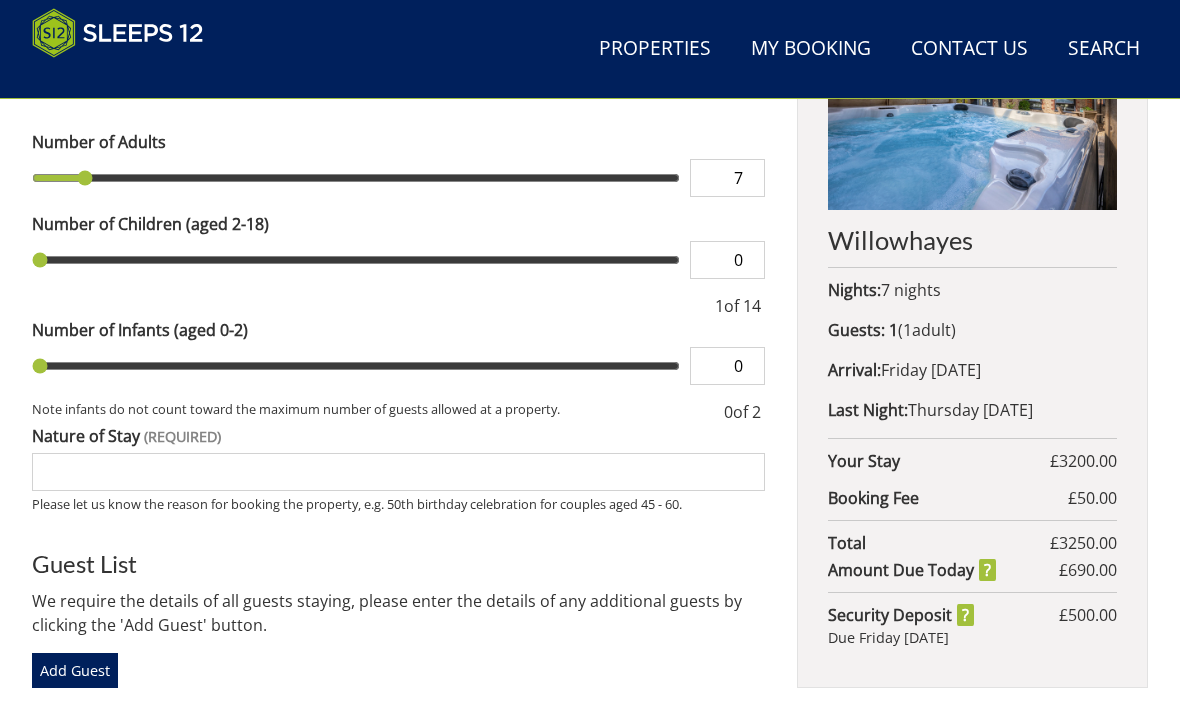 type on "7" 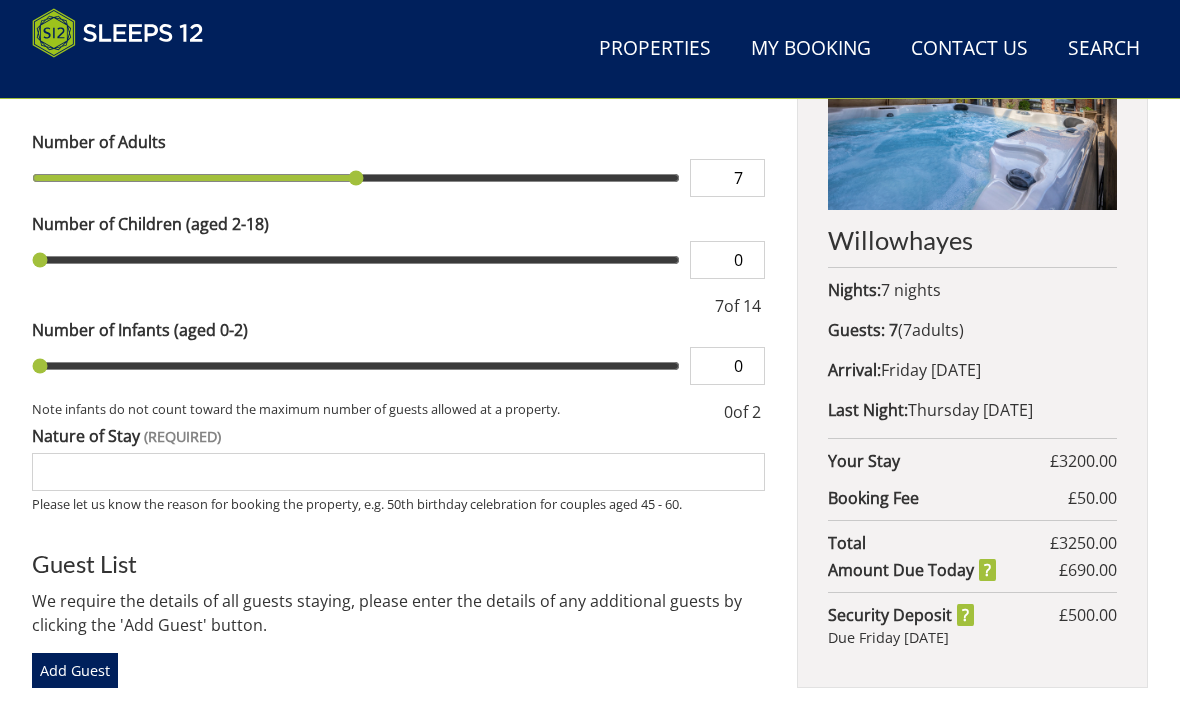 click on "0" at bounding box center (727, 260) 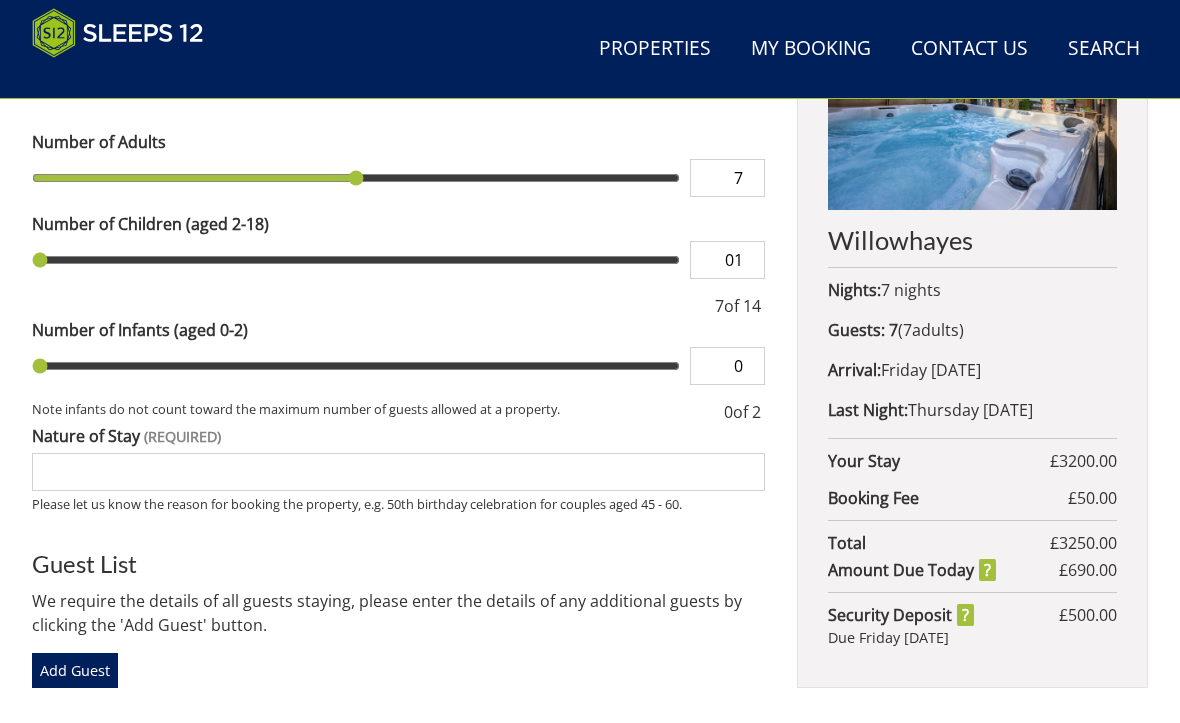 type on "0" 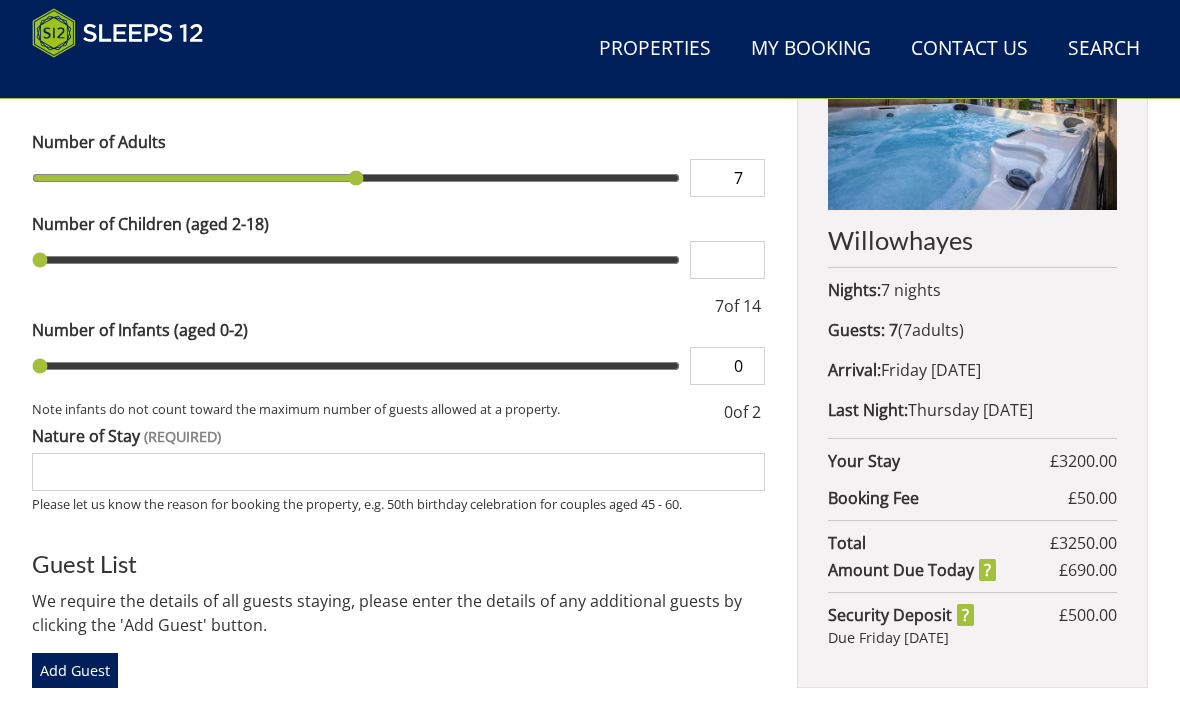 type on "1" 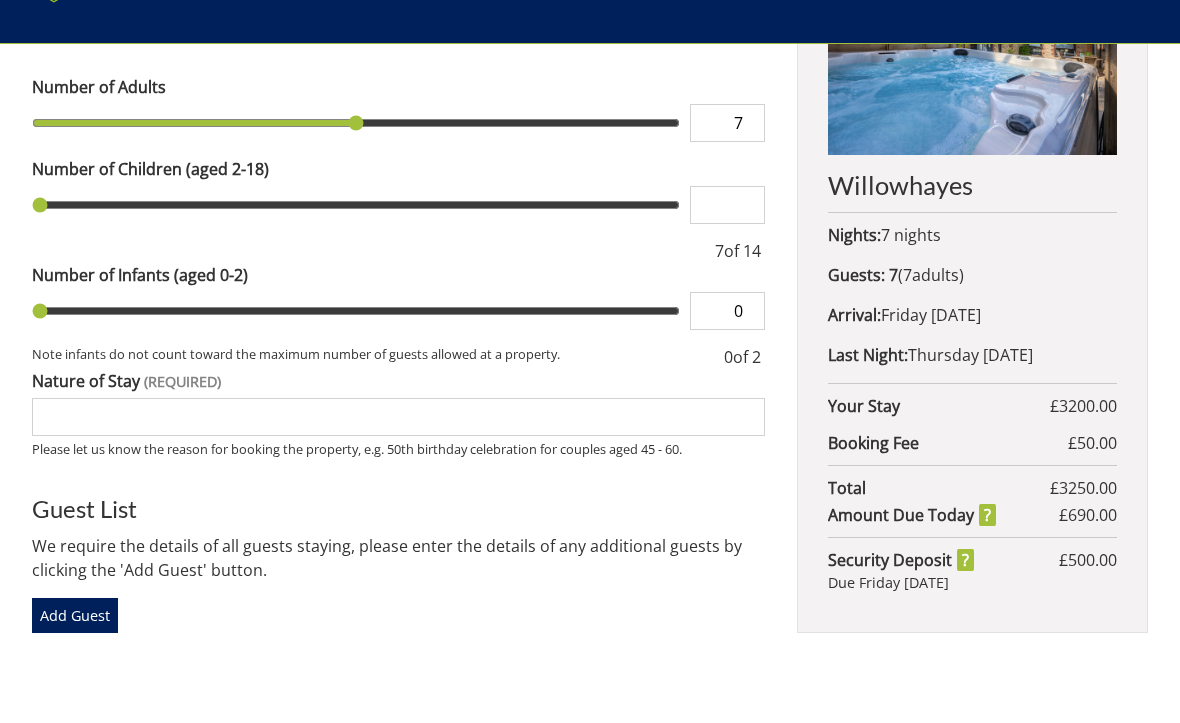 type 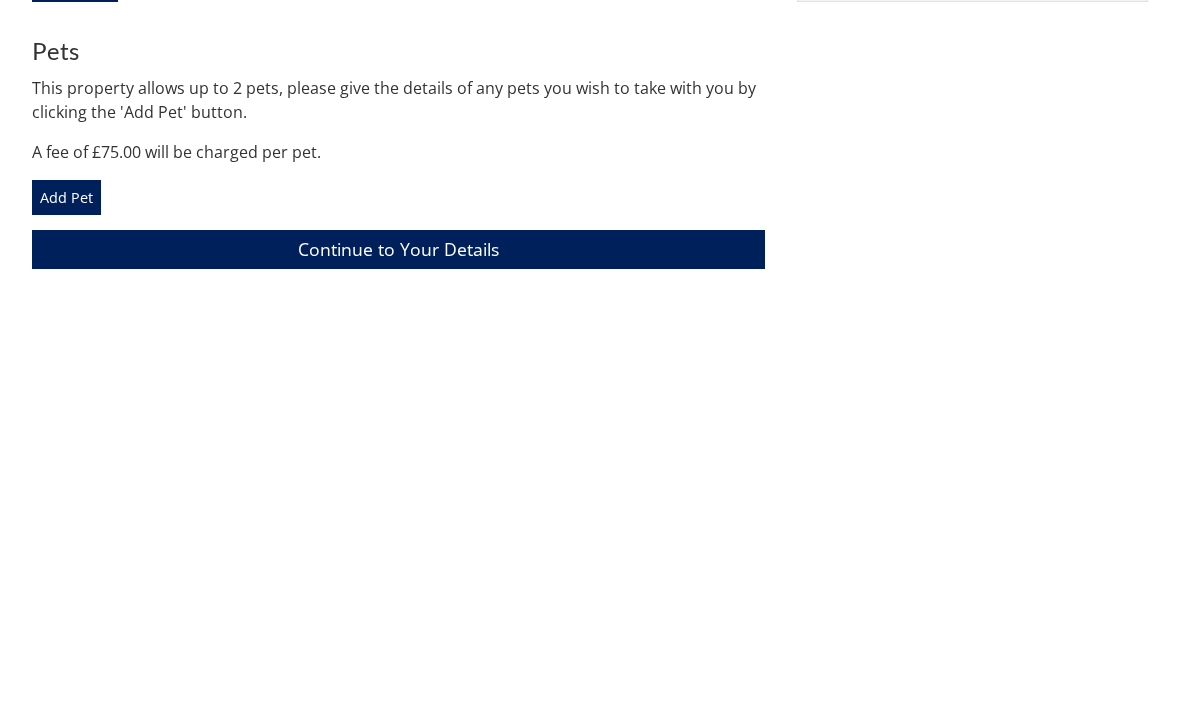 scroll, scrollTop: 1231, scrollLeft: 0, axis: vertical 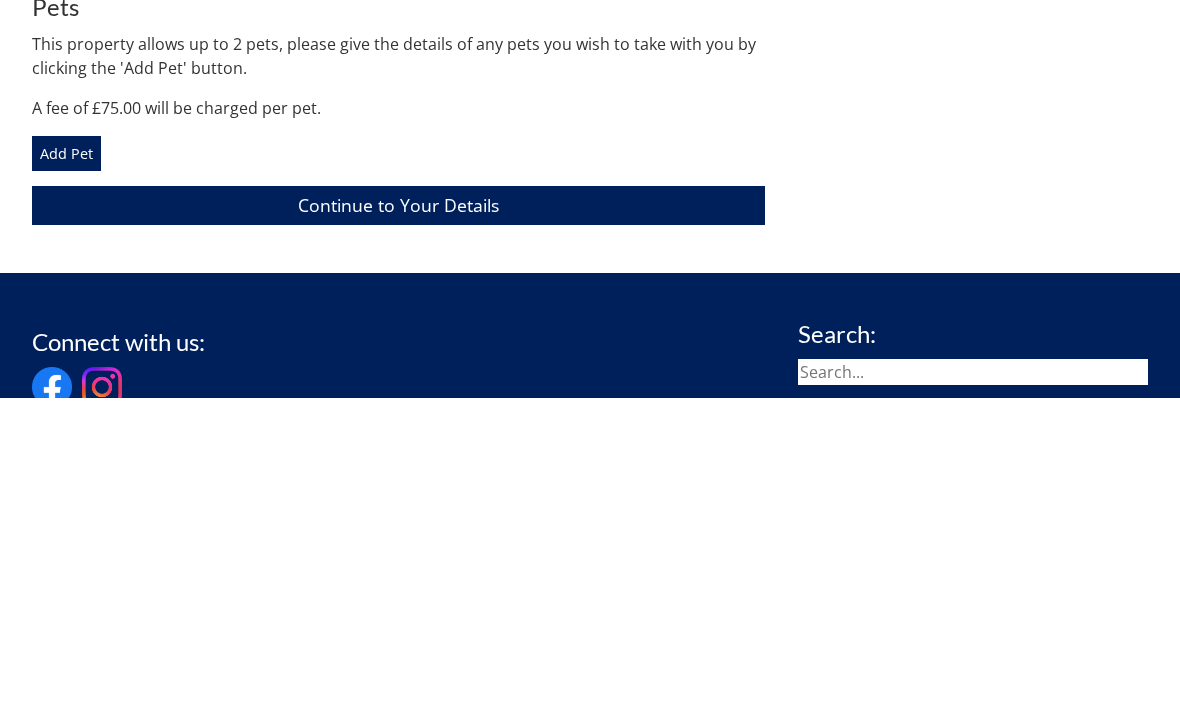 type on "1" 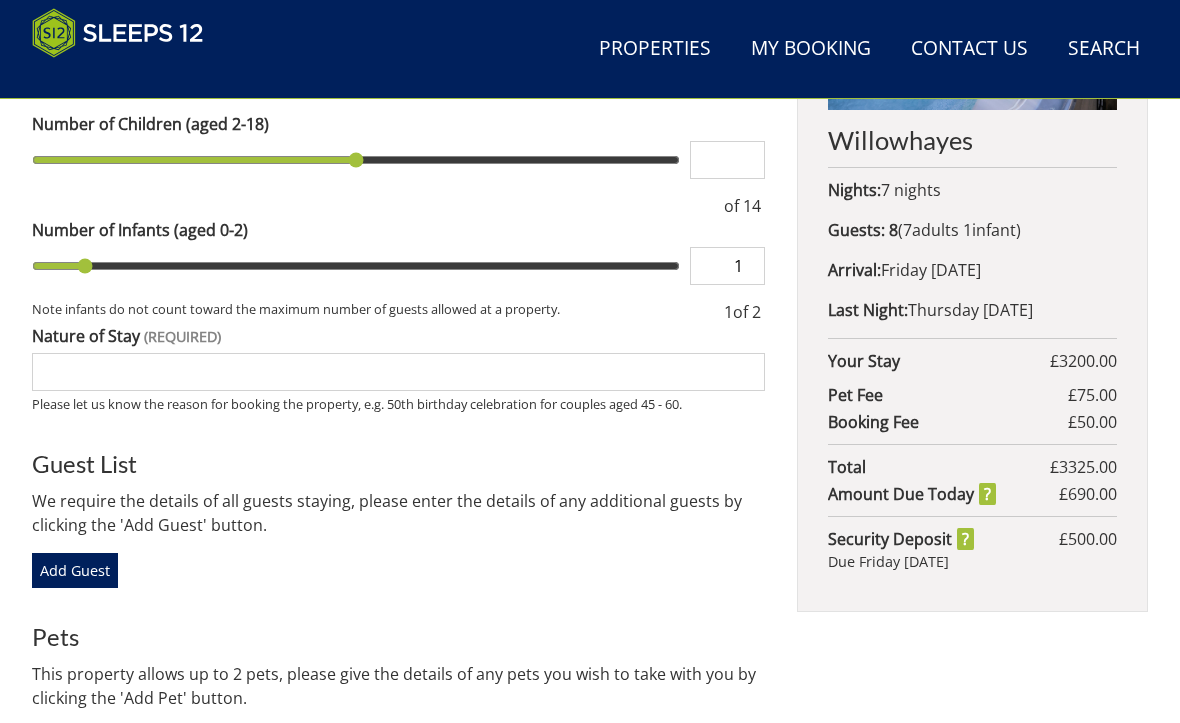 scroll, scrollTop: 926, scrollLeft: 0, axis: vertical 